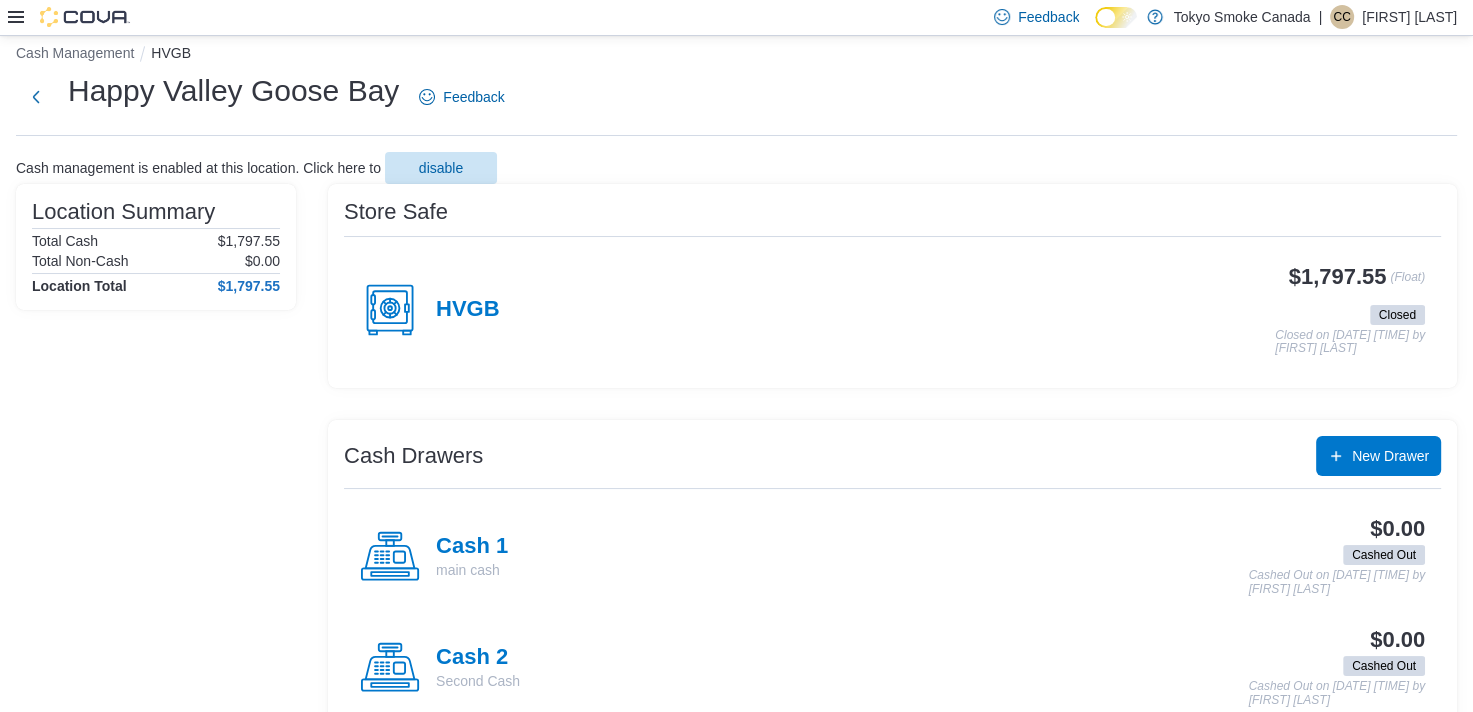 scroll, scrollTop: 0, scrollLeft: 0, axis: both 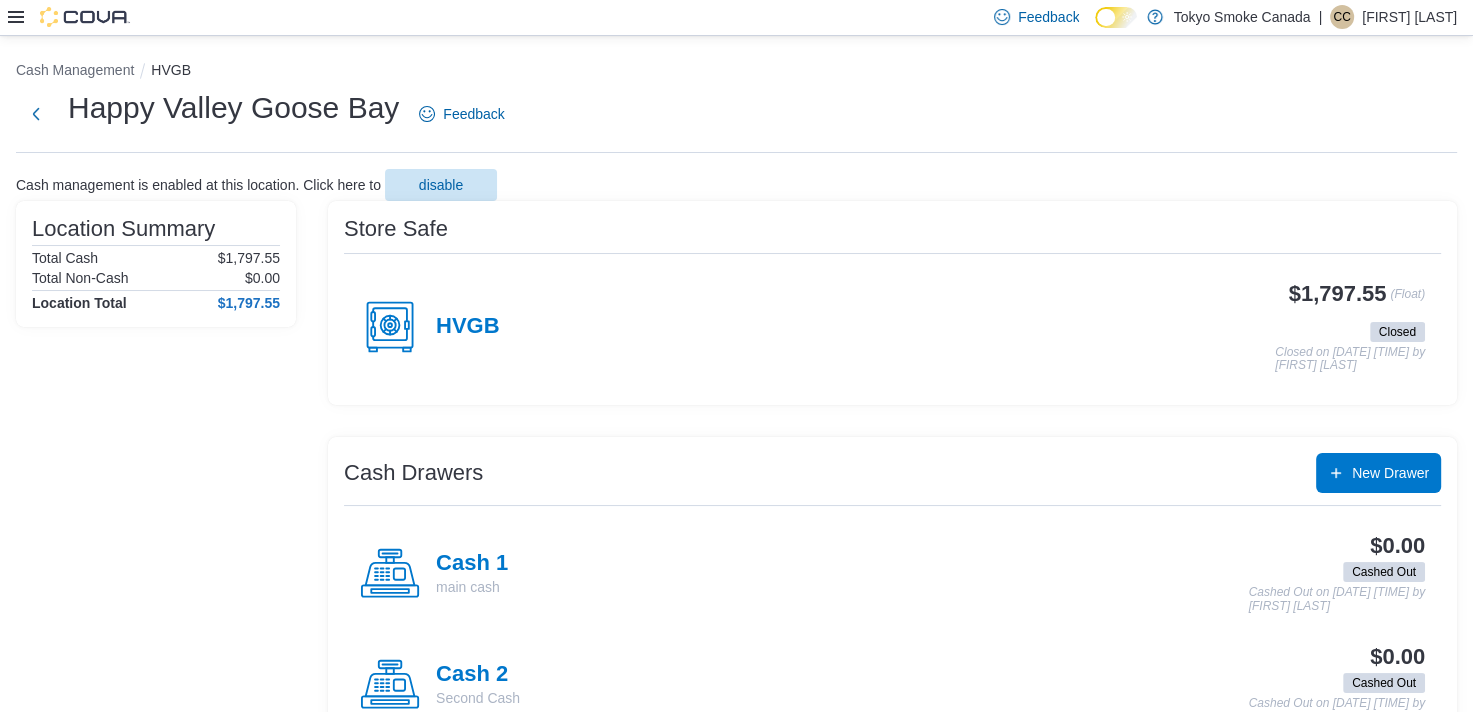 click on "Happy Valley Goose Bay Feedback" at bounding box center [264, 114] 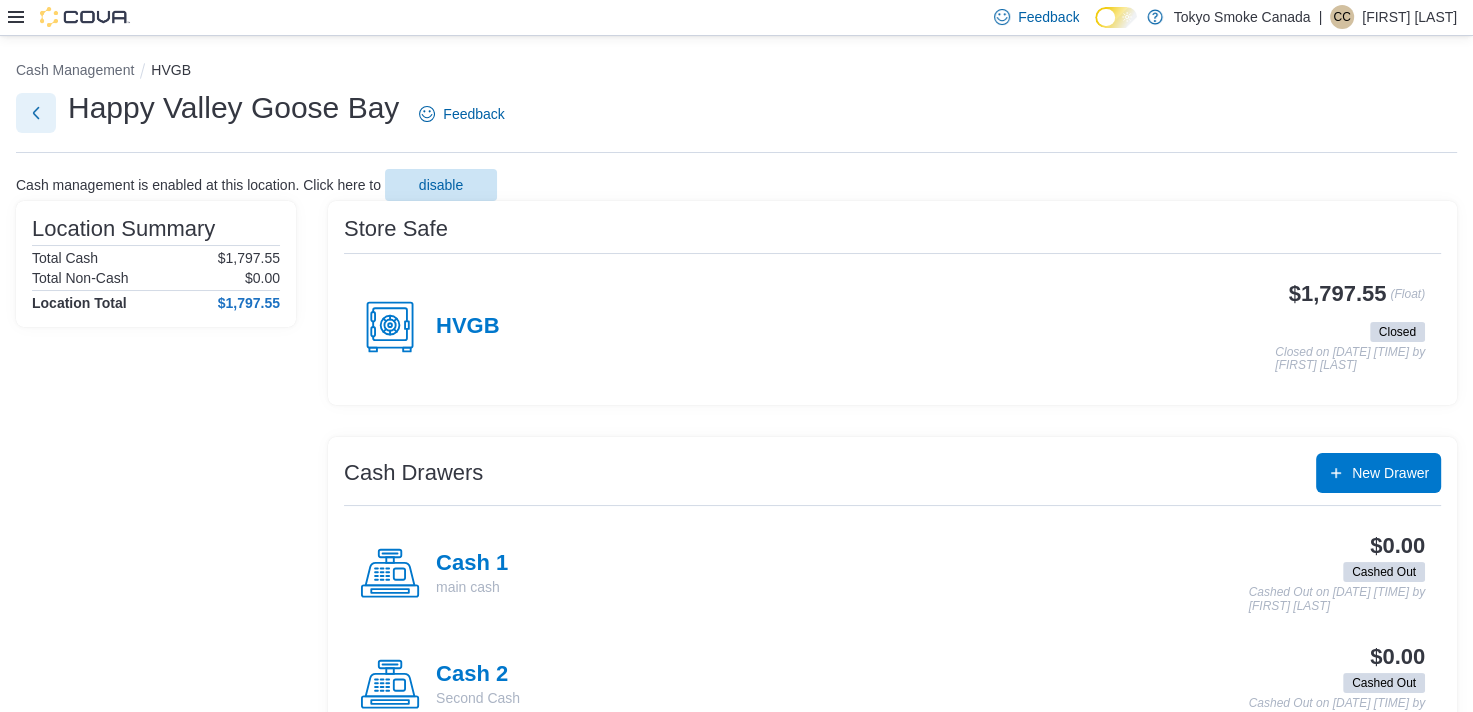 click at bounding box center (36, 113) 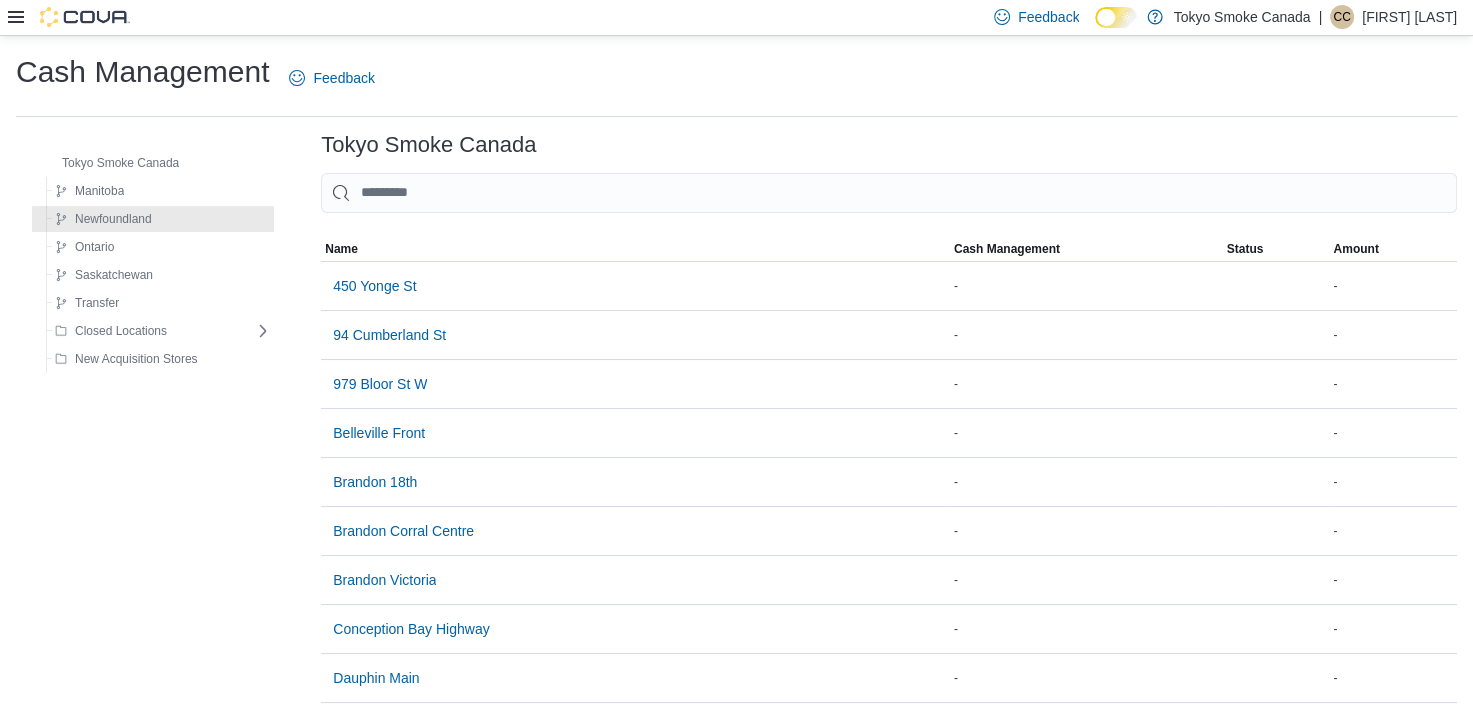 click 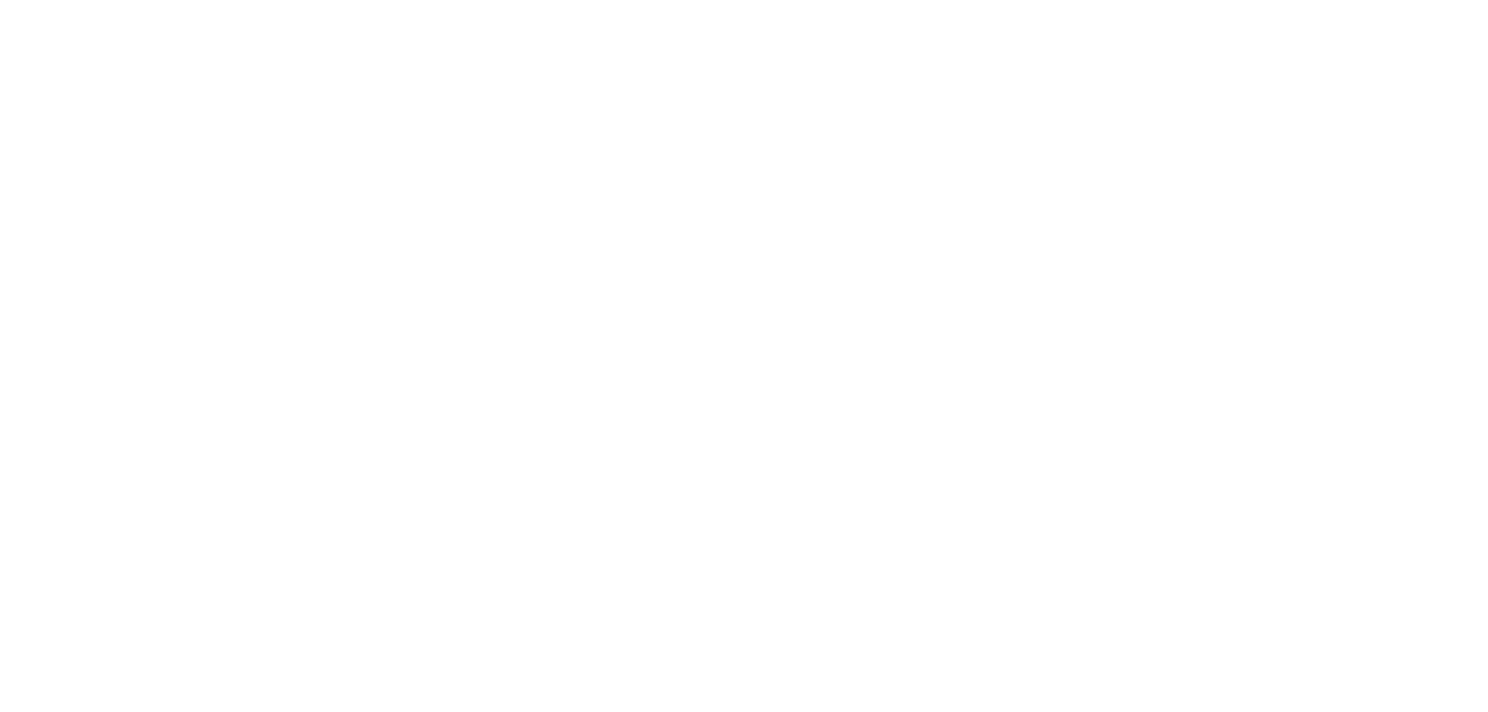 scroll, scrollTop: 0, scrollLeft: 0, axis: both 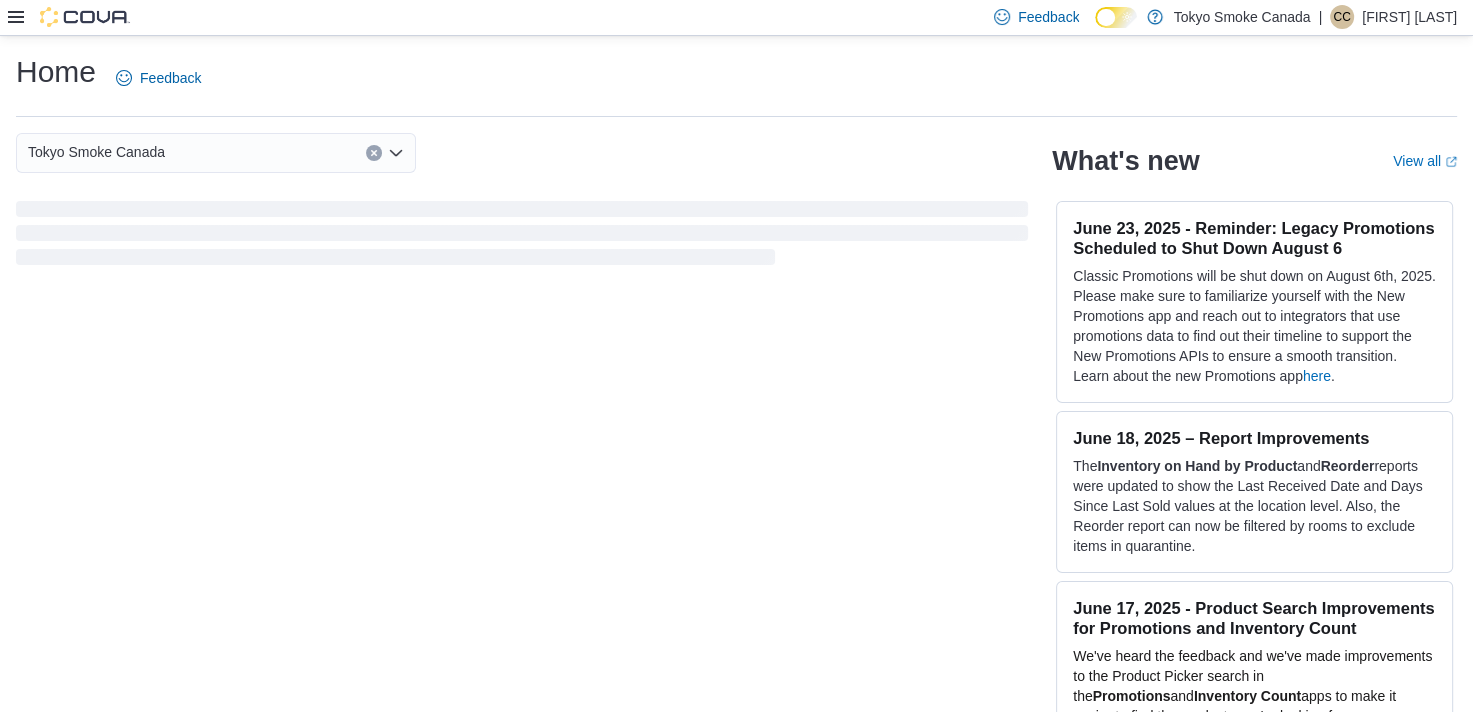 click 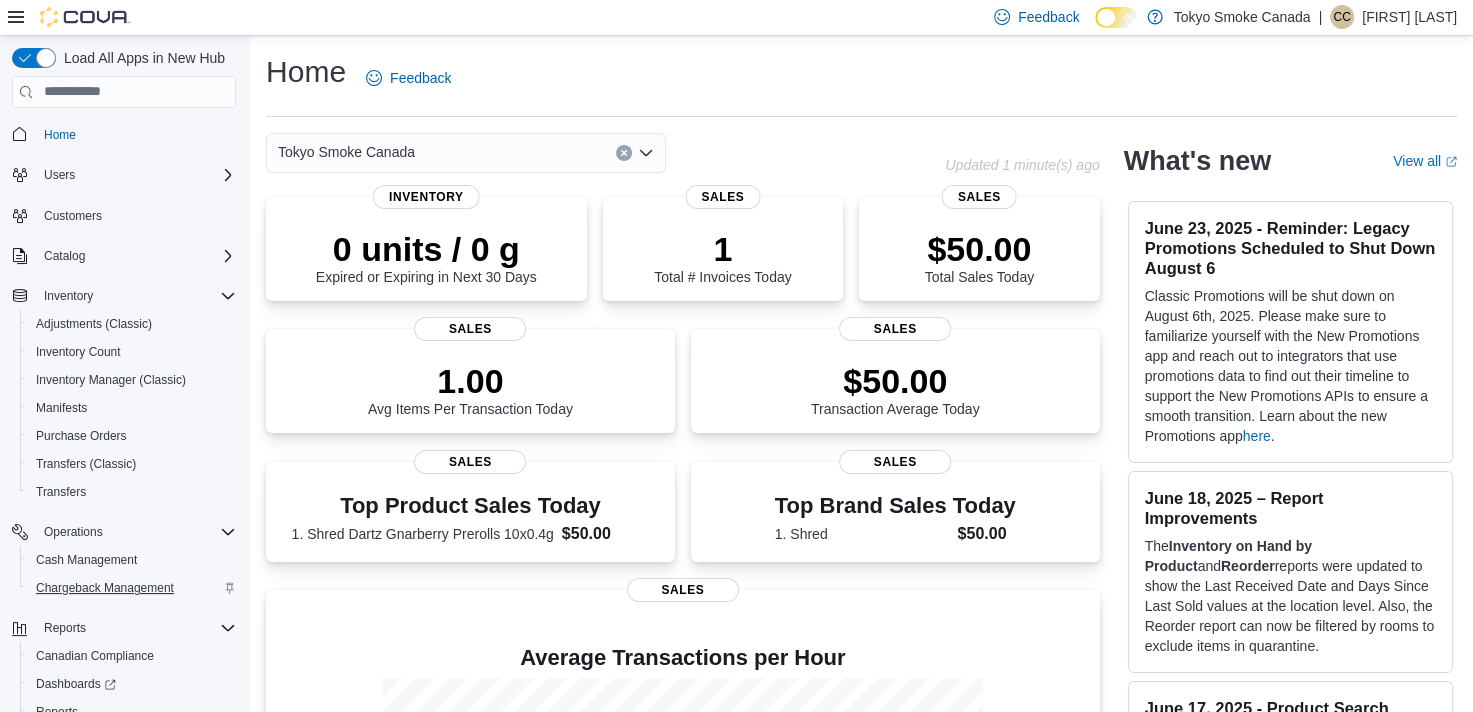 scroll, scrollTop: 101, scrollLeft: 0, axis: vertical 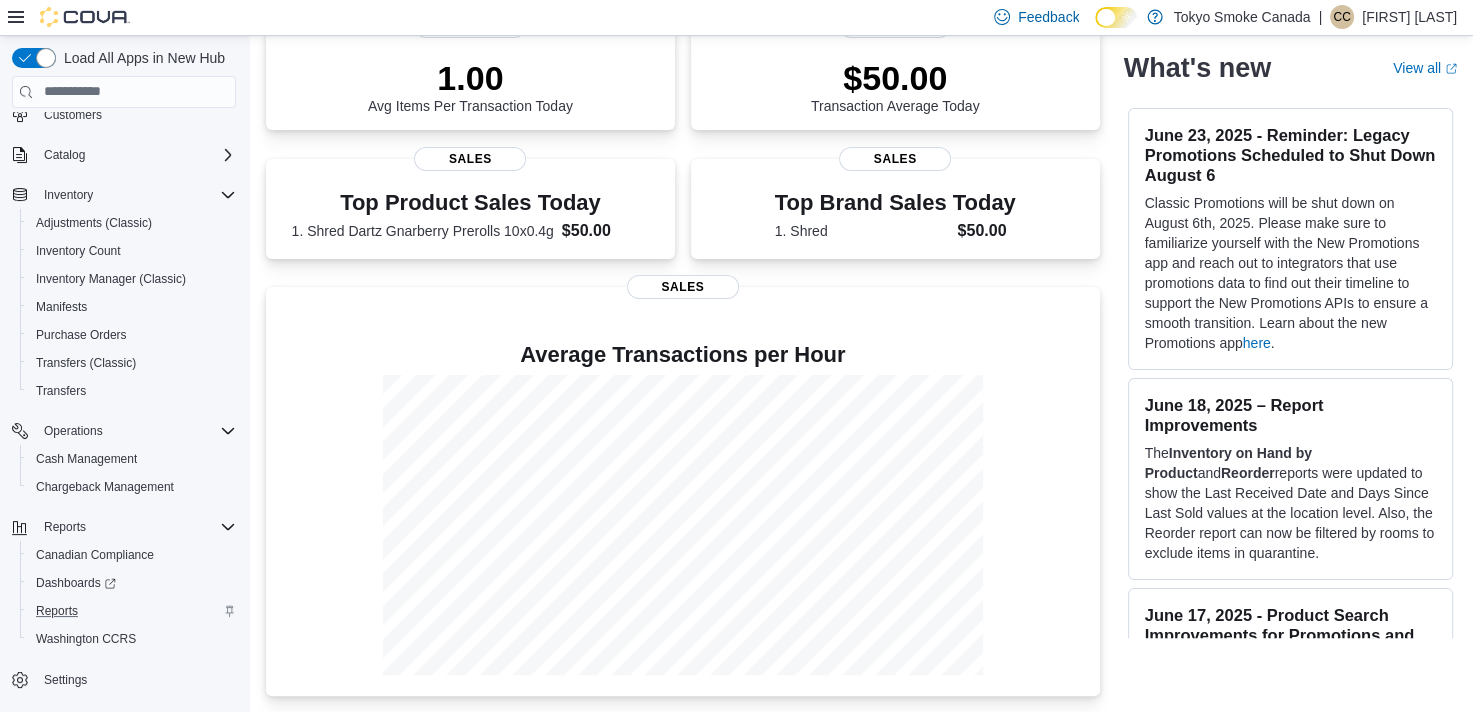 click on "Reports" at bounding box center (132, 611) 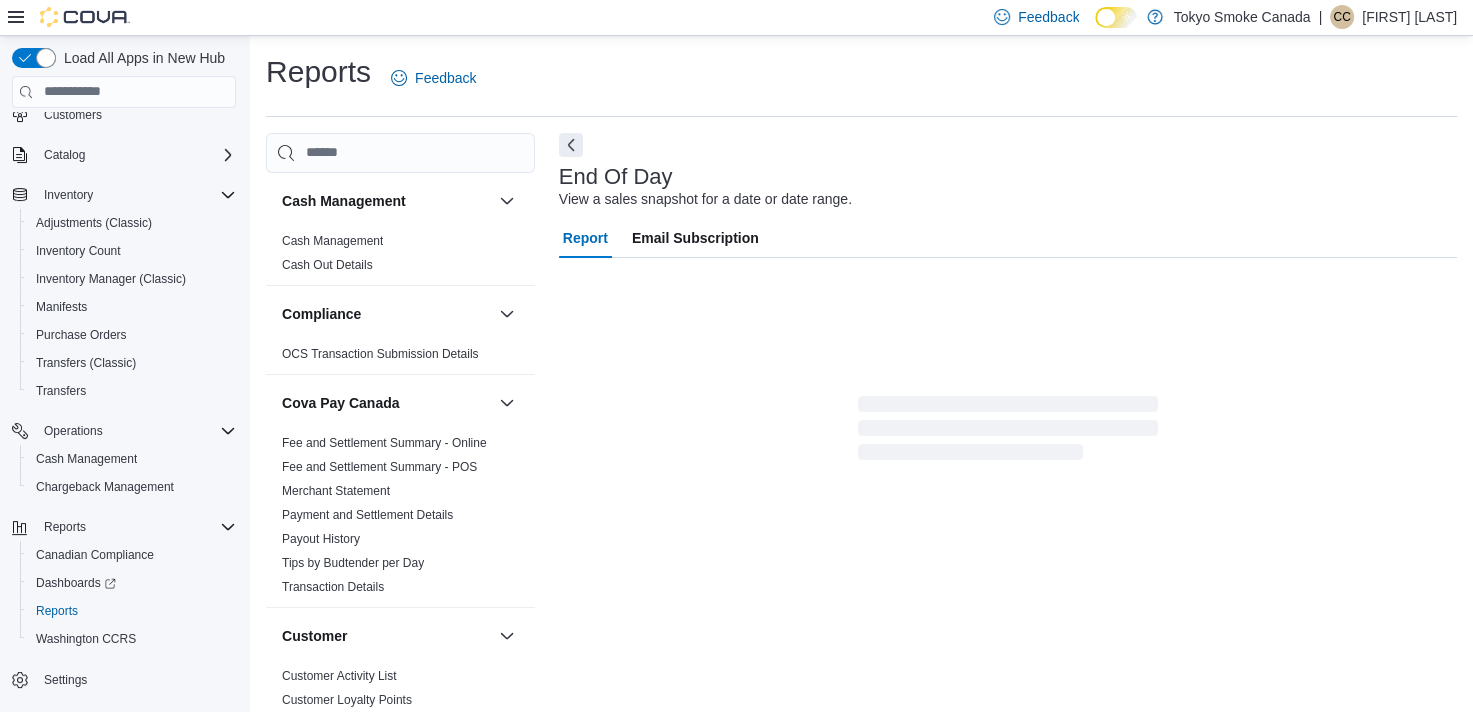 scroll, scrollTop: 10, scrollLeft: 0, axis: vertical 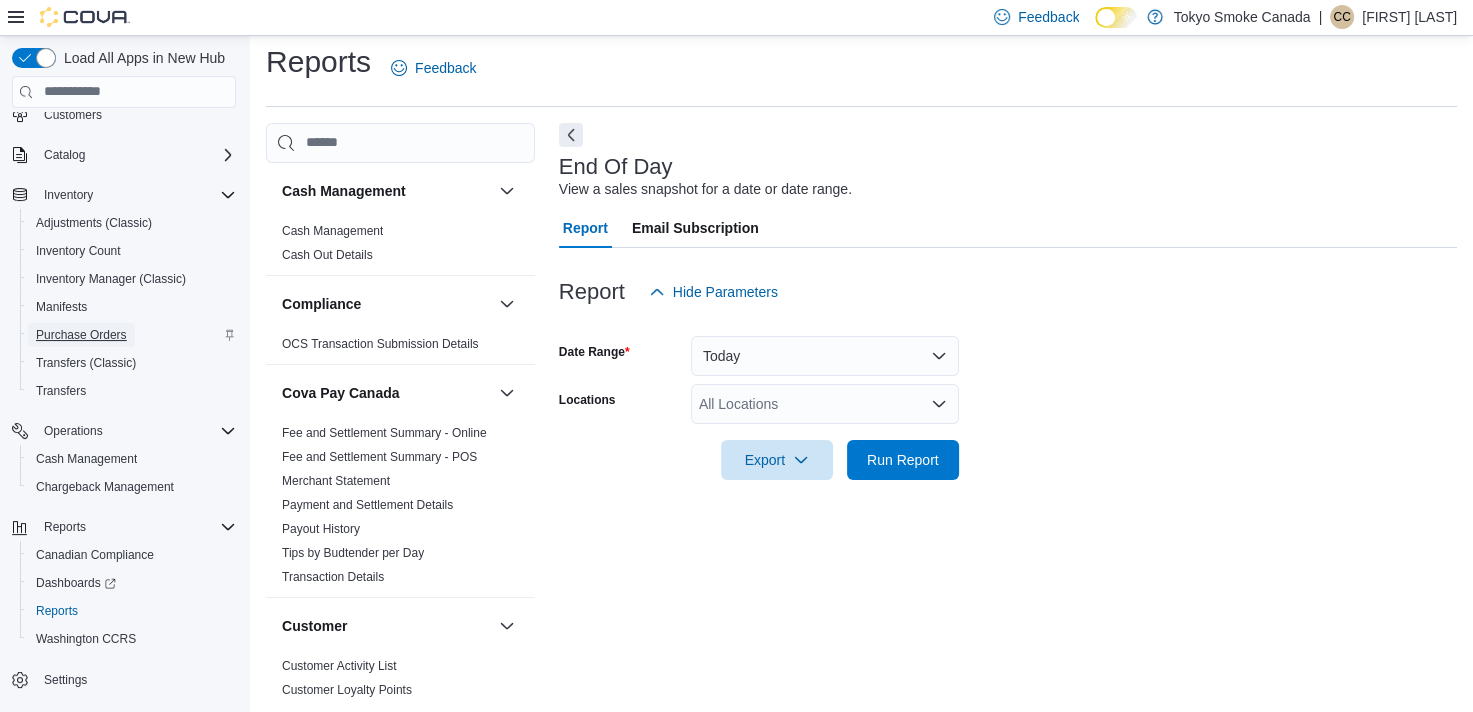 click on "Purchase Orders" at bounding box center (81, 335) 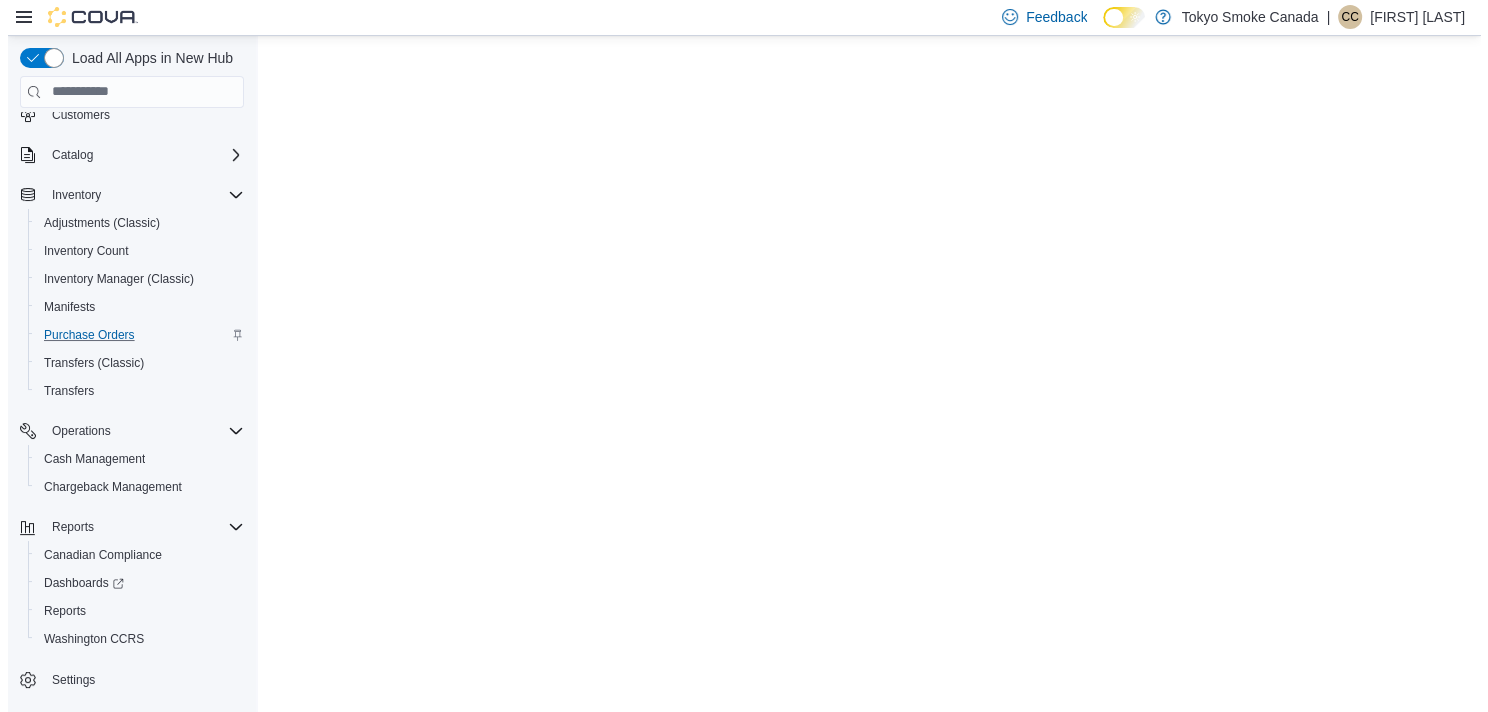 scroll, scrollTop: 0, scrollLeft: 0, axis: both 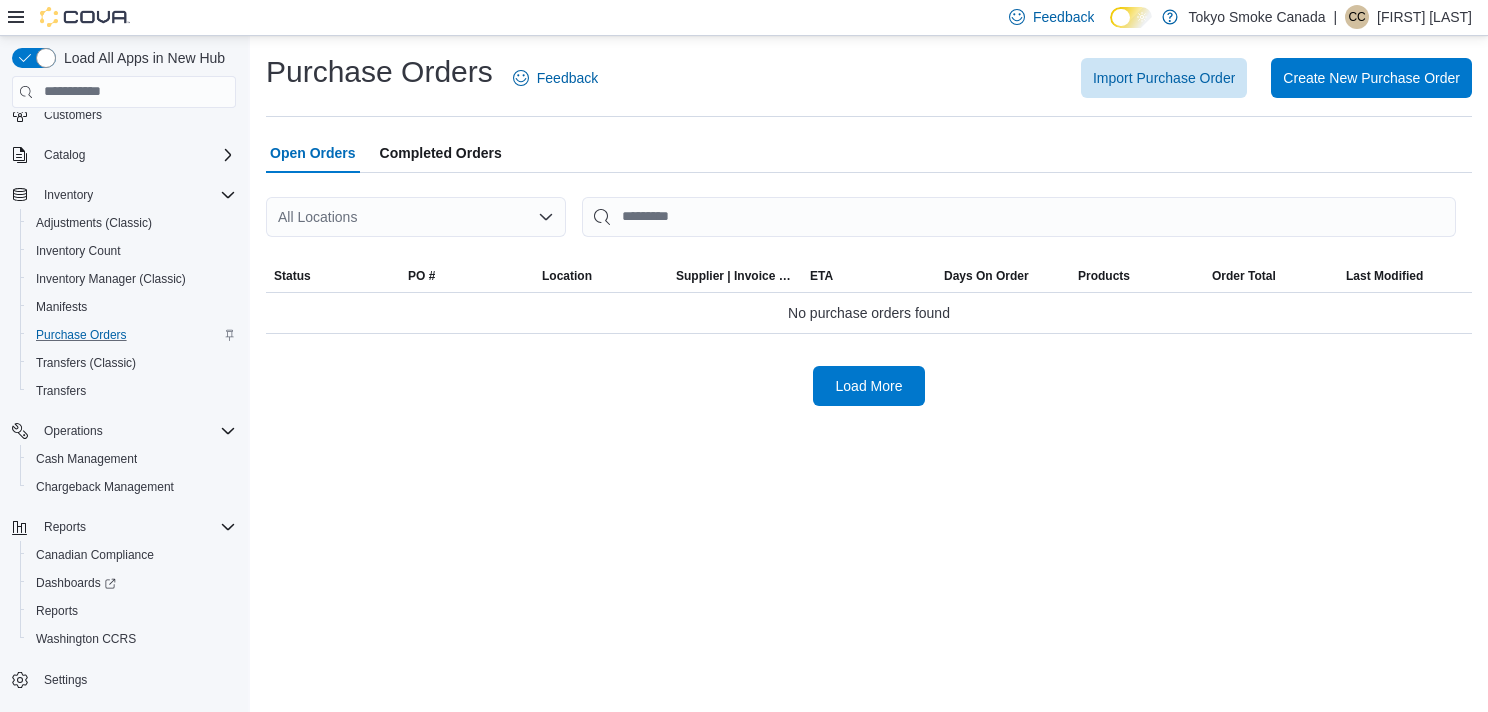 click on "All Locations" at bounding box center (416, 217) 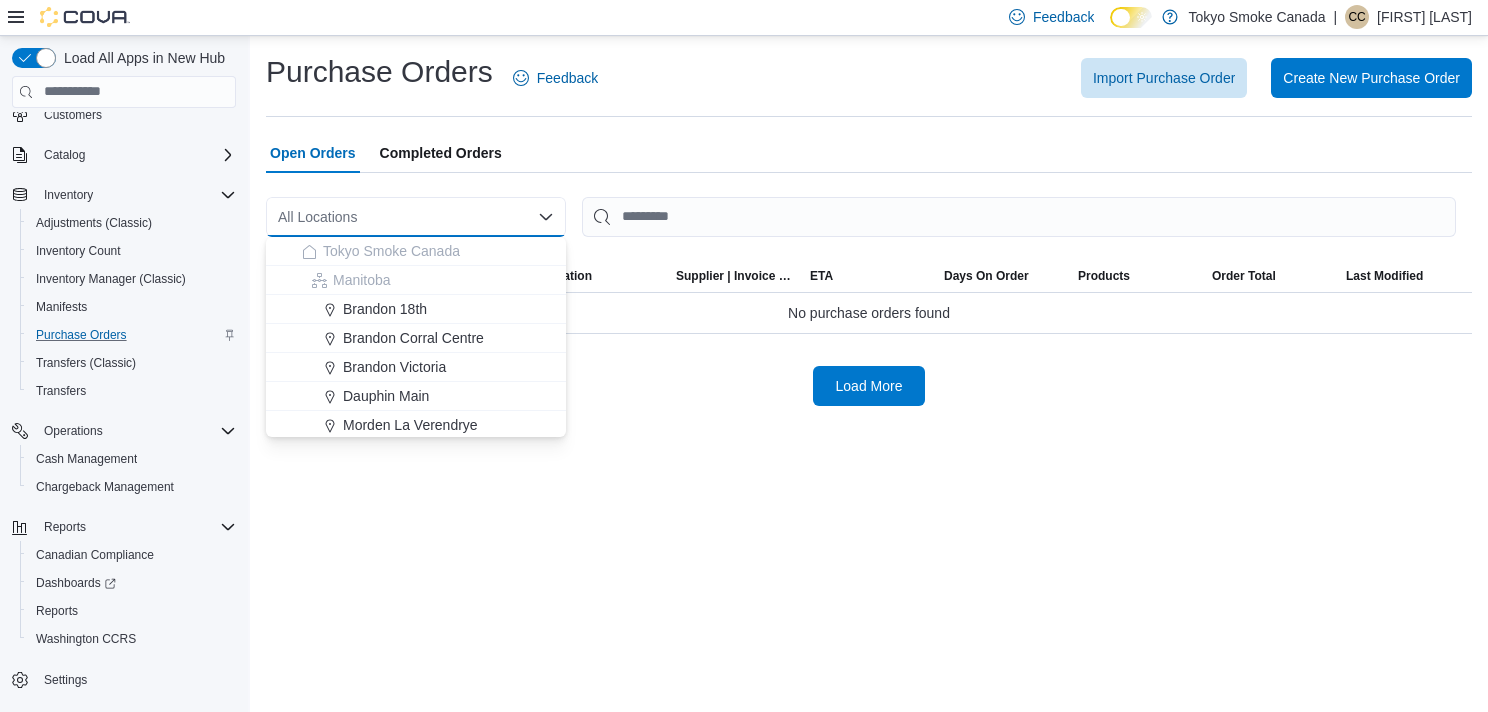 click on "All Locations Combo box. Selected. Combo box input. All Locations. Type some text or, to display a list of choices, press Down Arrow. To exit the list of choices, press Escape." at bounding box center (416, 217) 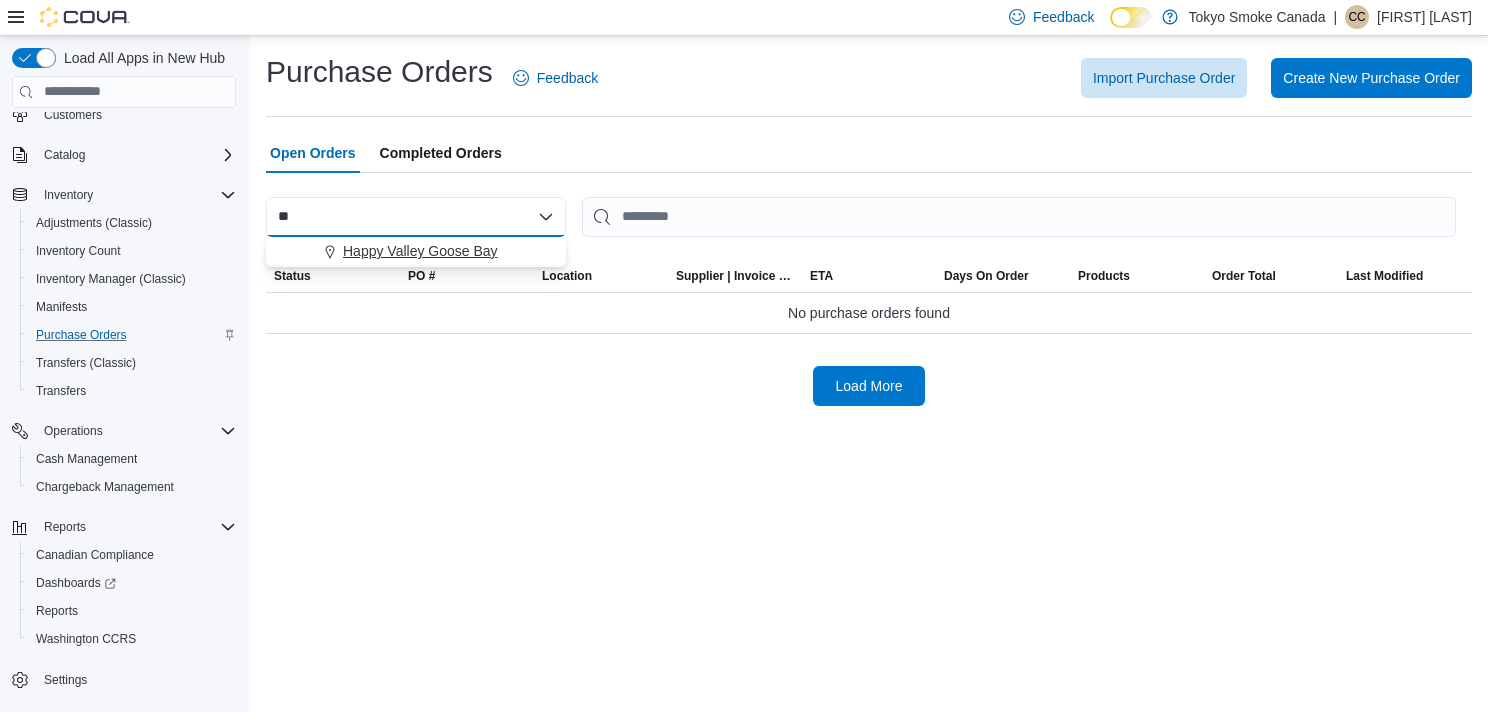 type on "**" 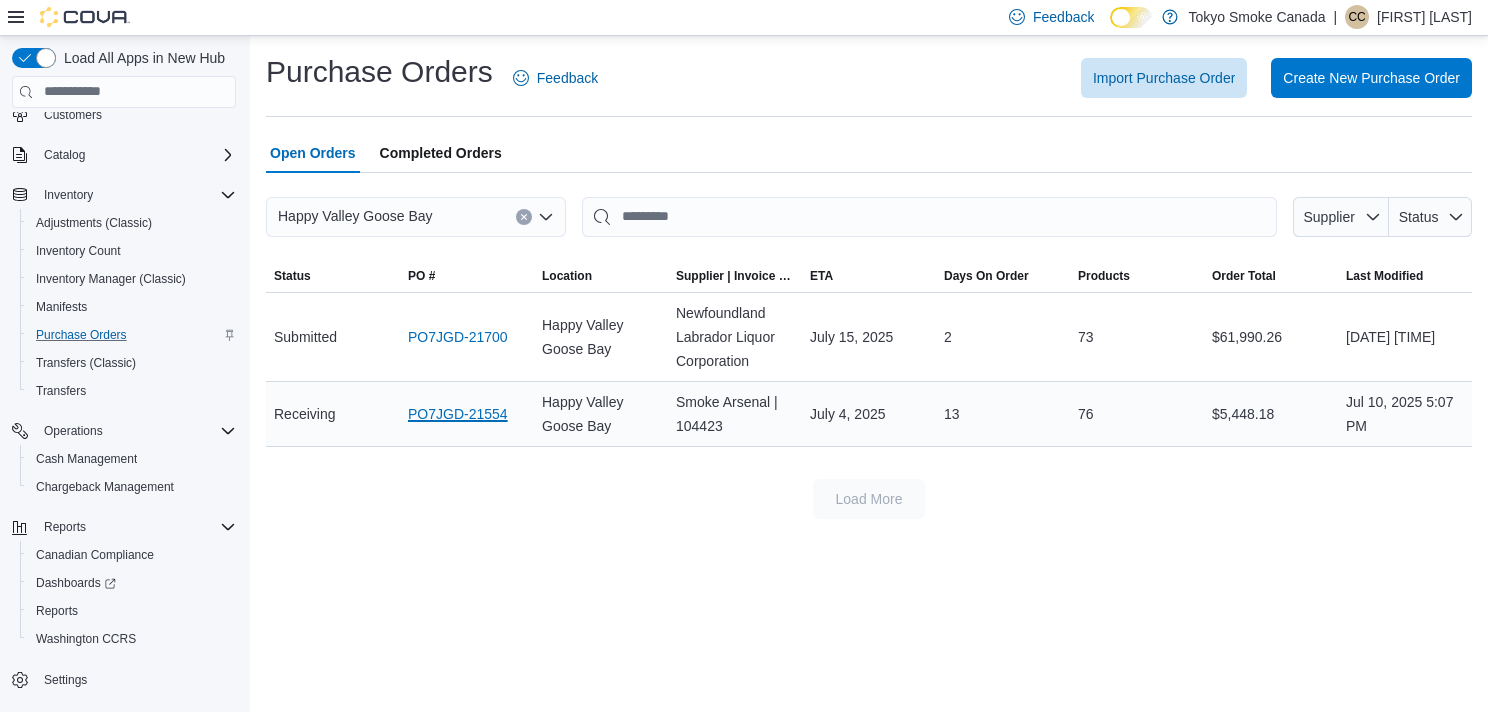 click on "PO7JGD-21554" at bounding box center [458, 414] 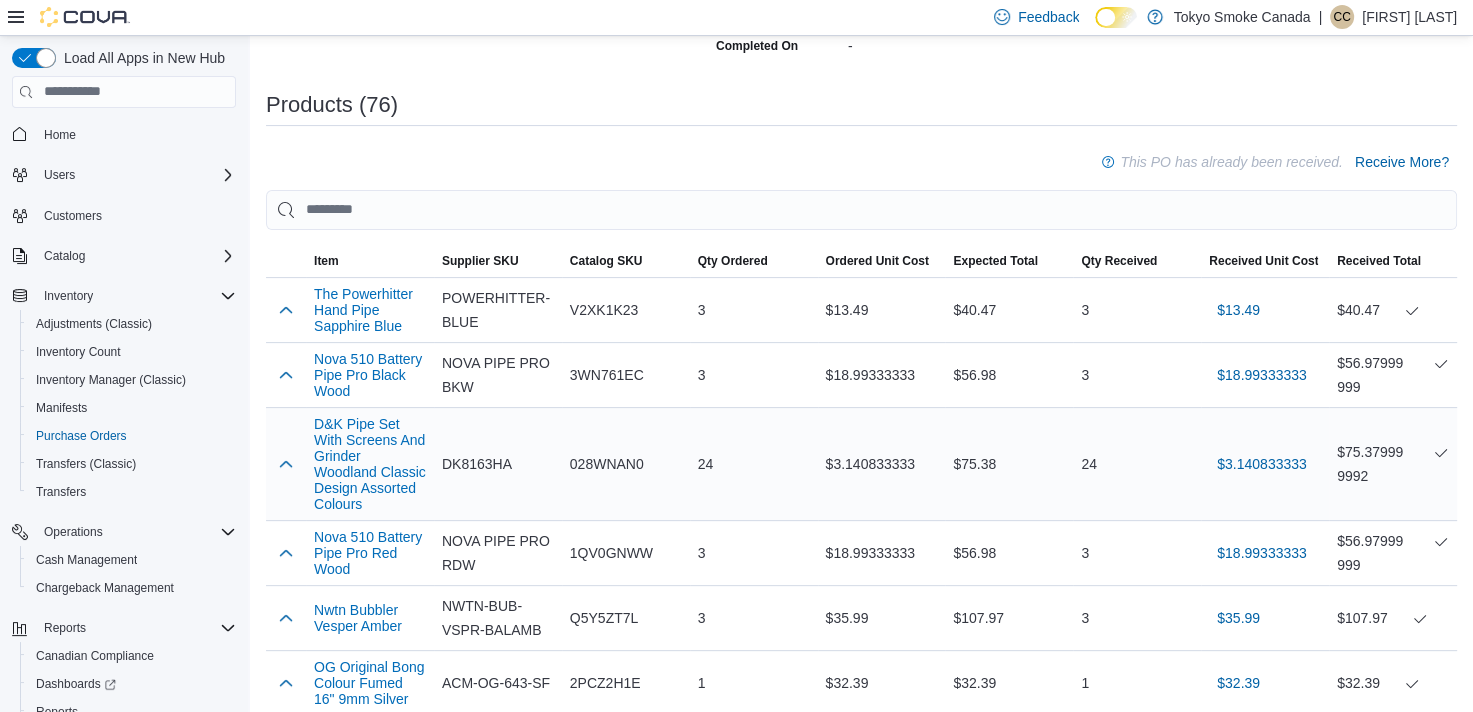 scroll, scrollTop: 500, scrollLeft: 0, axis: vertical 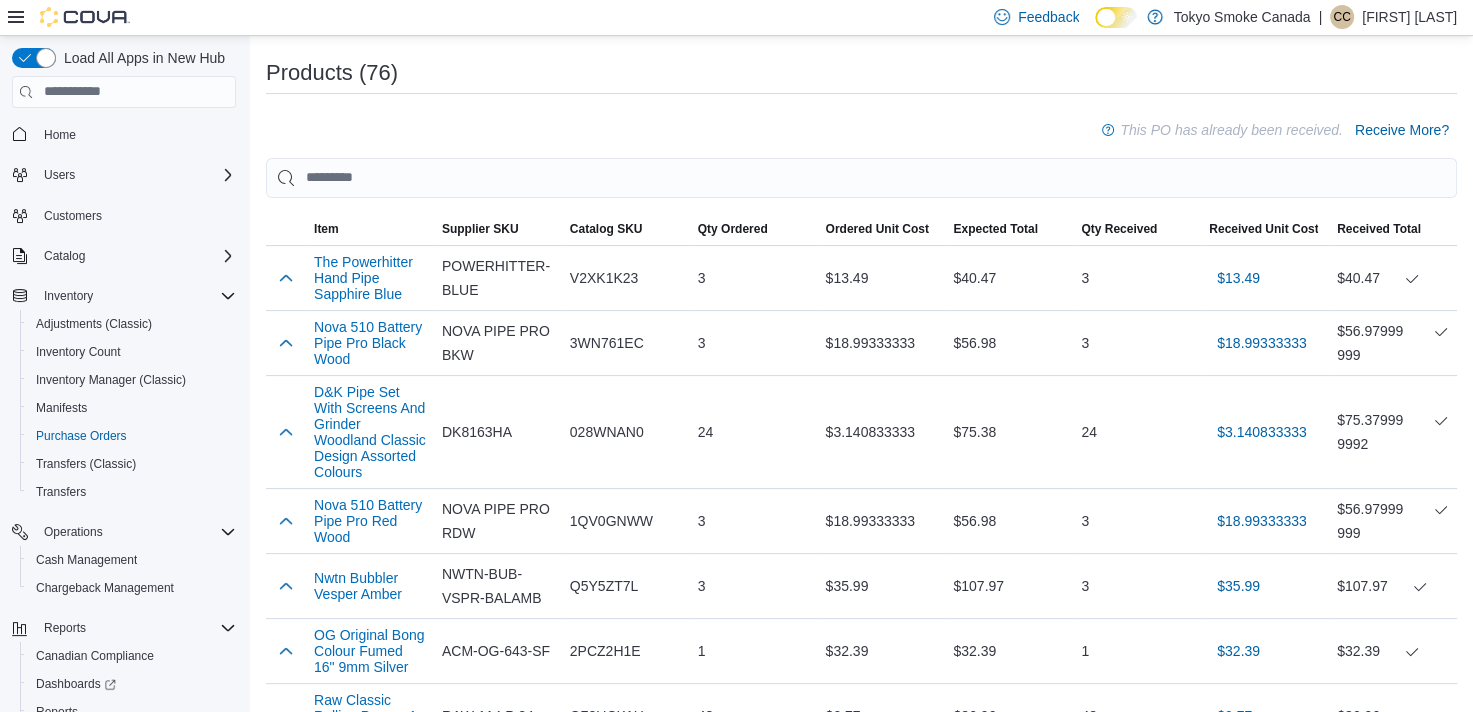 click on "This PO has already been received. Receive More?" at bounding box center [861, 130] 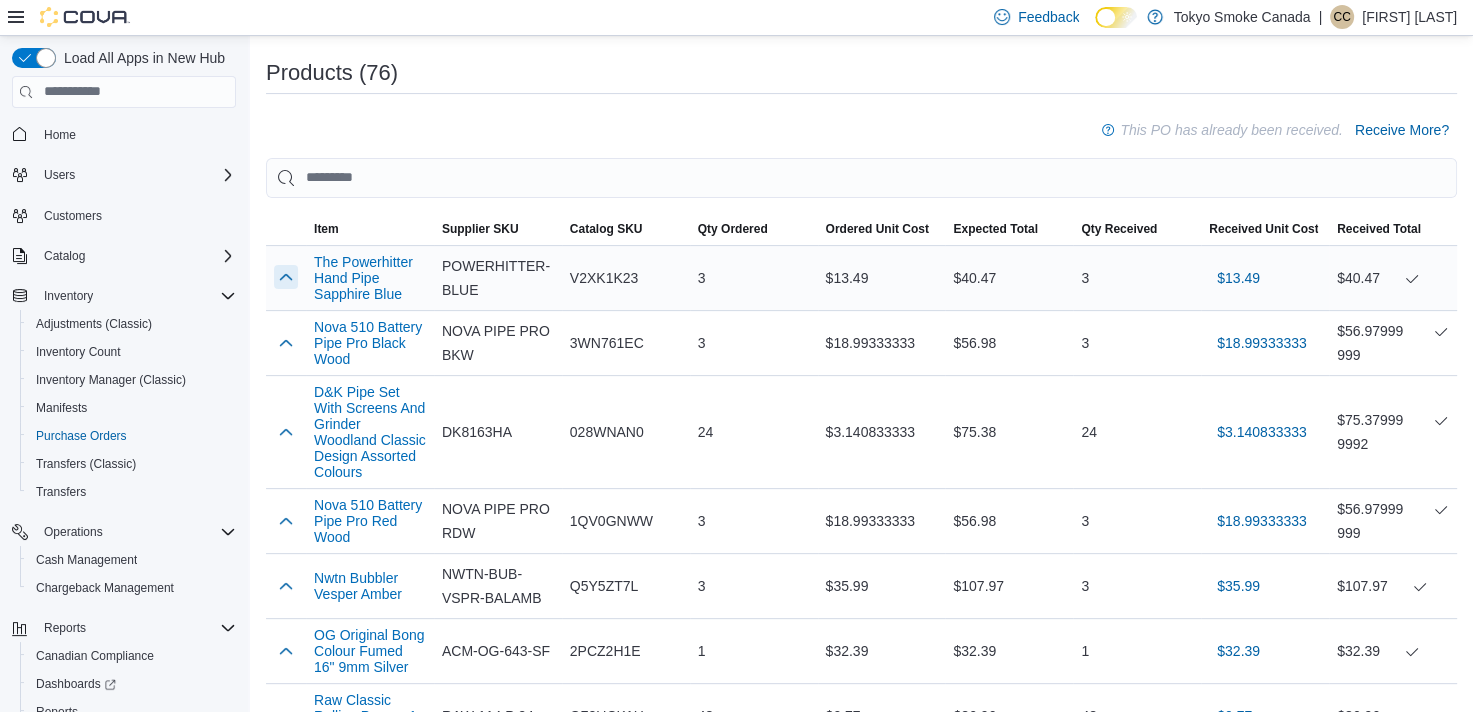 click at bounding box center [286, 277] 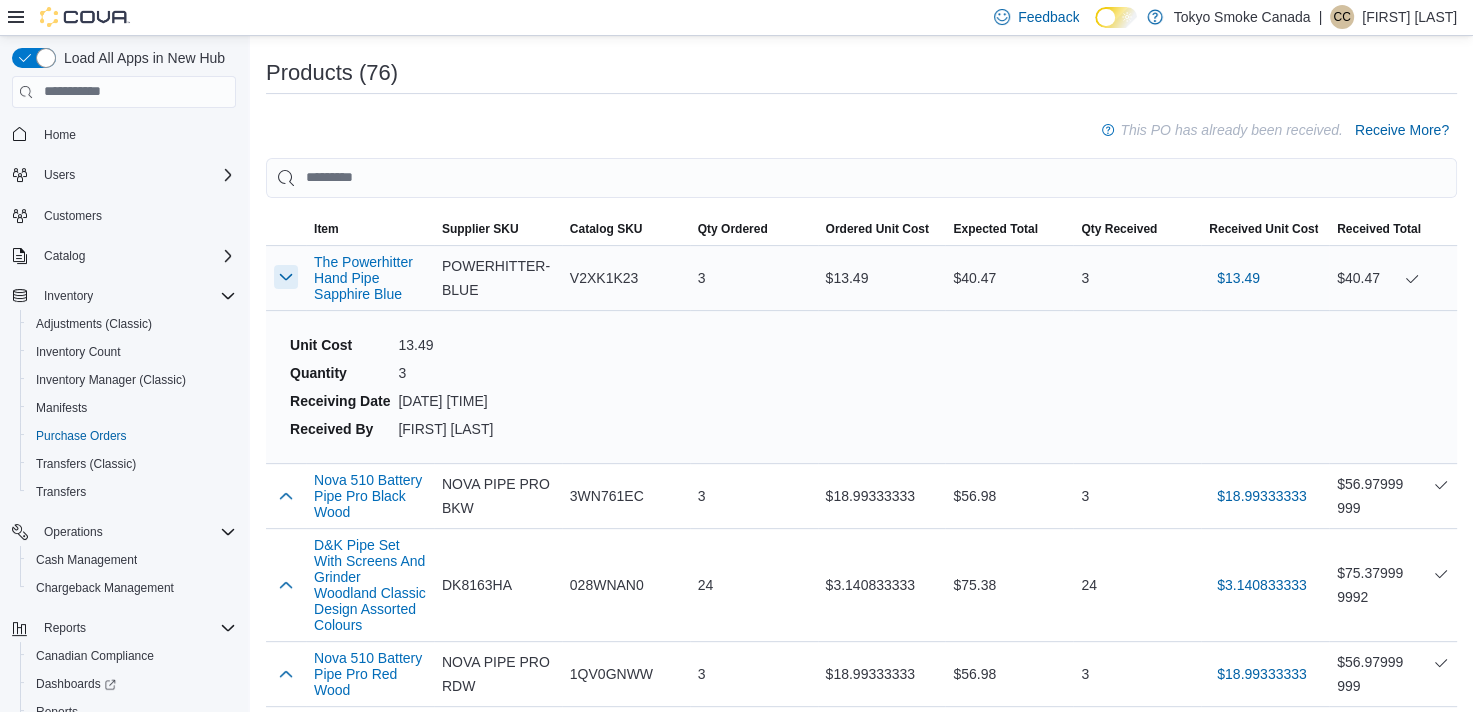 click at bounding box center [286, 277] 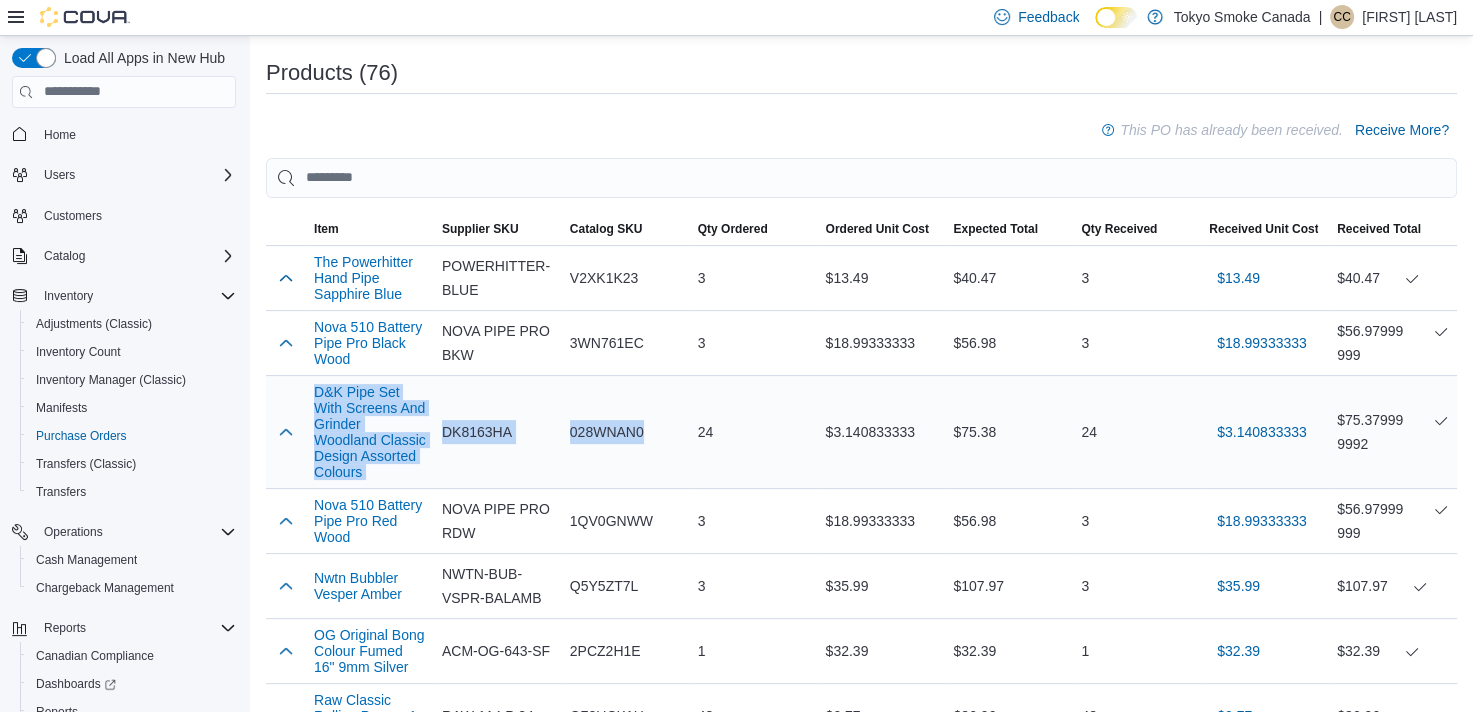 drag, startPoint x: 657, startPoint y: 428, endPoint x: 273, endPoint y: 408, distance: 384.52048 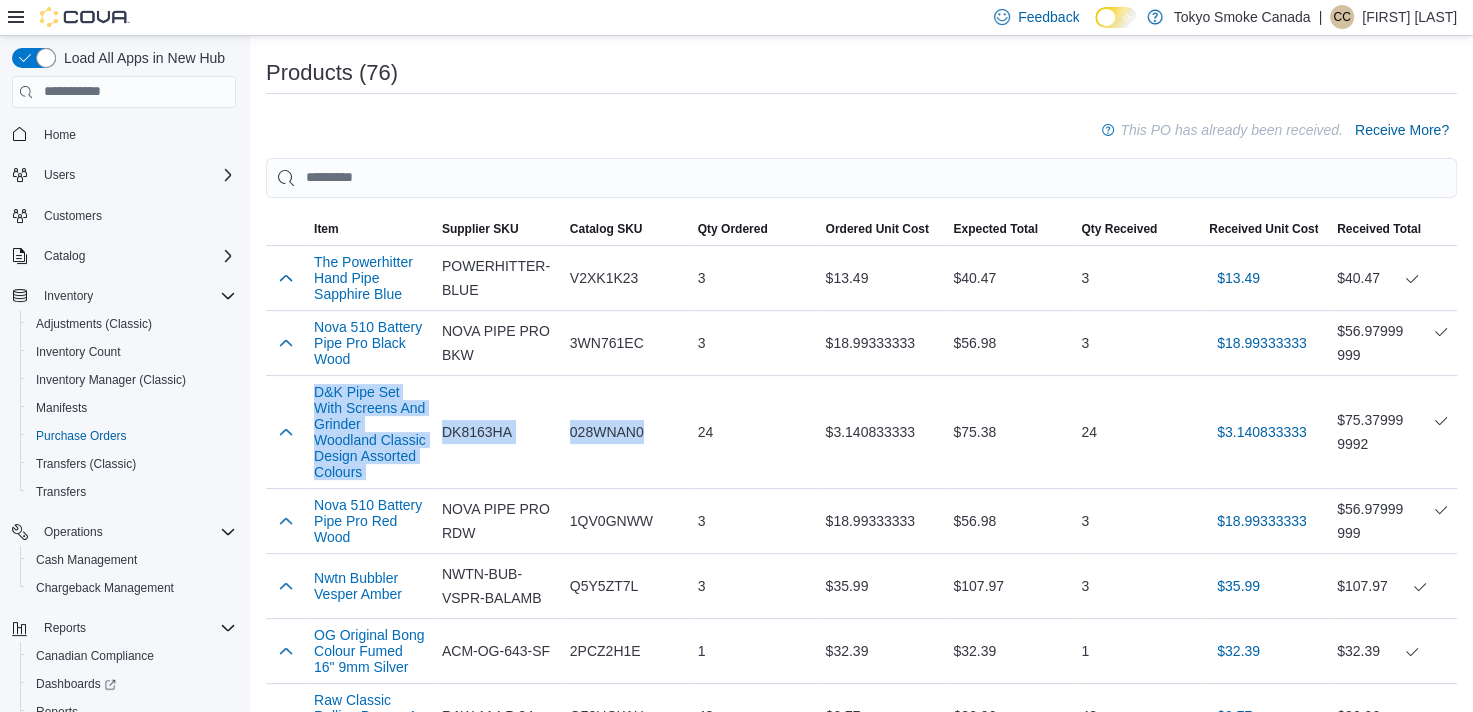 copy on "D&K Pipe Set With Screens And Grinder Woodland Classic Design Assorted Colours Supplier SKU DK8163HA Catalog SKU 028WNAN0" 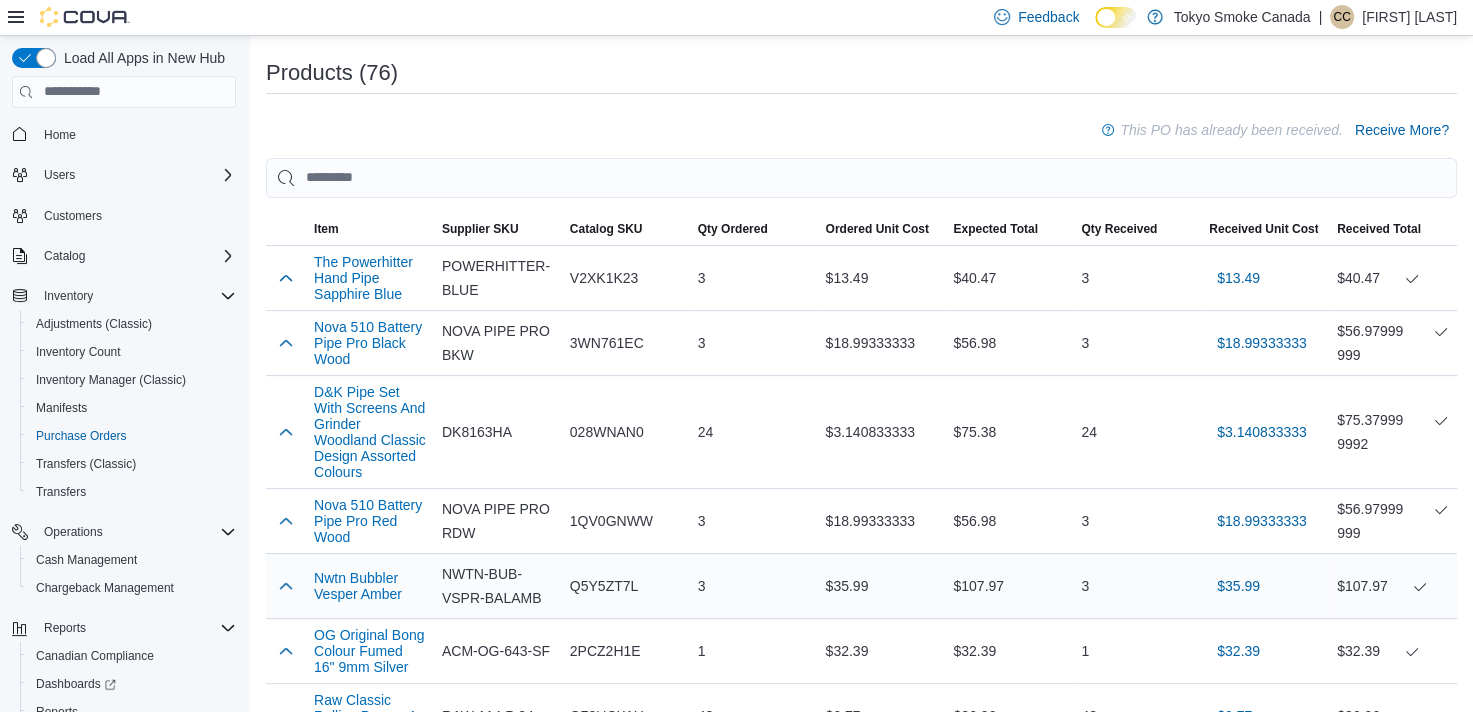 click on "Catalog SKU Q5Y5ZT7L" at bounding box center [626, 585] 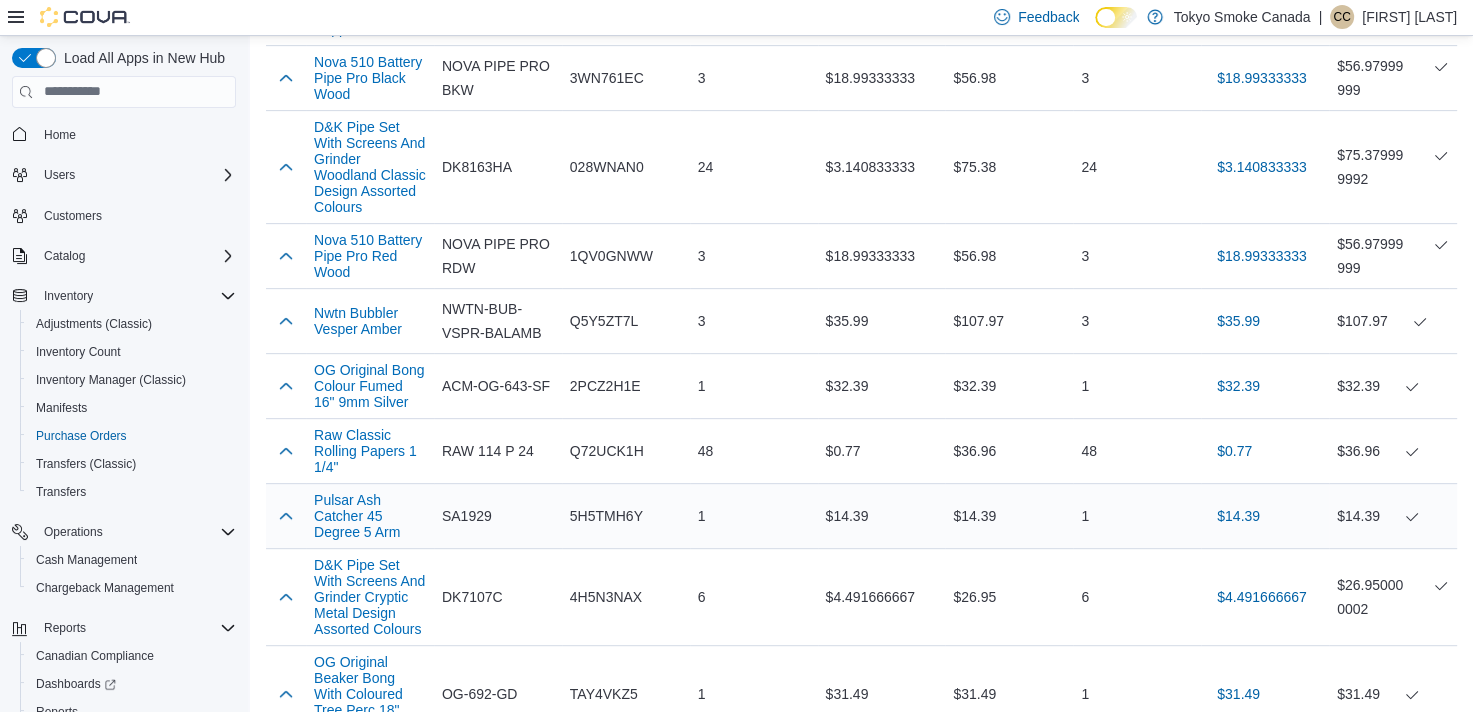 scroll, scrollTop: 800, scrollLeft: 0, axis: vertical 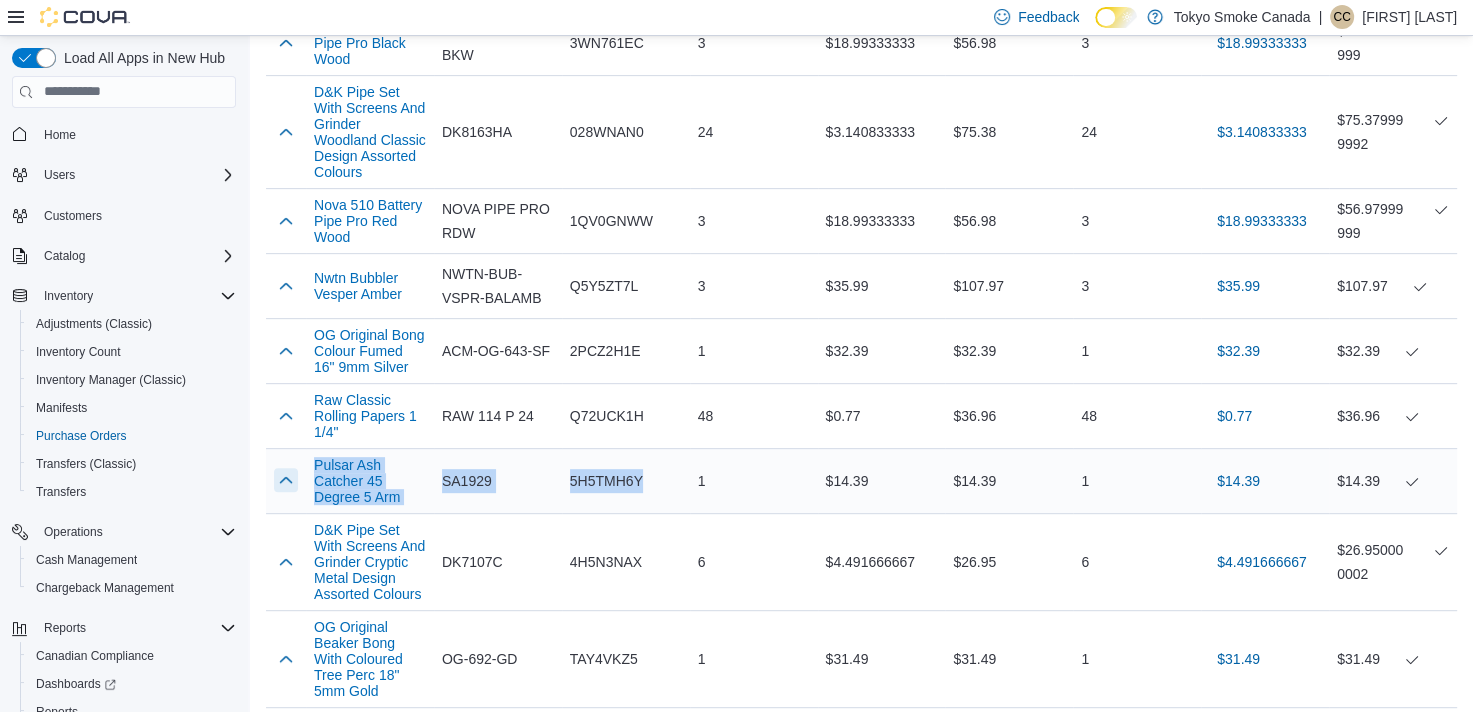 drag, startPoint x: 664, startPoint y: 486, endPoint x: 295, endPoint y: 471, distance: 369.30475 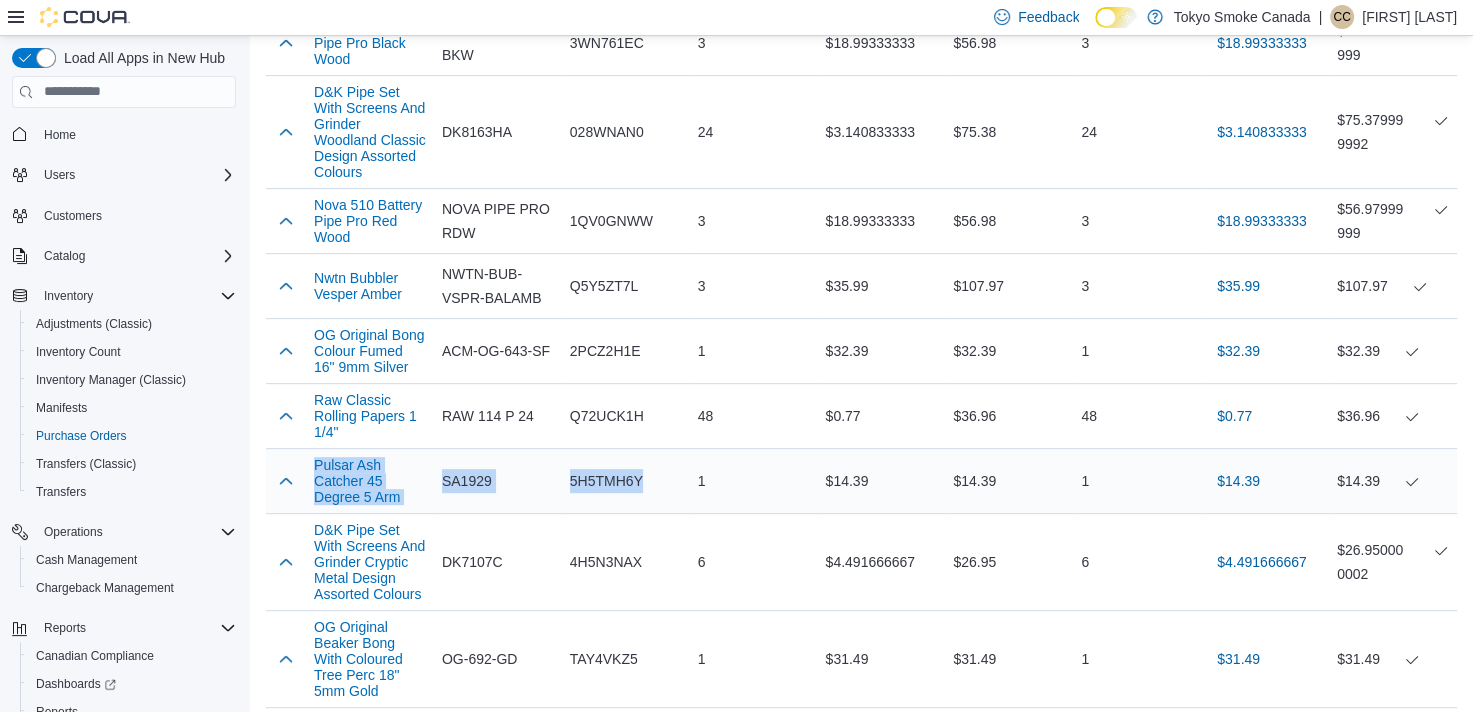 drag, startPoint x: 295, startPoint y: 471, endPoint x: 527, endPoint y: 499, distance: 233.68355 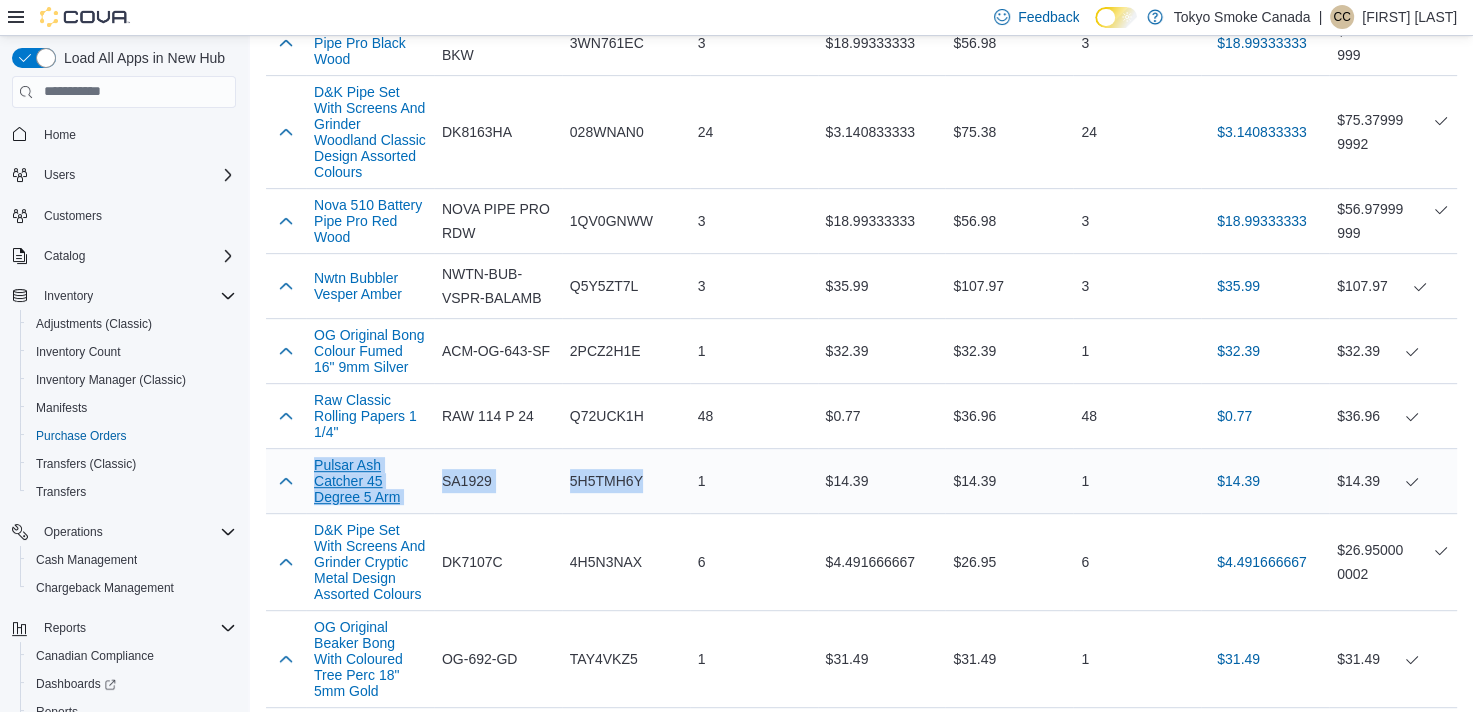 drag, startPoint x: 656, startPoint y: 480, endPoint x: 313, endPoint y: 464, distance: 343.373 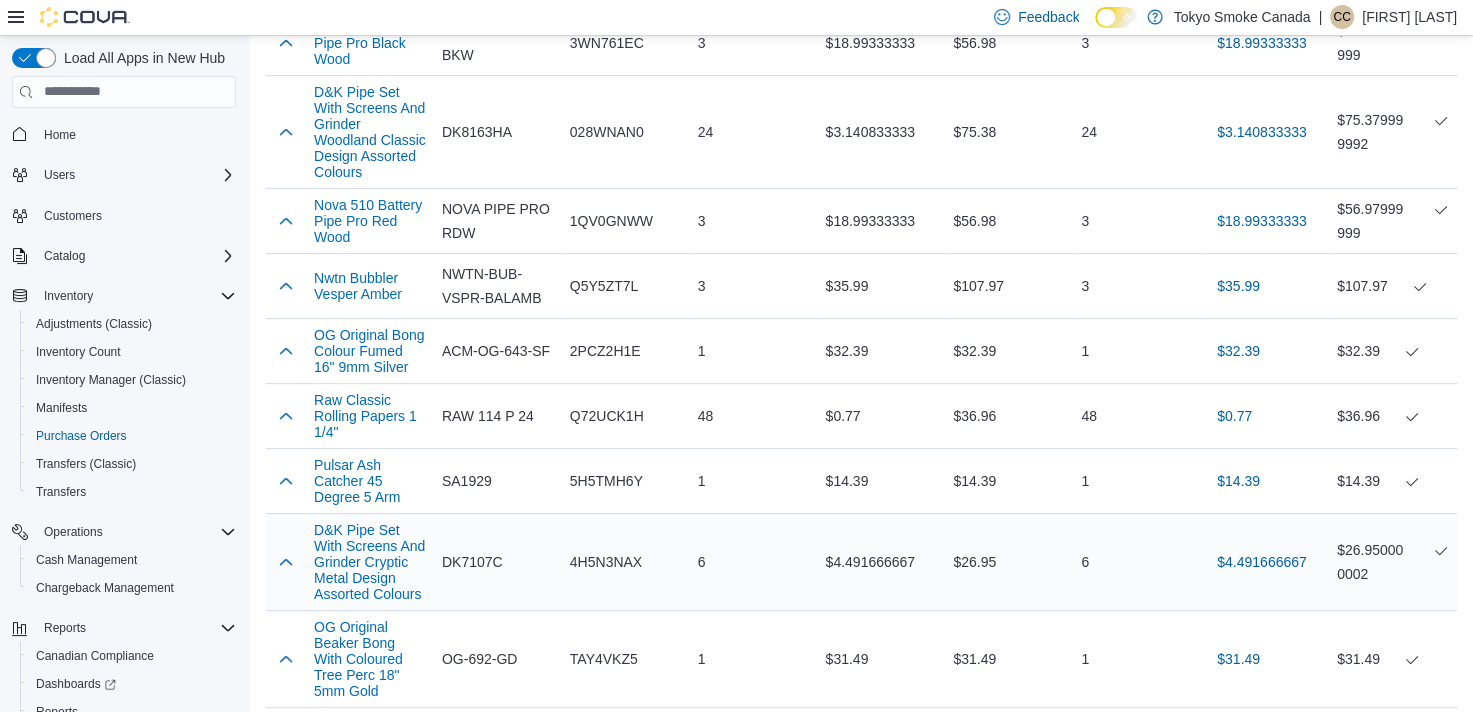 click on "Catalog SKU 4H5N3NAX" at bounding box center [626, 561] 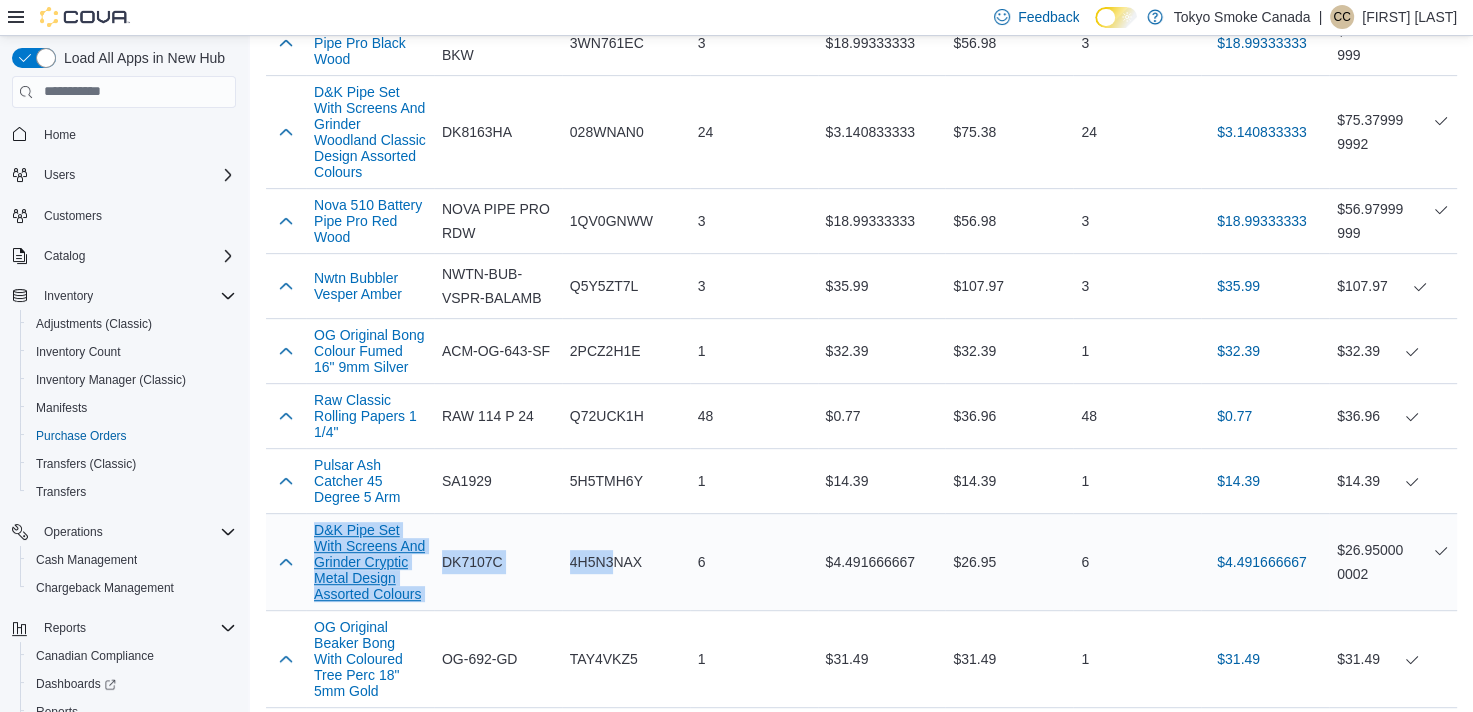 drag, startPoint x: 619, startPoint y: 597, endPoint x: 313, endPoint y: 536, distance: 312.02084 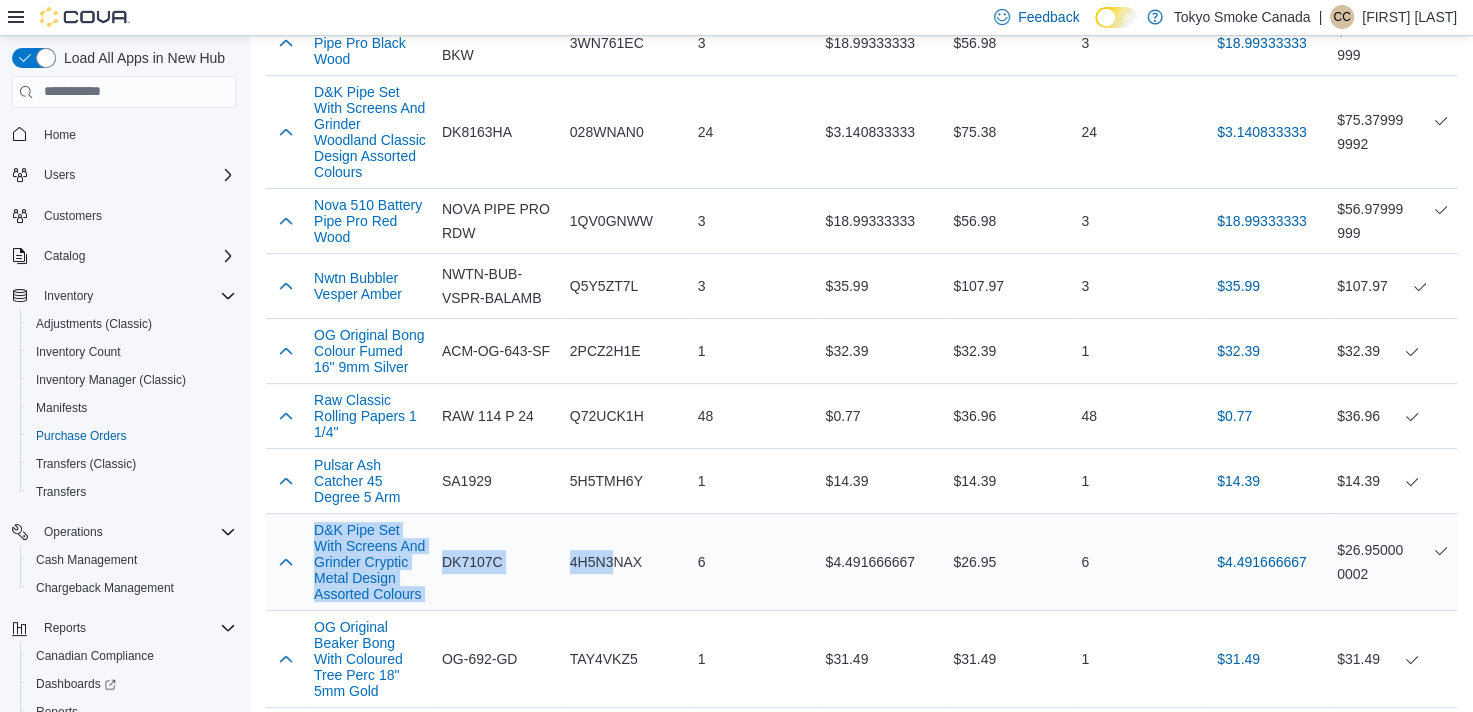 click on "4H5N3NAX" at bounding box center [606, 562] 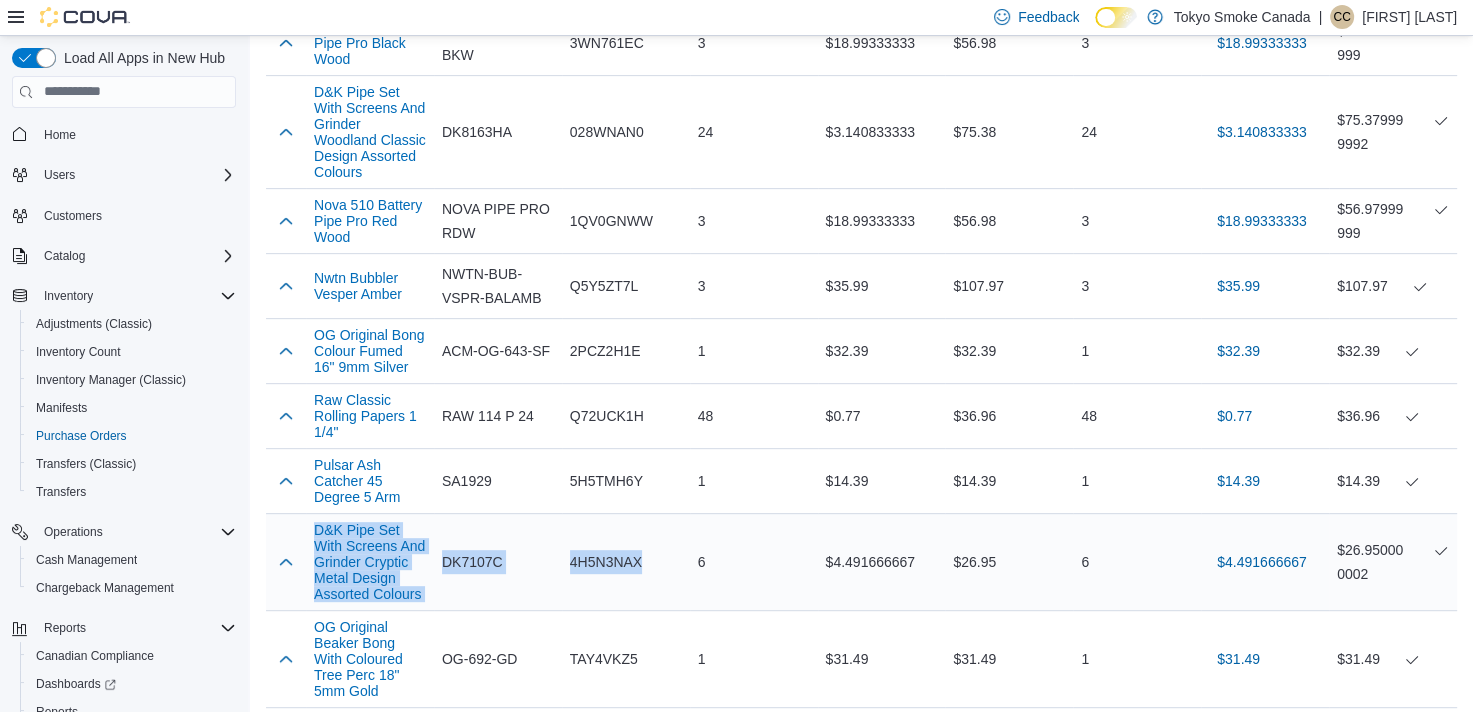 drag, startPoint x: 656, startPoint y: 569, endPoint x: 305, endPoint y: 527, distance: 353.50388 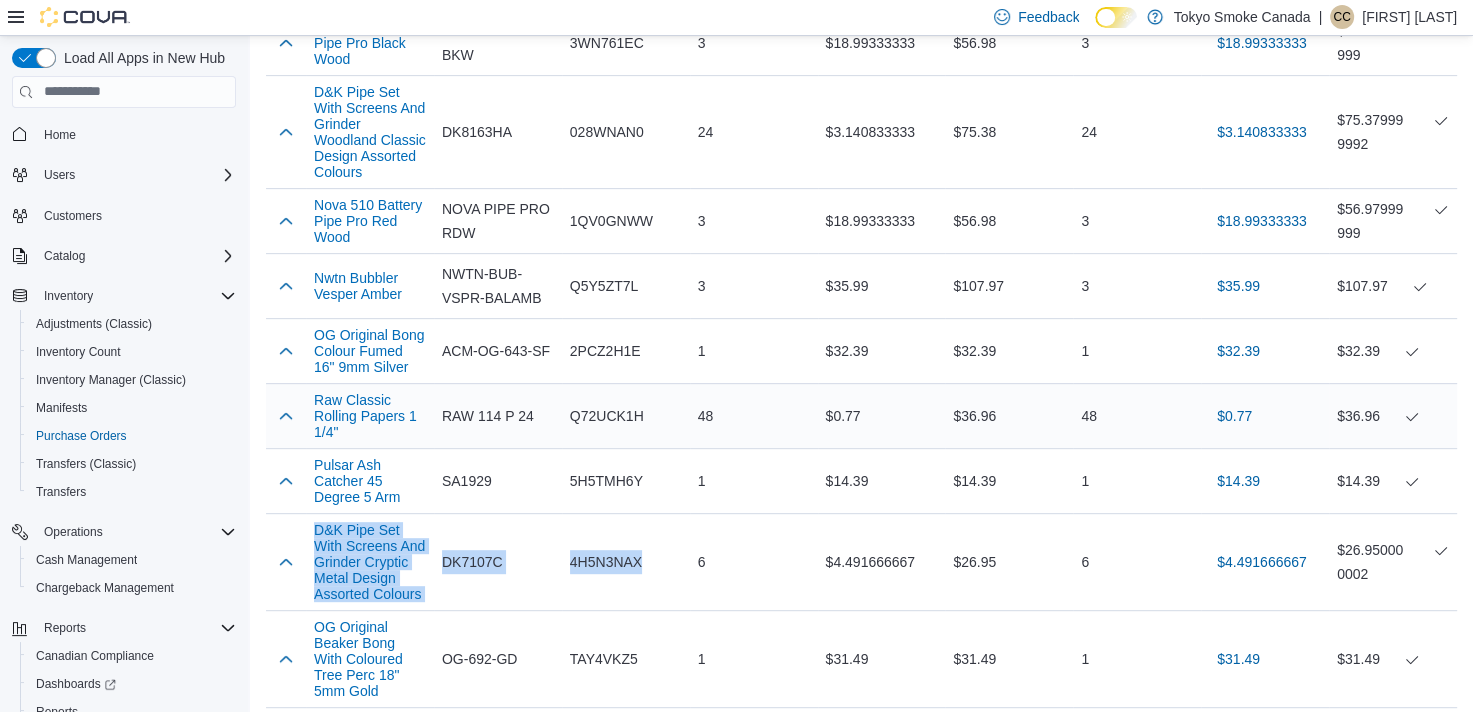 copy on "D&K Pipe Set With Screens And Grinder Cryptic Metal Design Assorted Colours Supplier SKU DK7107C Catalog SKU 4H5N3NAX" 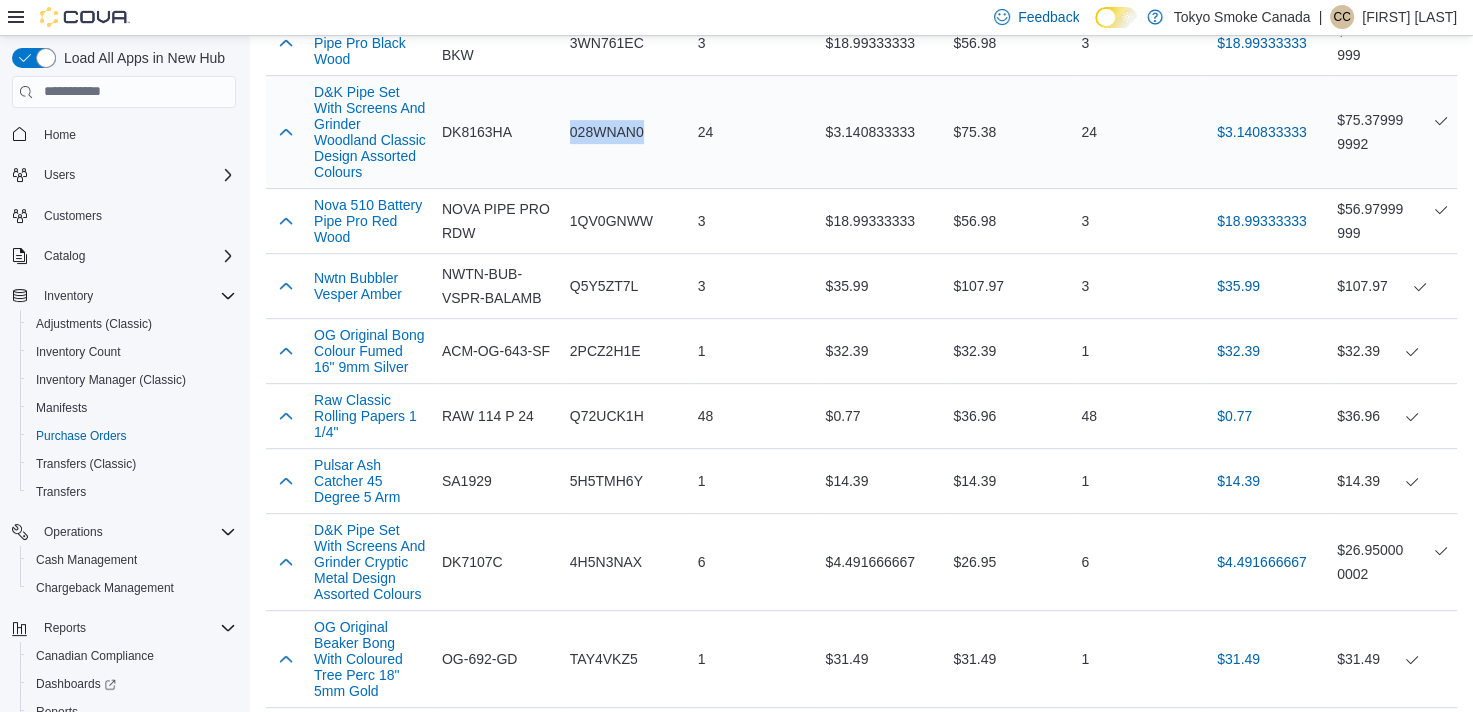 drag, startPoint x: 656, startPoint y: 134, endPoint x: 571, endPoint y: 133, distance: 85.00588 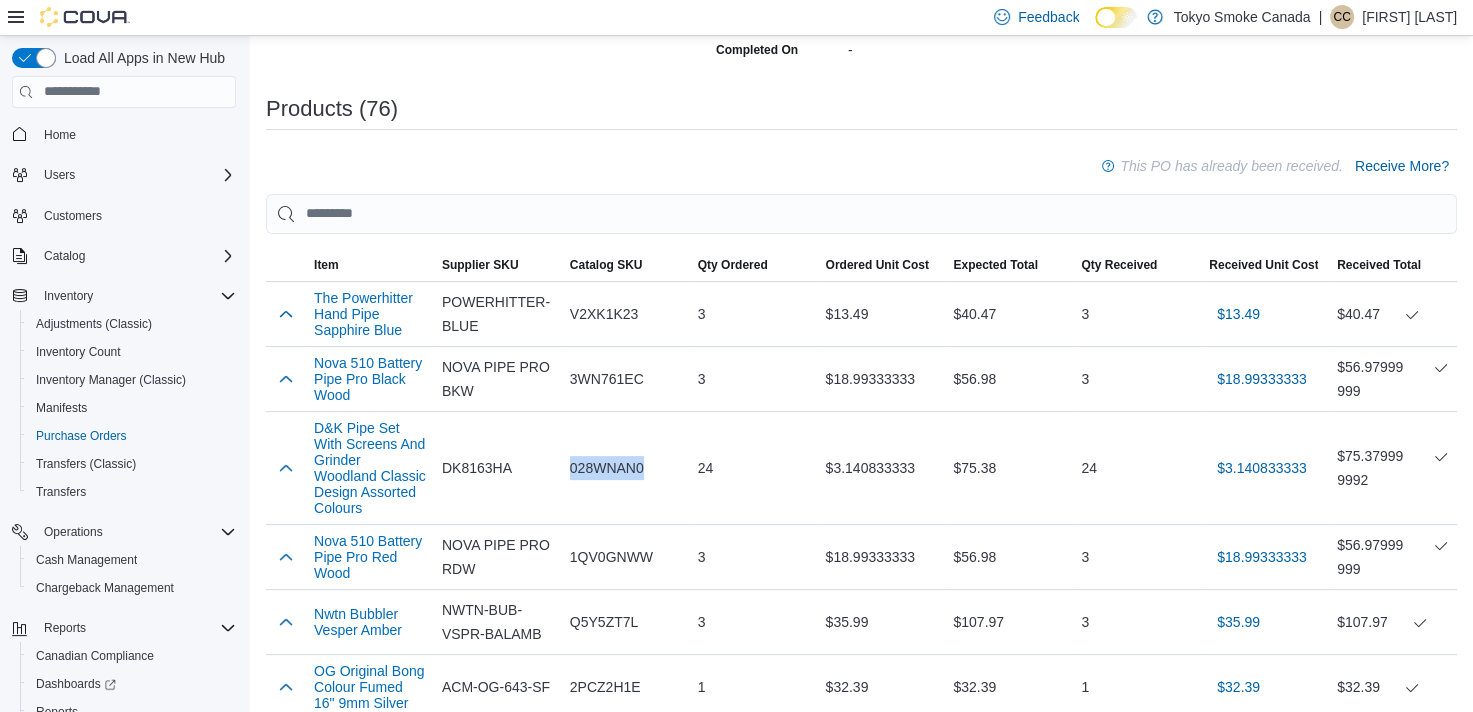 scroll, scrollTop: 800, scrollLeft: 0, axis: vertical 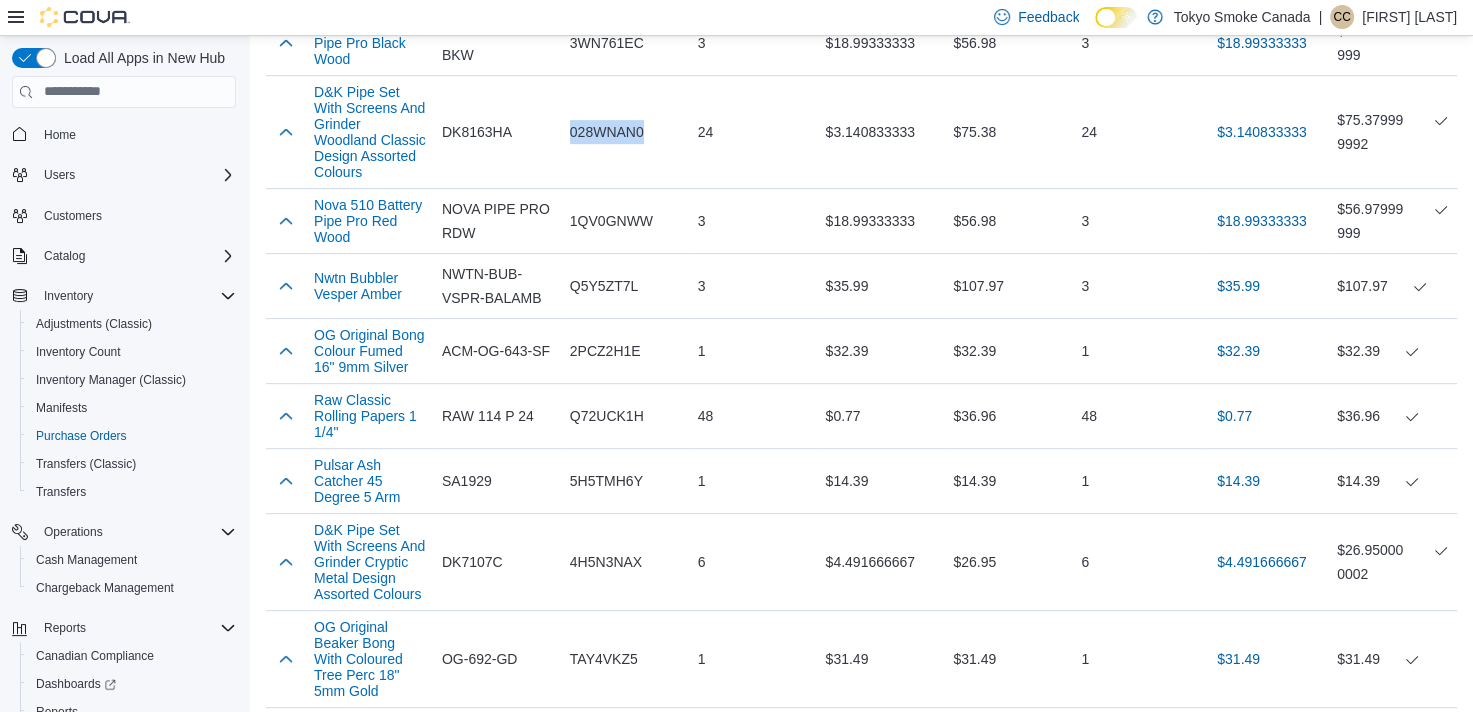 copy on "028WNAN0" 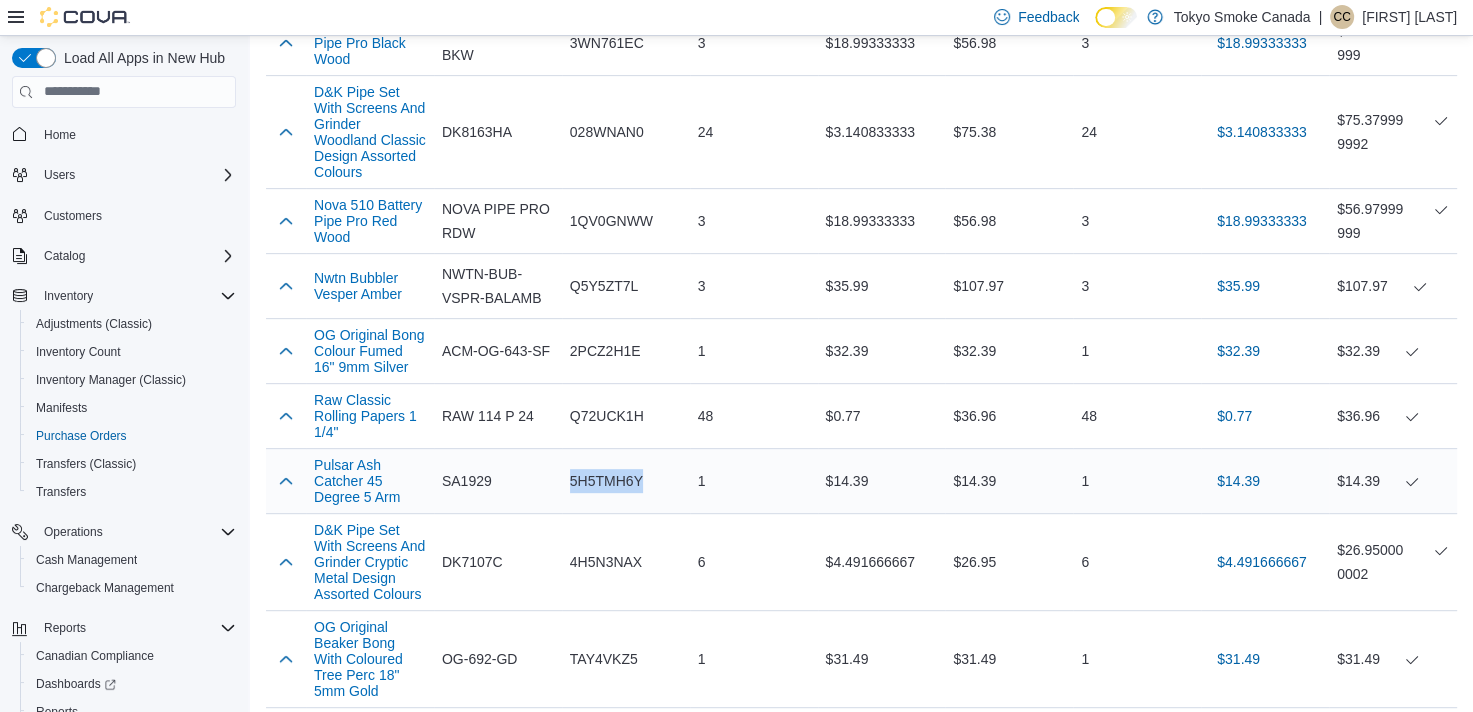 drag, startPoint x: 659, startPoint y: 481, endPoint x: 572, endPoint y: 477, distance: 87.0919 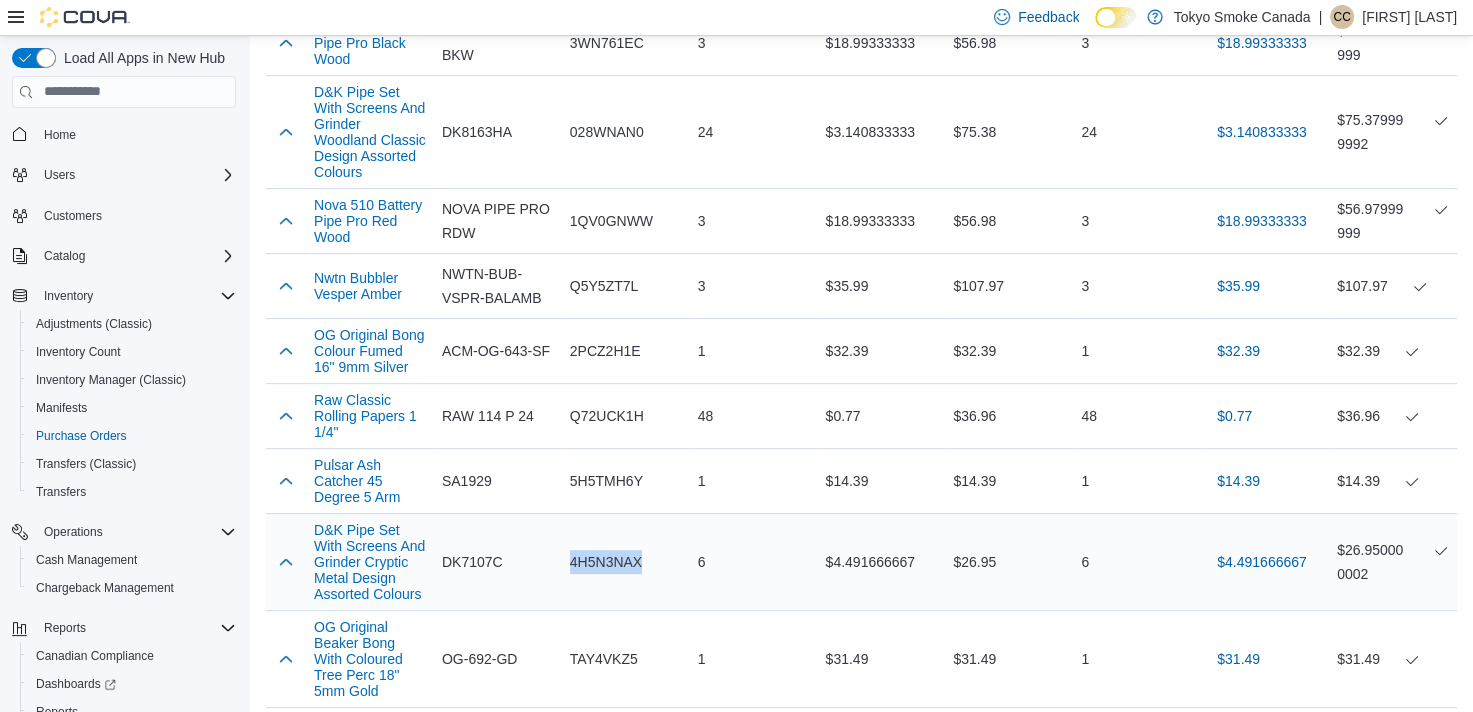 drag, startPoint x: 651, startPoint y: 566, endPoint x: 564, endPoint y: 566, distance: 87 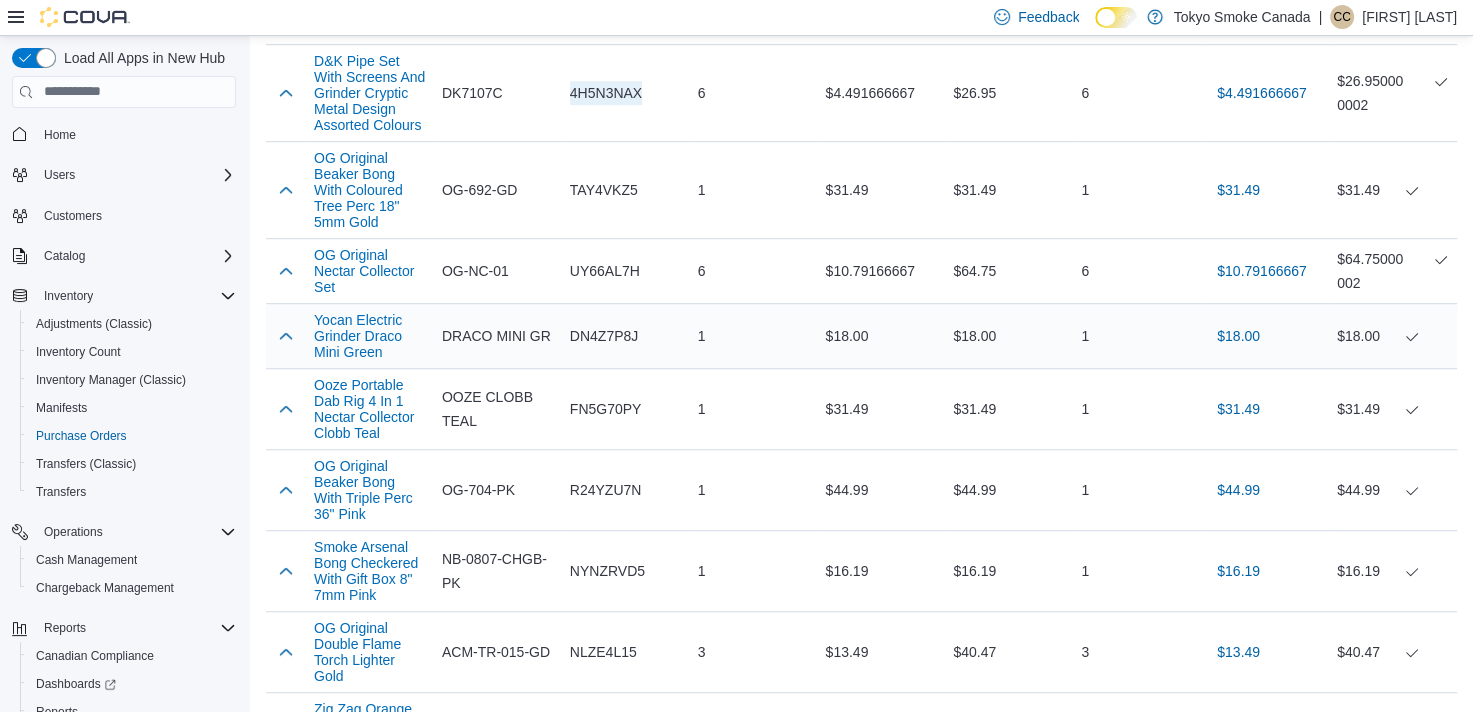 scroll, scrollTop: 1300, scrollLeft: 0, axis: vertical 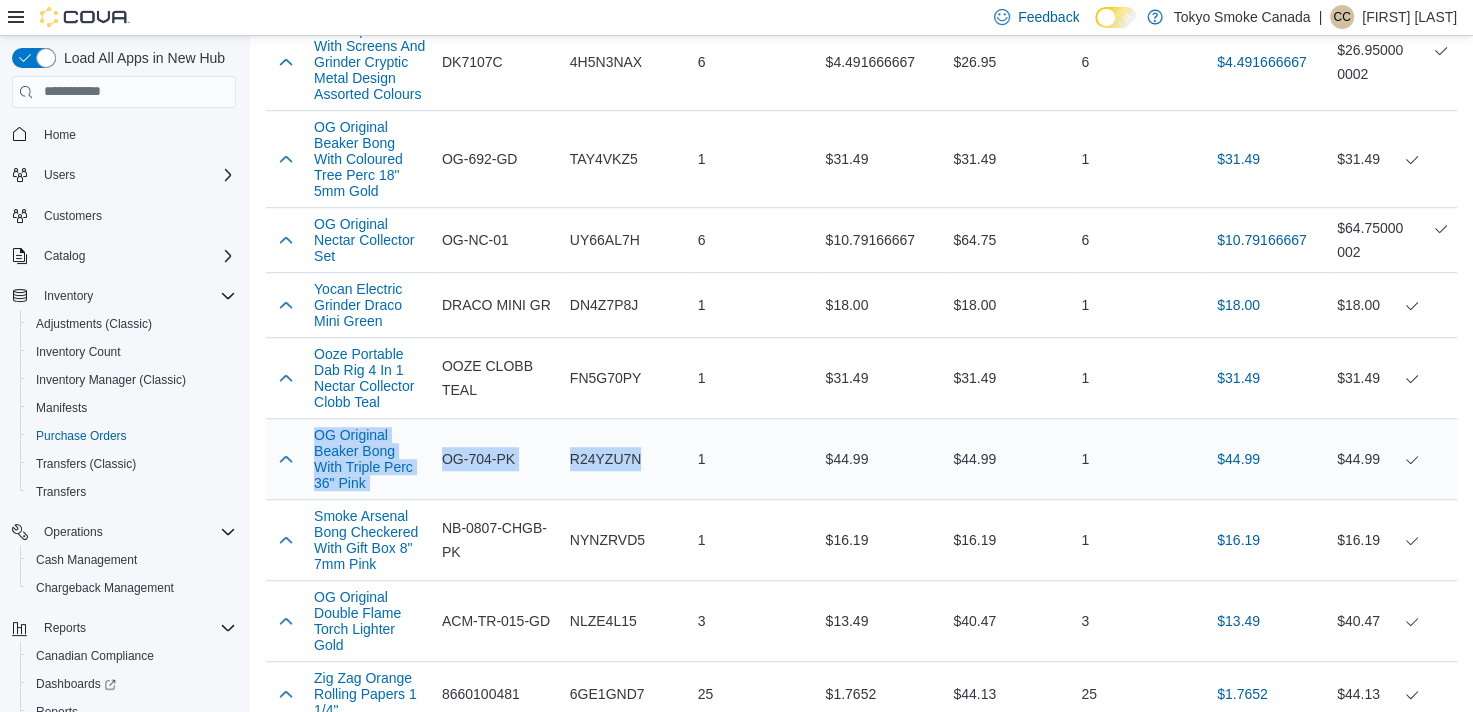 drag, startPoint x: 653, startPoint y: 479, endPoint x: 296, endPoint y: 444, distance: 358.71158 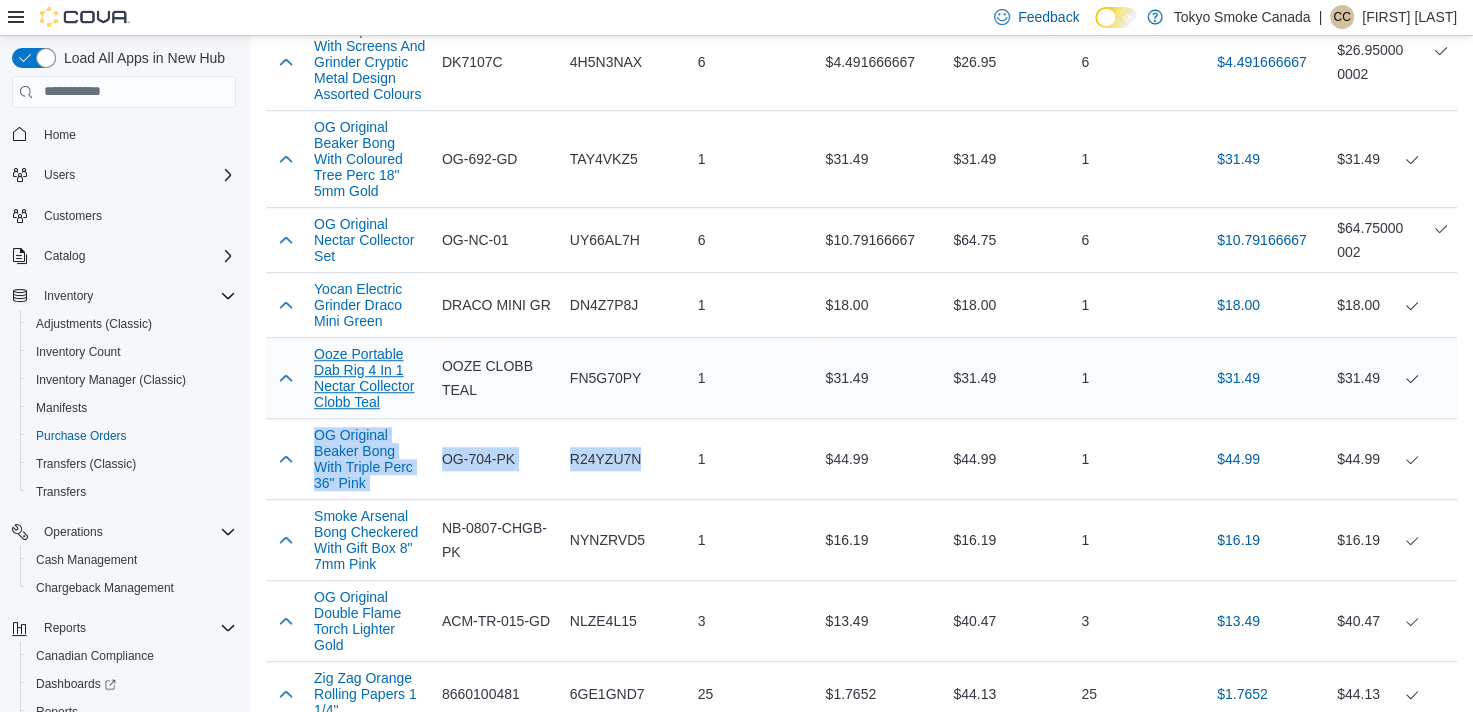 copy on "OG Original Beaker Bong With Triple Perc 36" Pink Supplier SKU OG-704-PK Catalog SKU R24YZU7N" 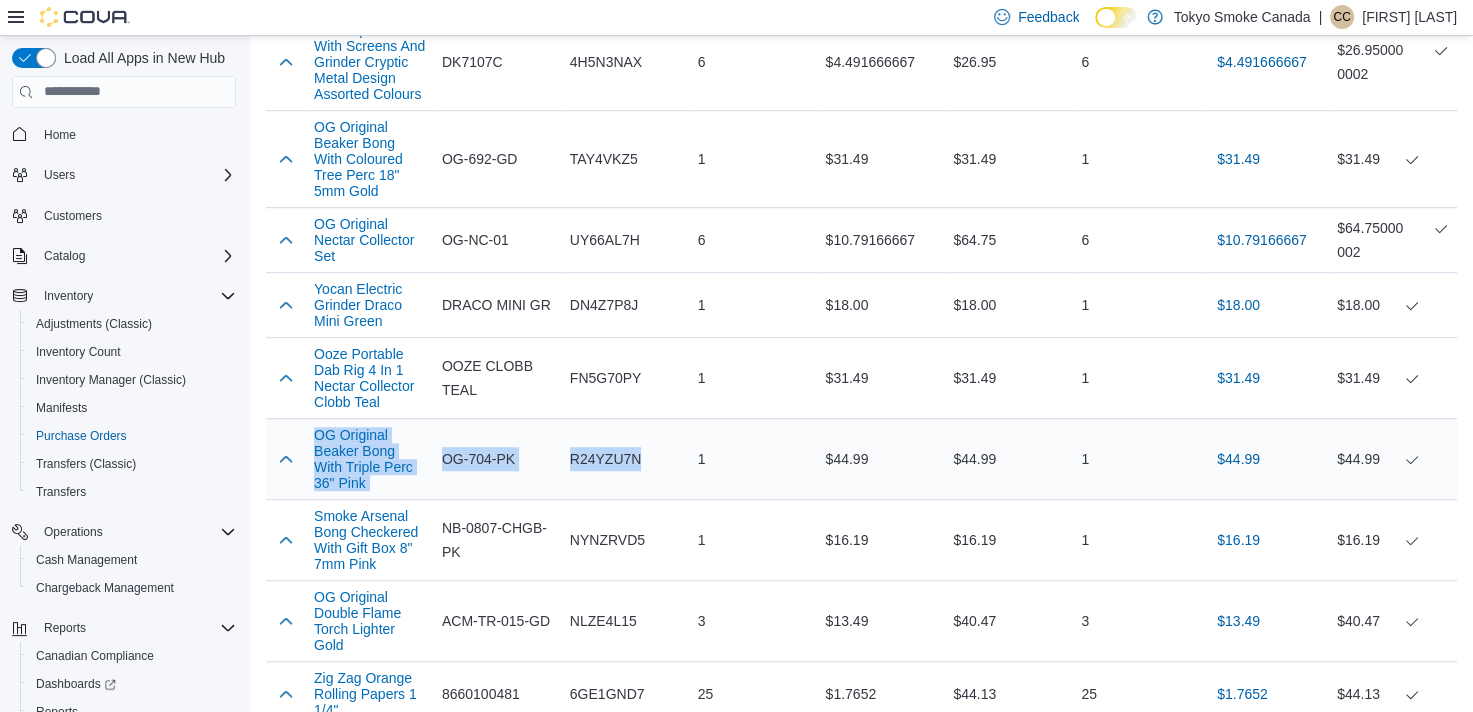 click on "R24YZU7N" at bounding box center [626, 459] 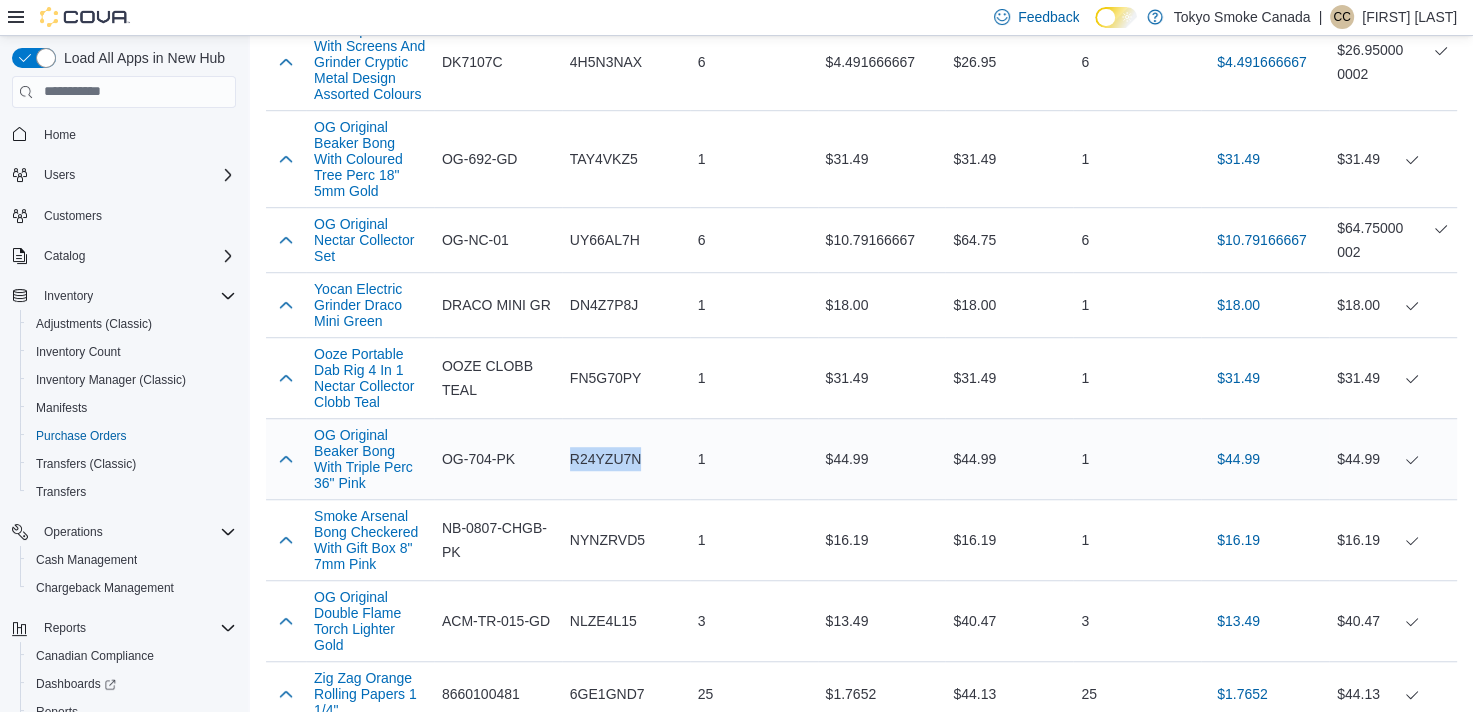 drag, startPoint x: 658, startPoint y: 480, endPoint x: 569, endPoint y: 479, distance: 89.005615 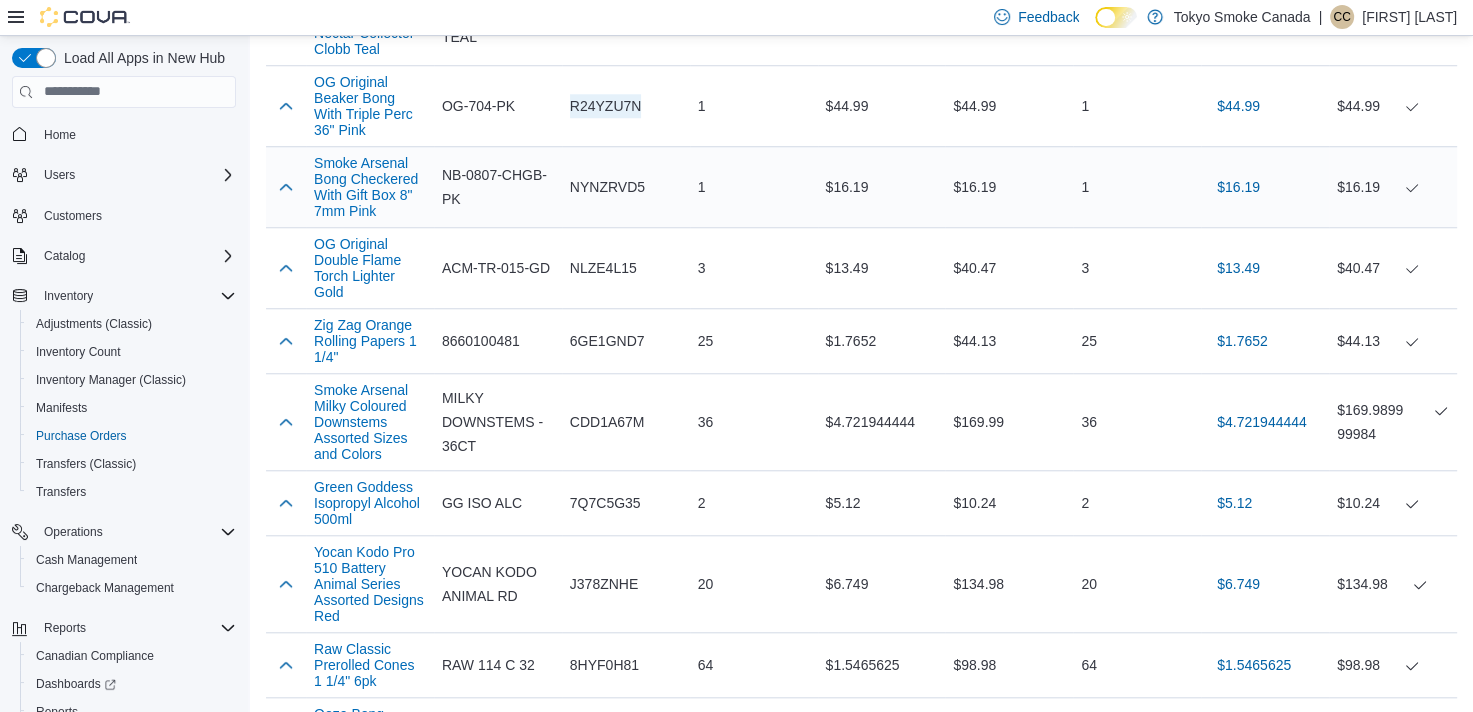 scroll, scrollTop: 1700, scrollLeft: 0, axis: vertical 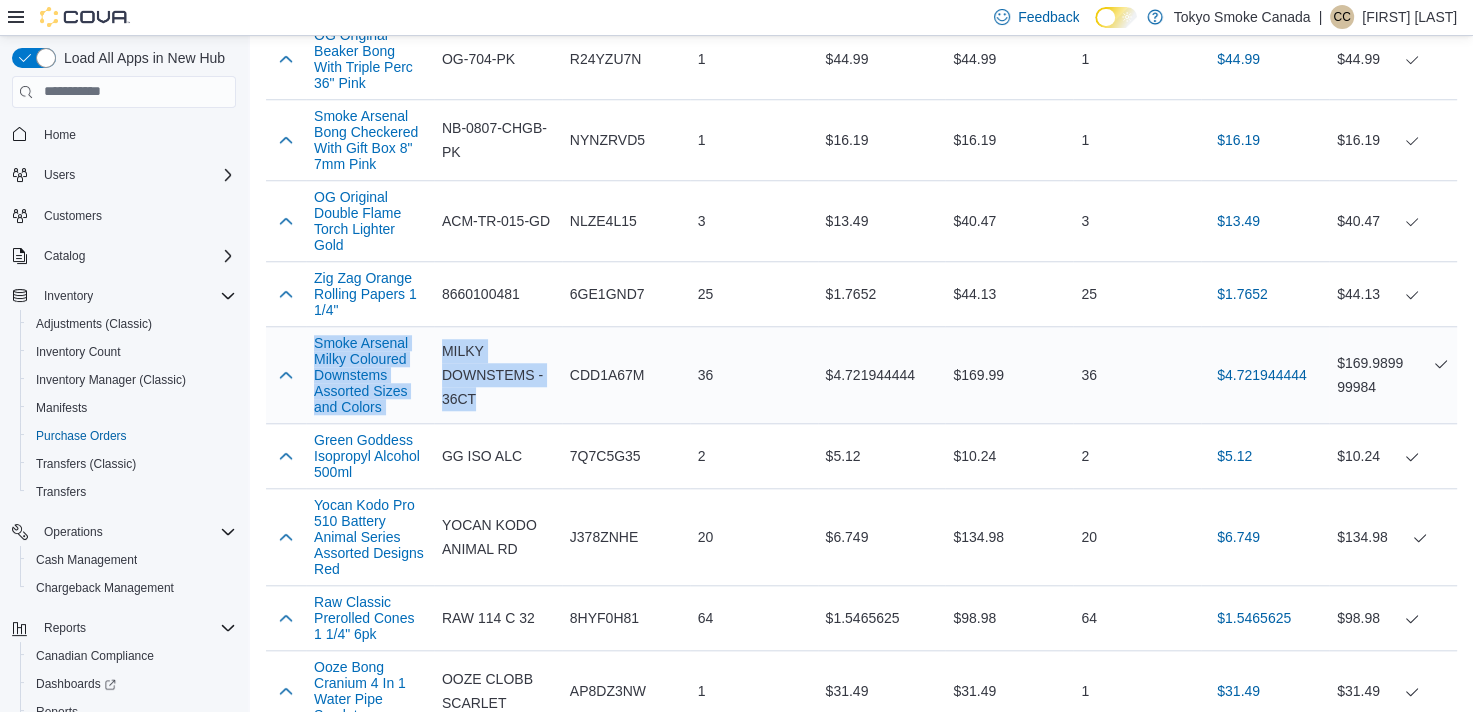 drag, startPoint x: 499, startPoint y: 440, endPoint x: 289, endPoint y: 376, distance: 219.53587 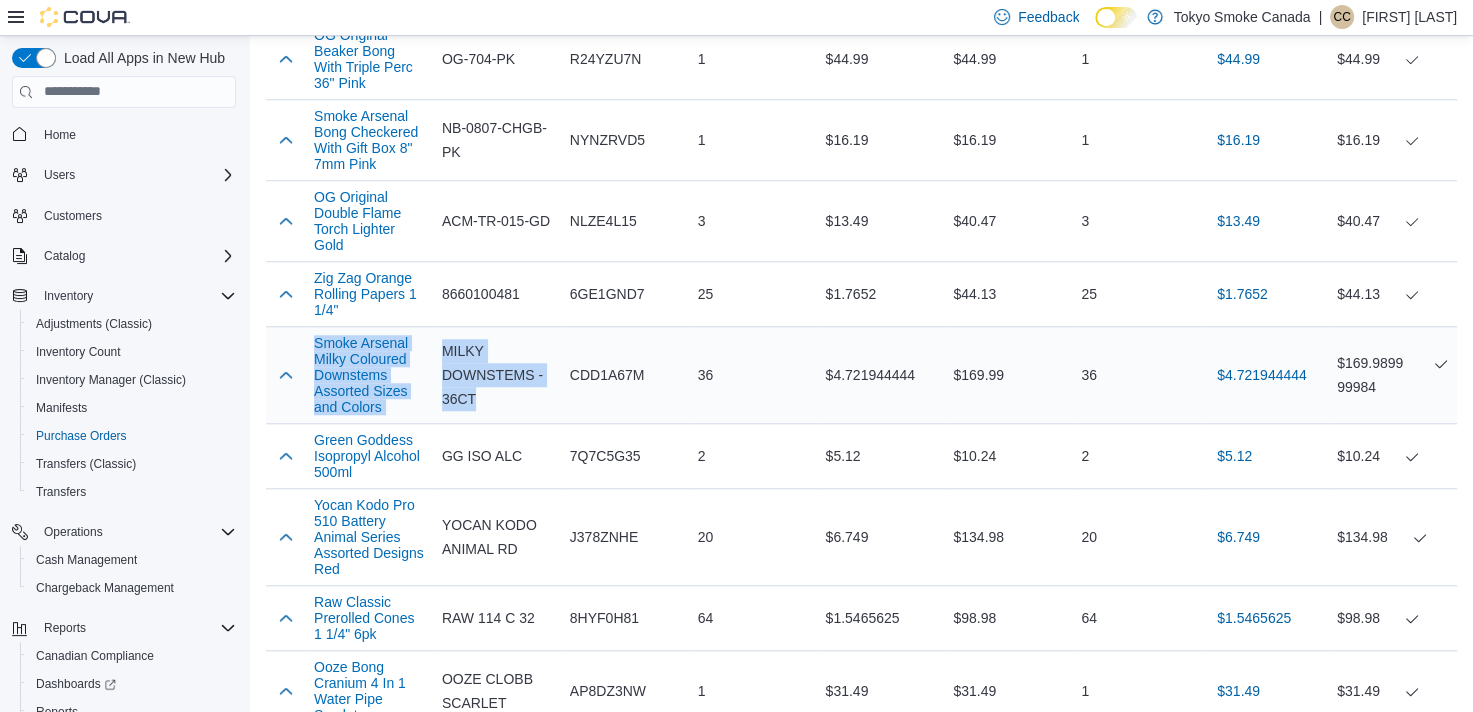 click on "Smoke Arsenal Milky Coloured Downstems Assorted Sizes and Colors" at bounding box center [370, 375] 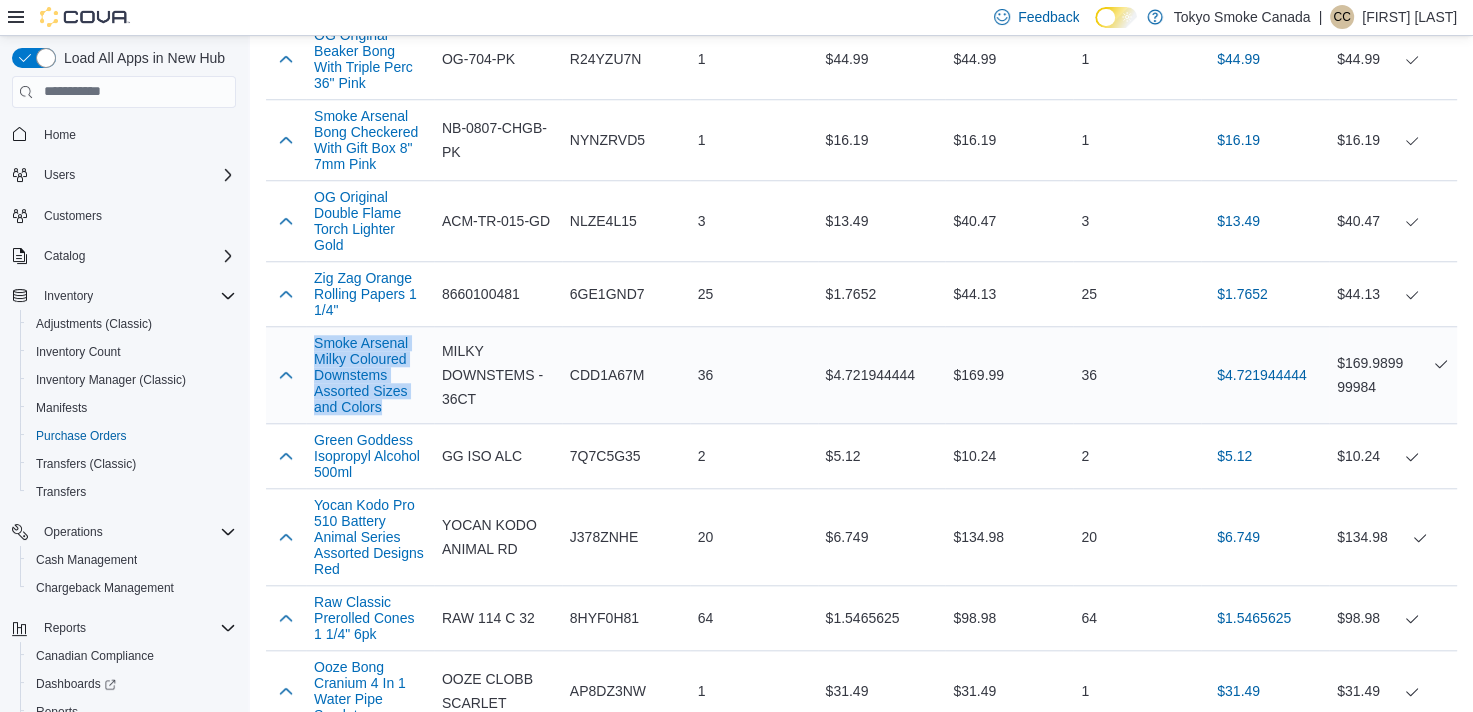 drag, startPoint x: 416, startPoint y: 452, endPoint x: 311, endPoint y: 370, distance: 133.22537 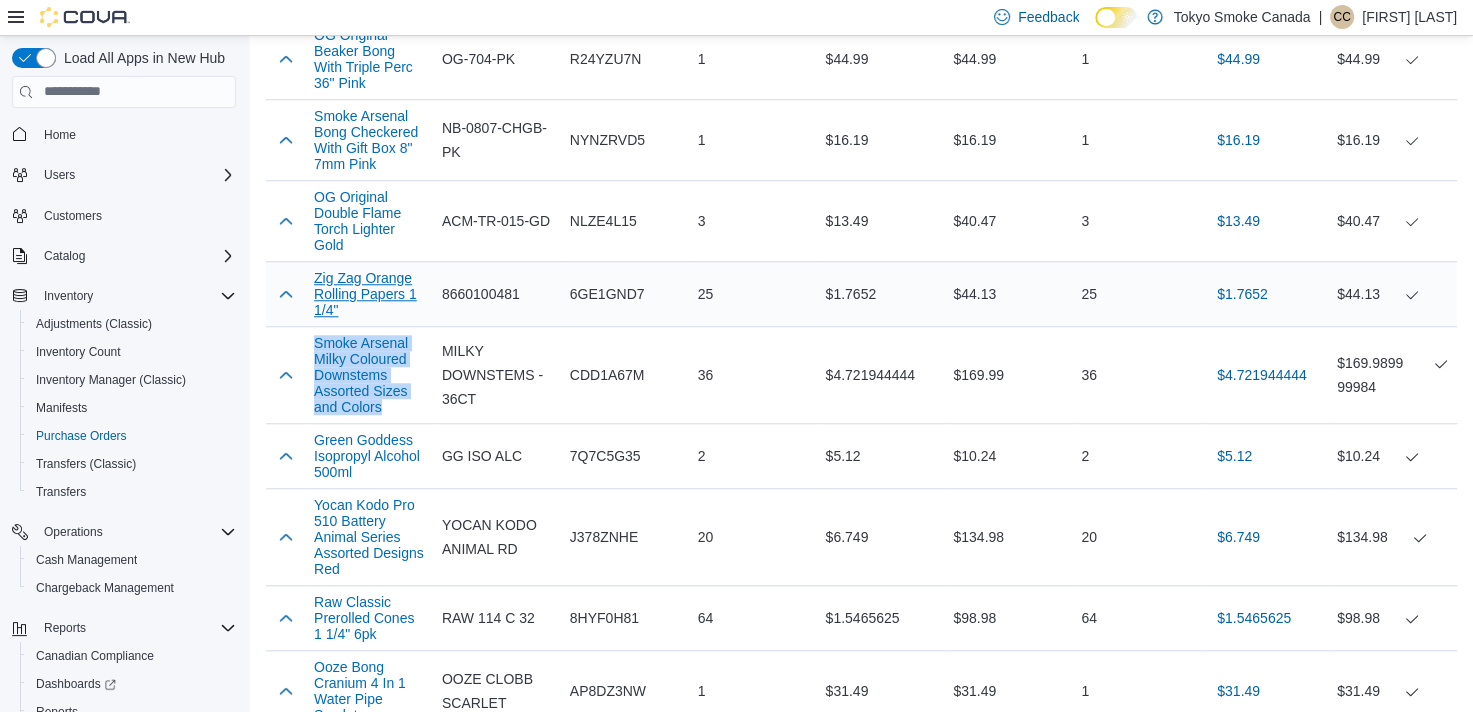 copy on "Smoke Arsenal Milky Coloured Downstems Assorted Sizes and Colors" 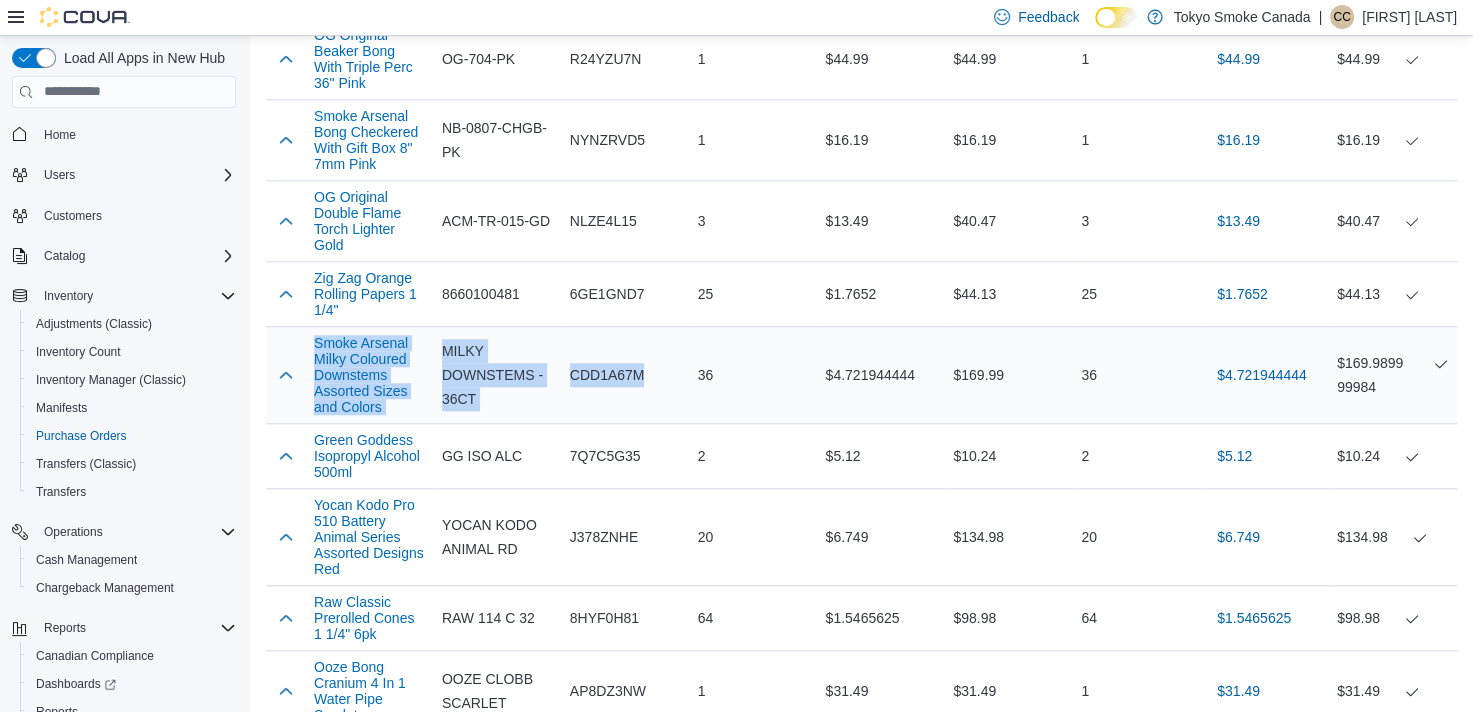 drag, startPoint x: 652, startPoint y: 401, endPoint x: 312, endPoint y: 361, distance: 342.34485 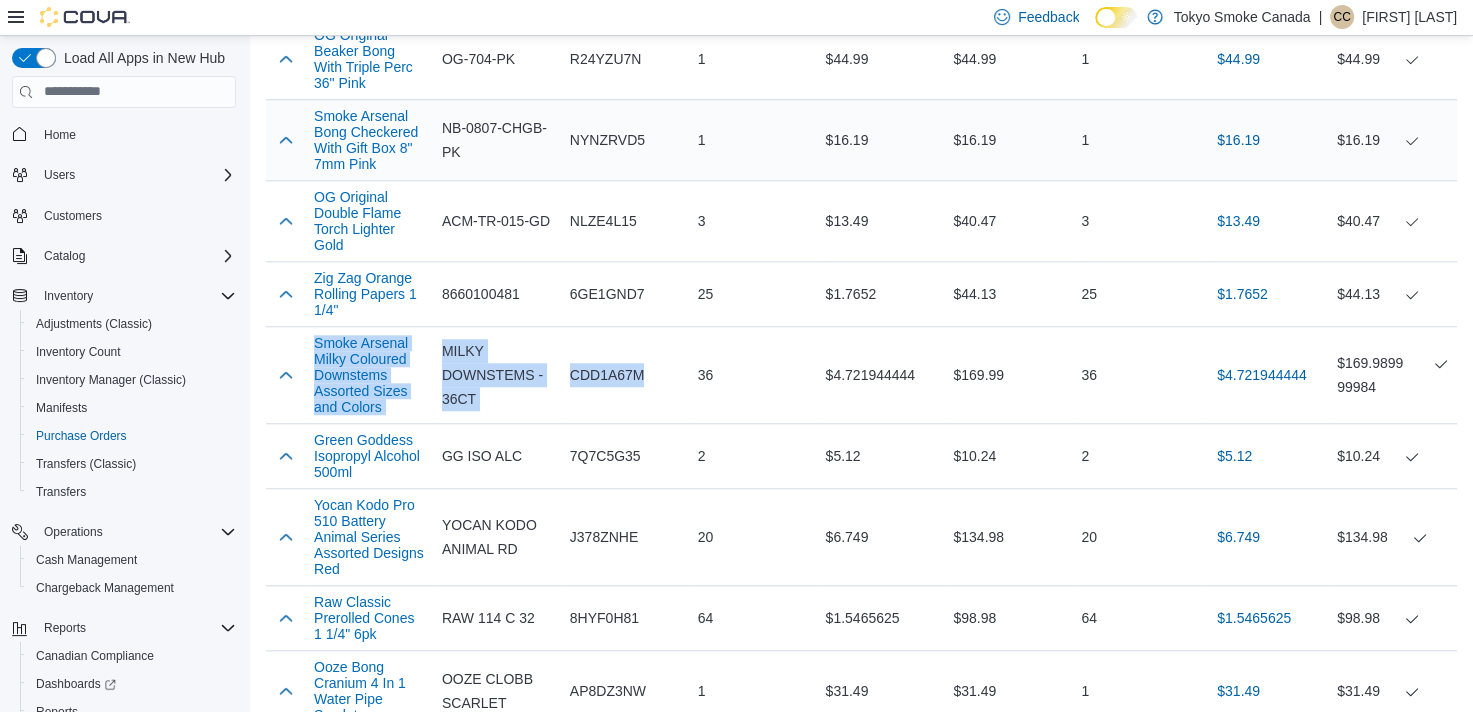 copy on "Smoke Arsenal Milky Coloured Downstems Assorted Sizes and Colors Supplier SKU MILKY DOWNSTEMS - 36CT Catalog SKU CDD1A67M" 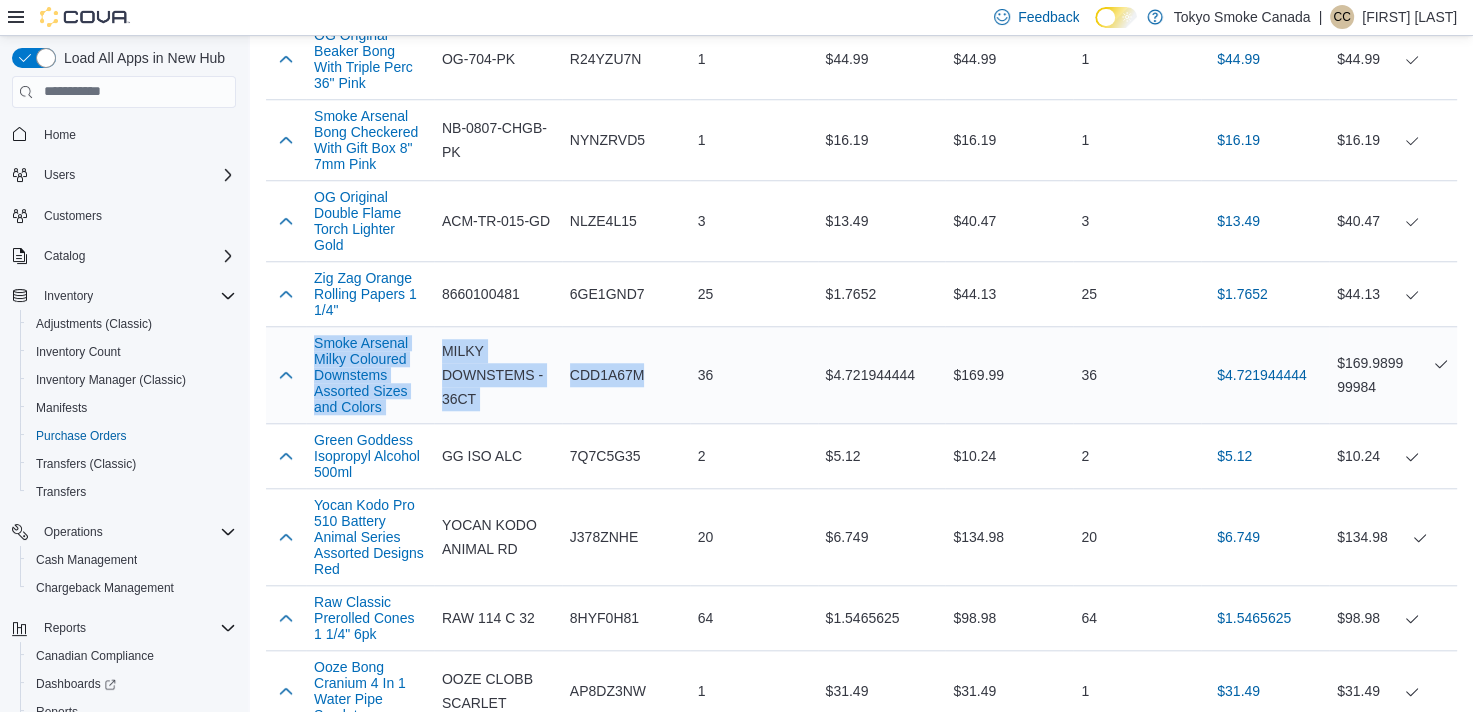 click on "CDD1A67M" at bounding box center [626, 375] 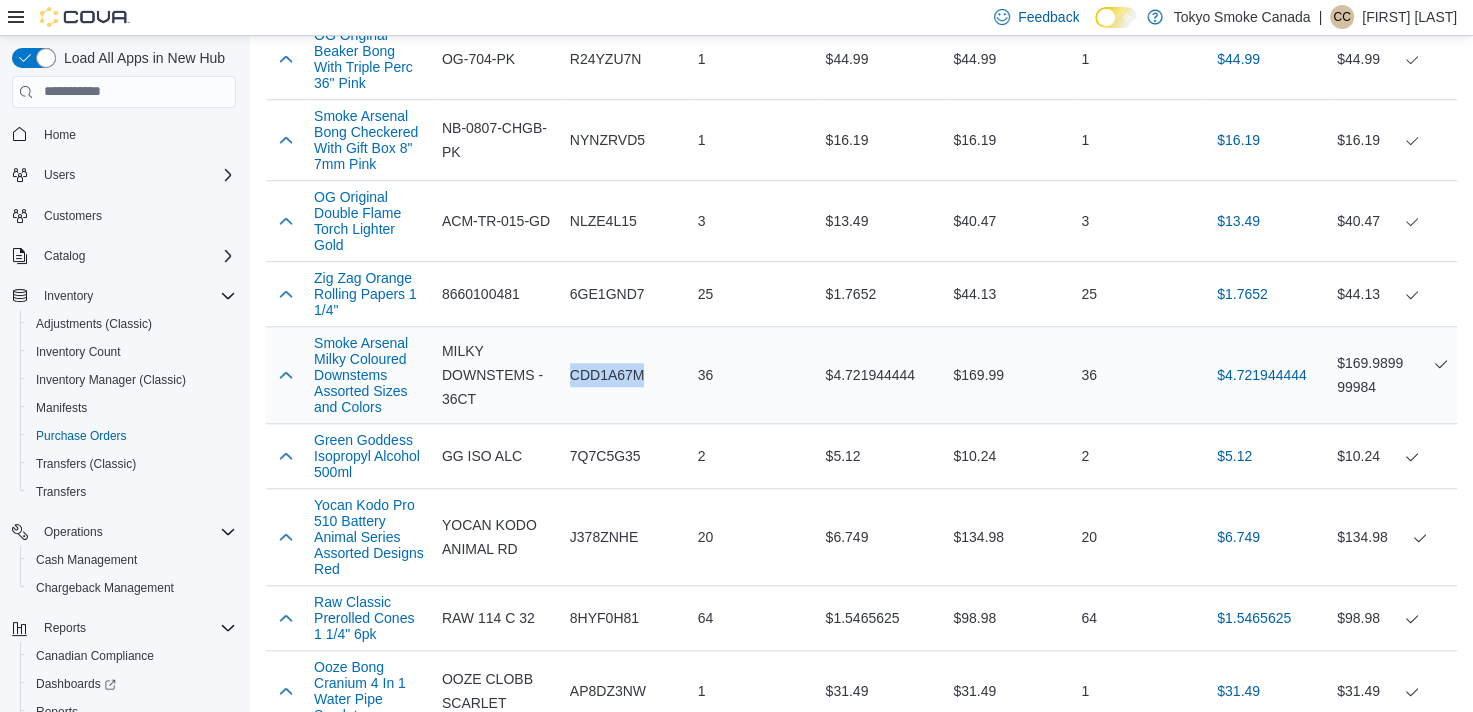 drag, startPoint x: 664, startPoint y: 409, endPoint x: 567, endPoint y: 409, distance: 97 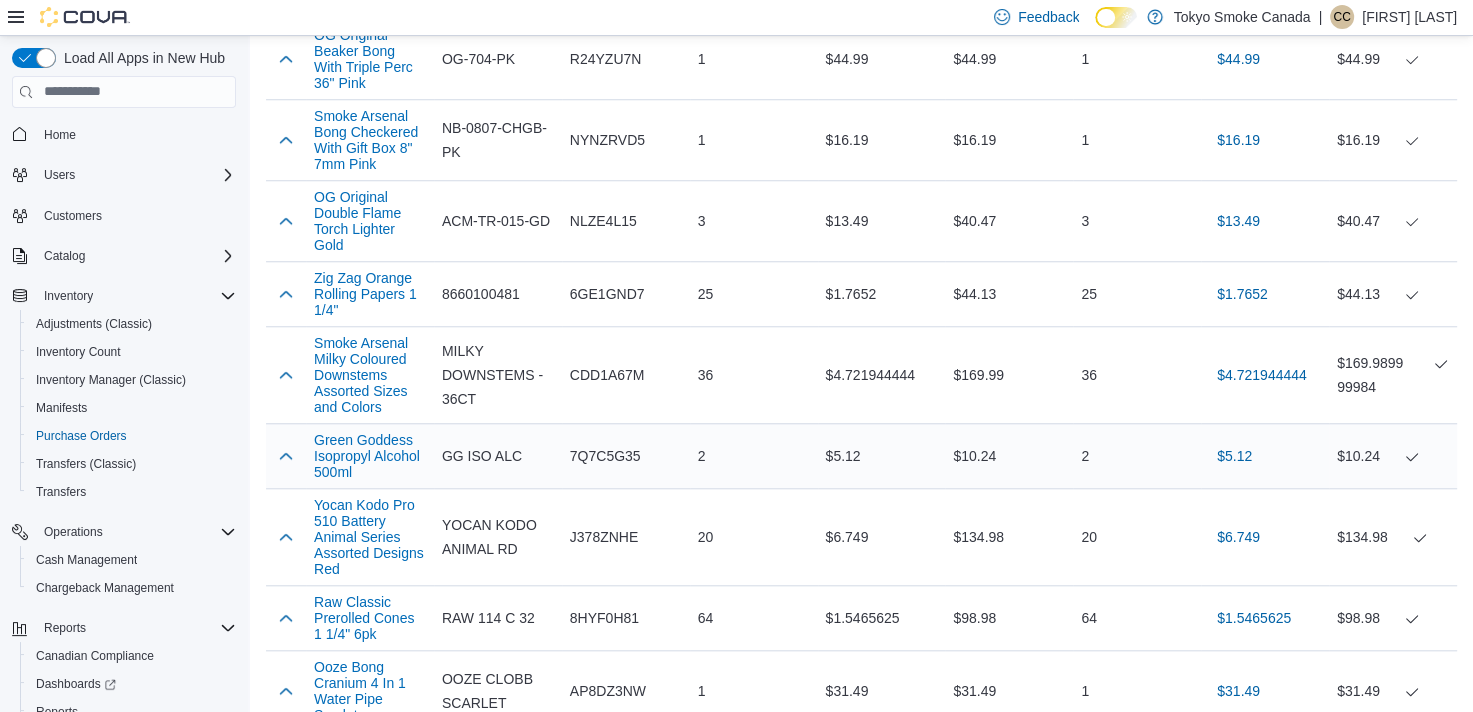 click on "7Q7C5G35" at bounding box center [626, 456] 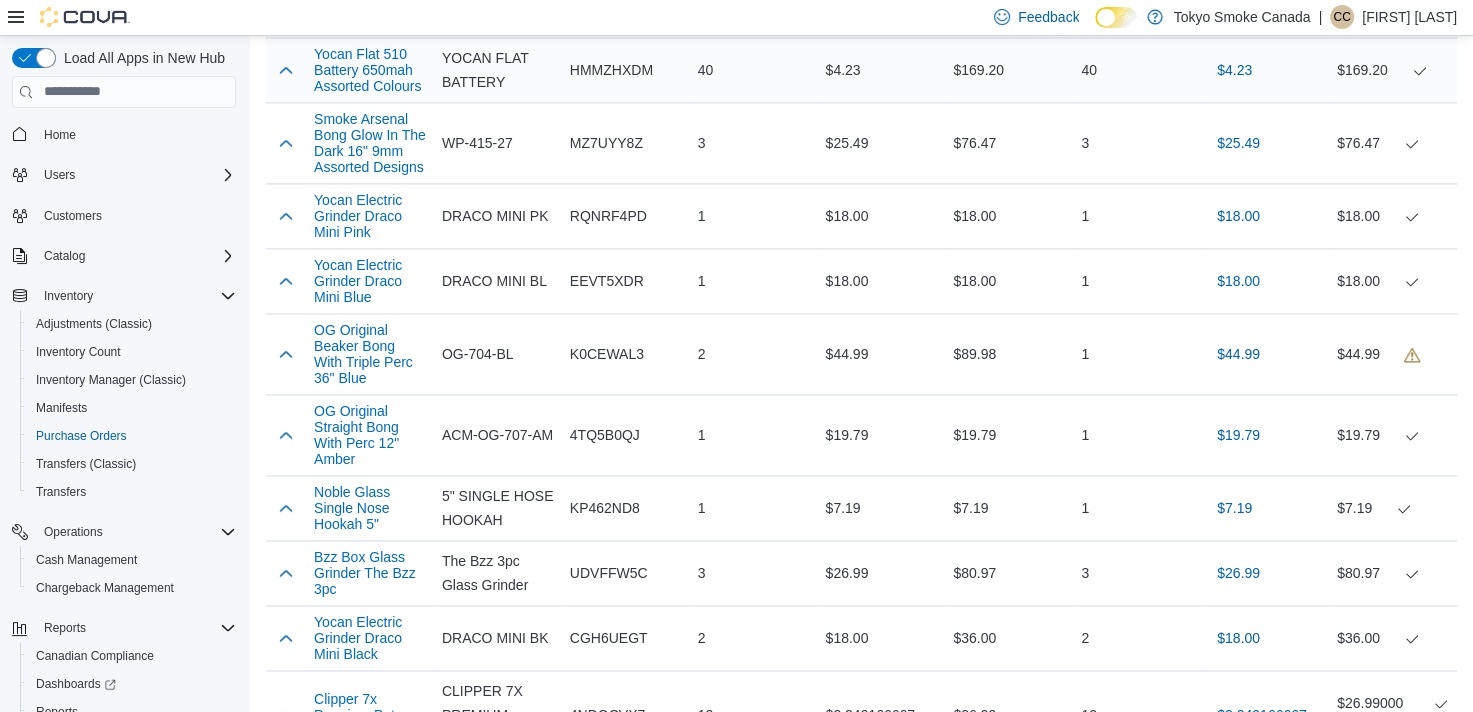 scroll, scrollTop: 2900, scrollLeft: 0, axis: vertical 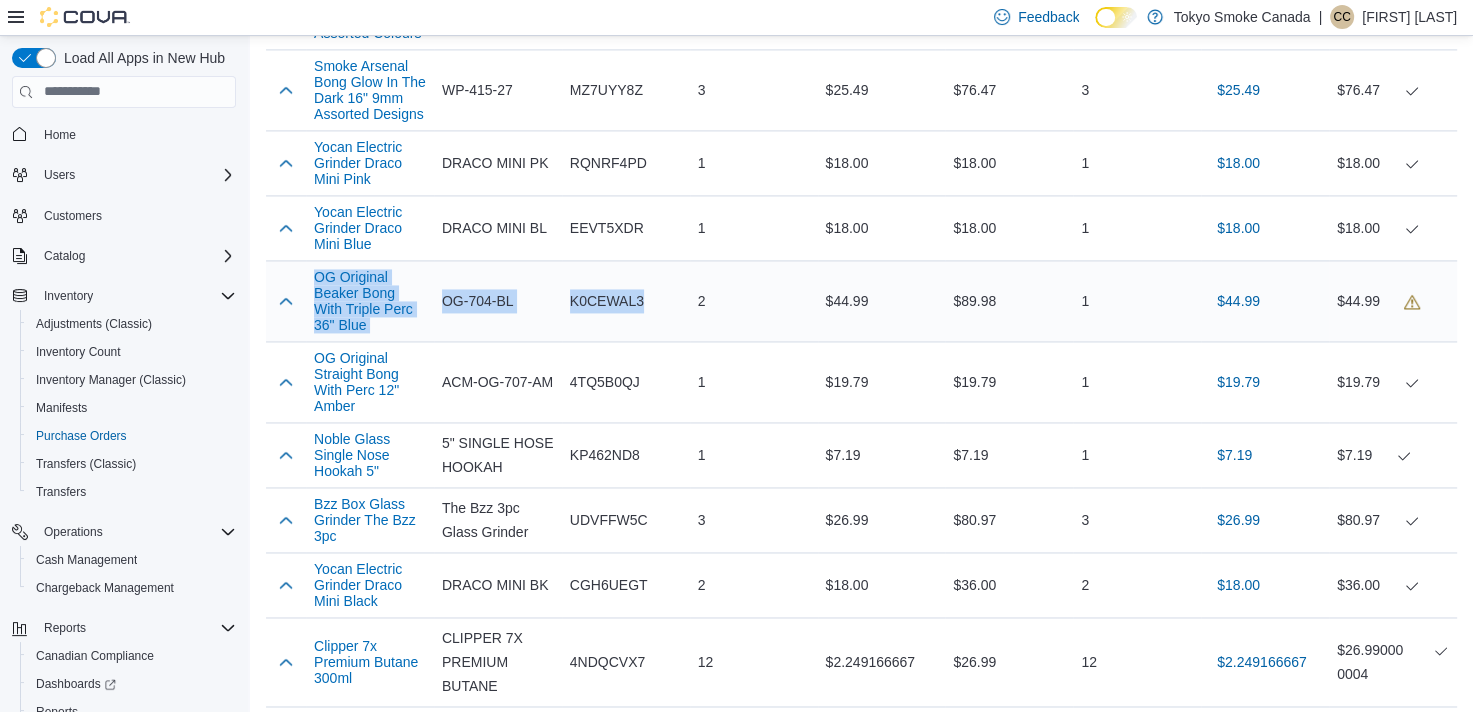 drag, startPoint x: 647, startPoint y: 338, endPoint x: 292, endPoint y: 323, distance: 355.31677 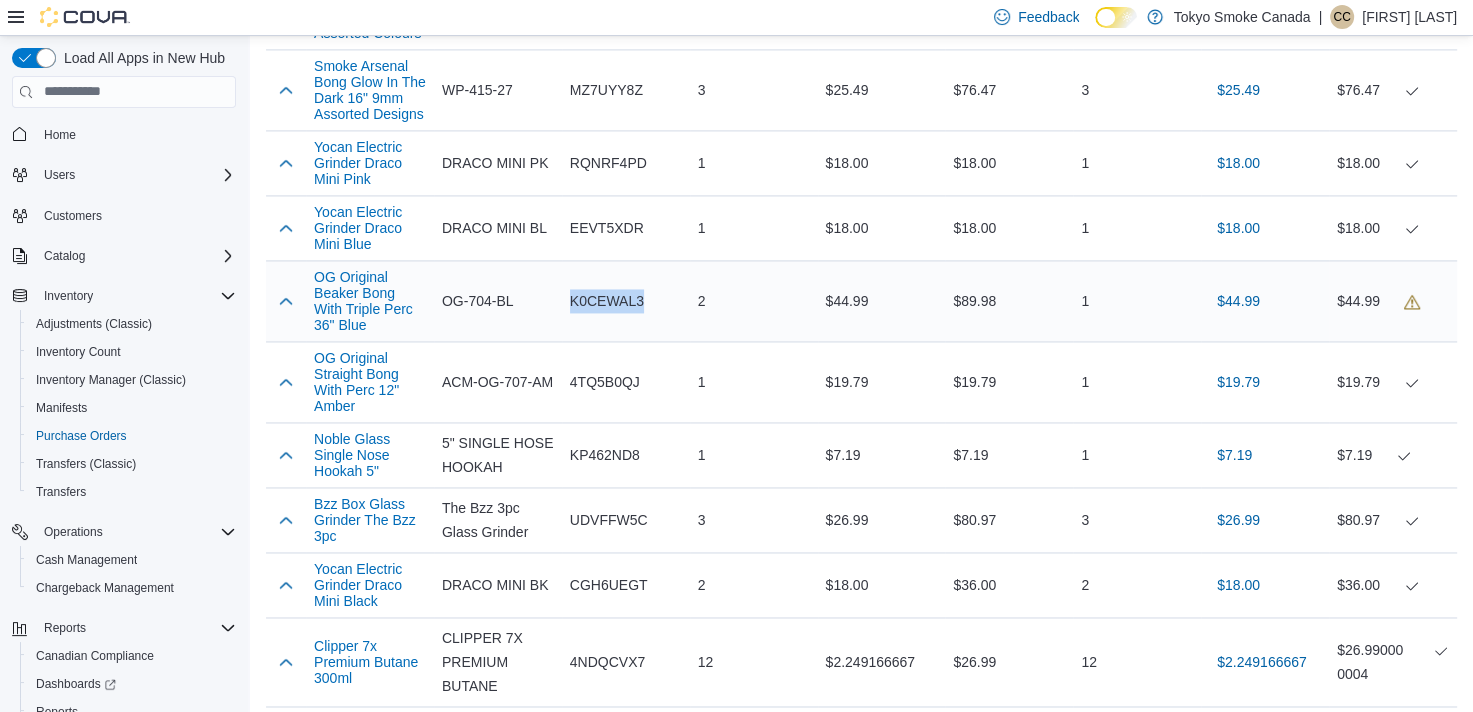 drag, startPoint x: 671, startPoint y: 341, endPoint x: 573, endPoint y: 337, distance: 98.0816 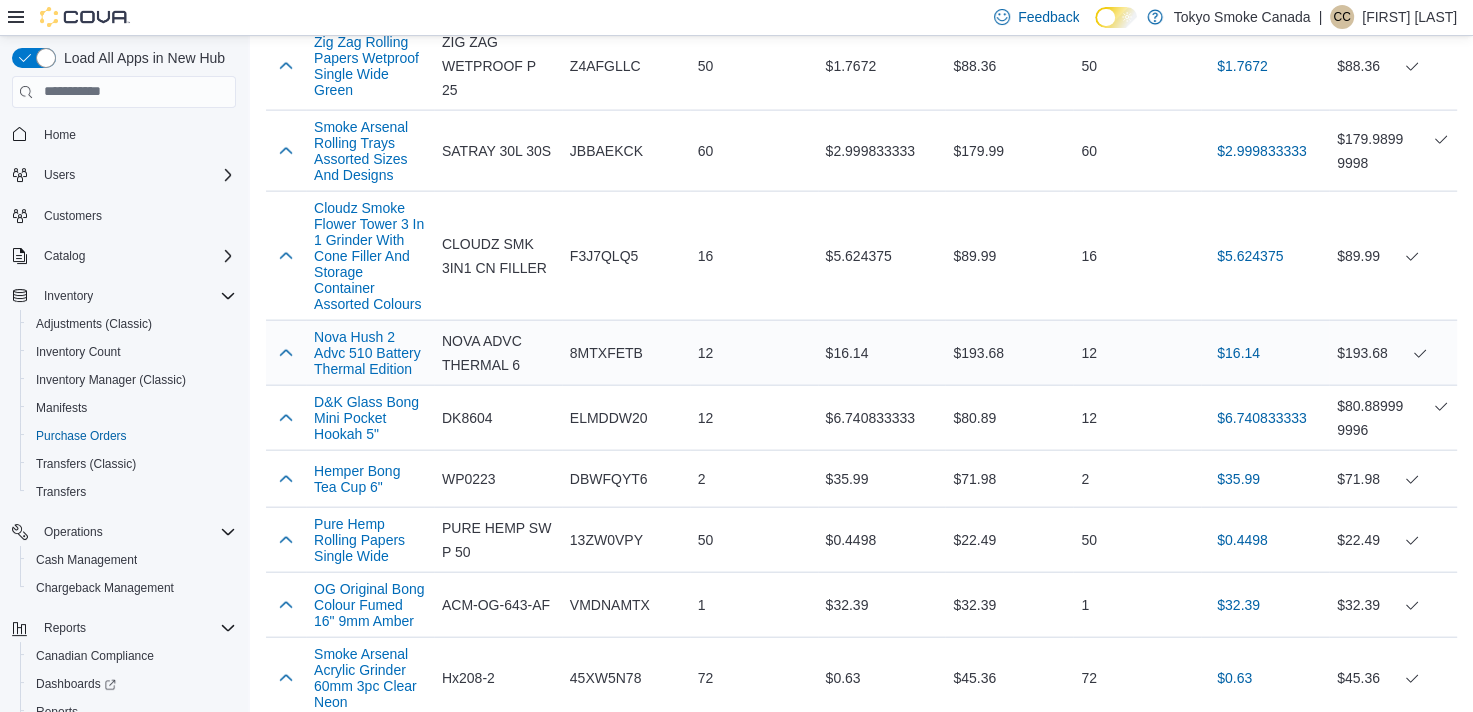 scroll, scrollTop: 4400, scrollLeft: 0, axis: vertical 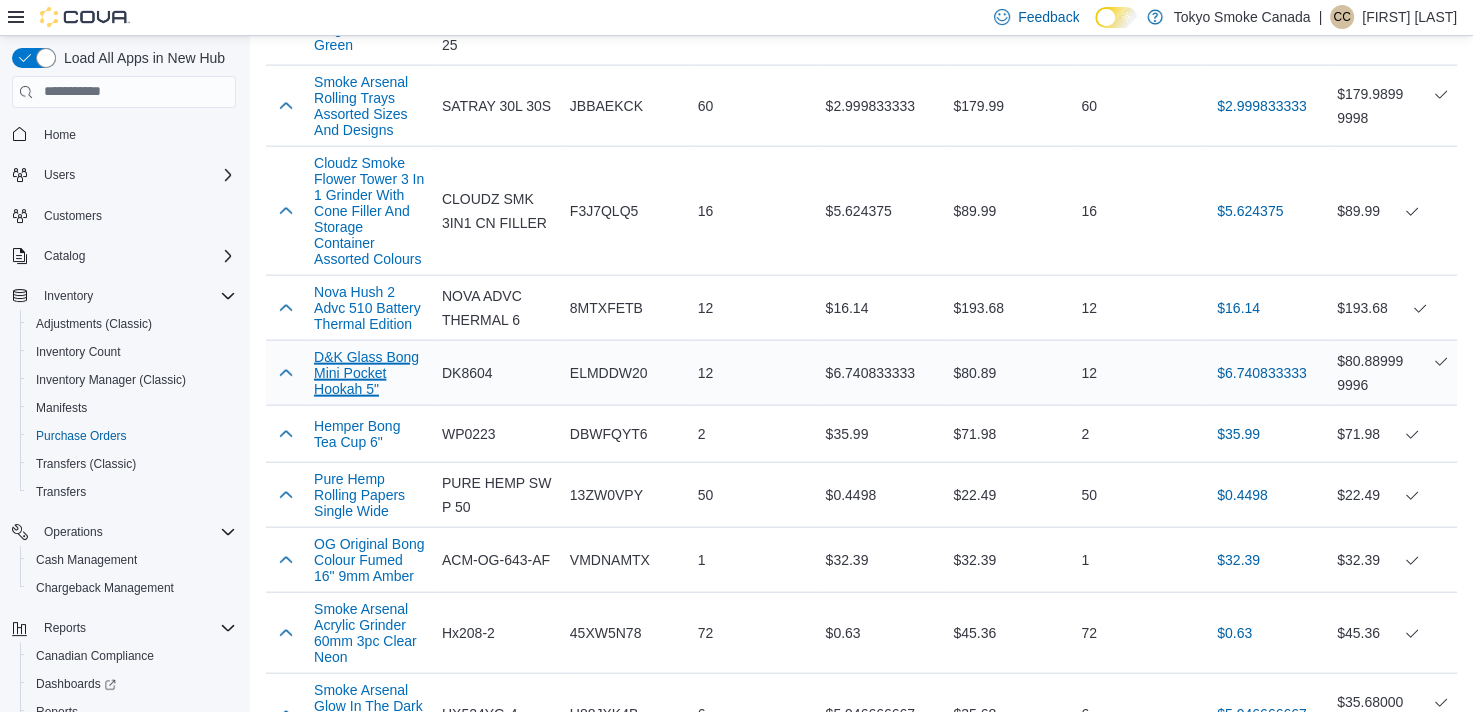 click on "D&K Glass Bong Mini Pocket Hookah 5"" at bounding box center (370, 373) 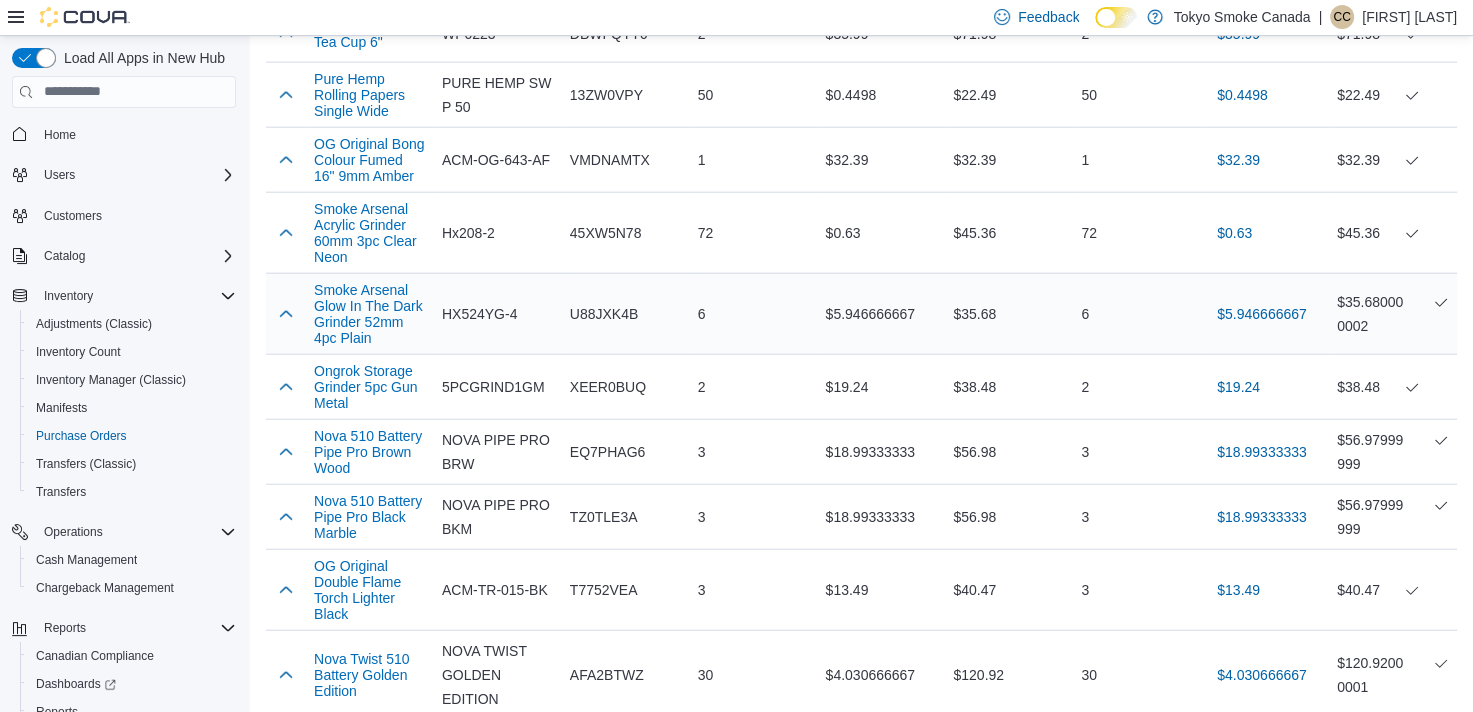 scroll, scrollTop: 4700, scrollLeft: 0, axis: vertical 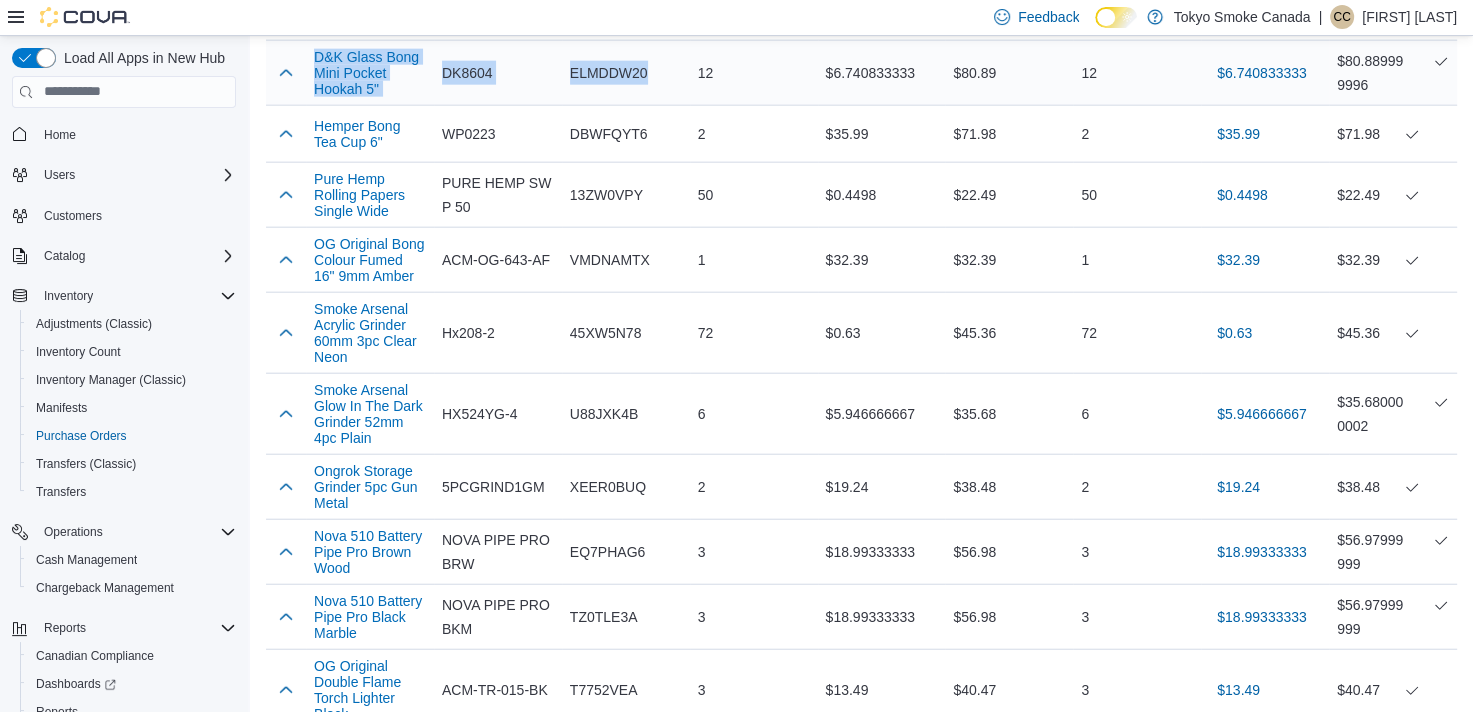 drag, startPoint x: 668, startPoint y: 140, endPoint x: 296, endPoint y: 116, distance: 372.77338 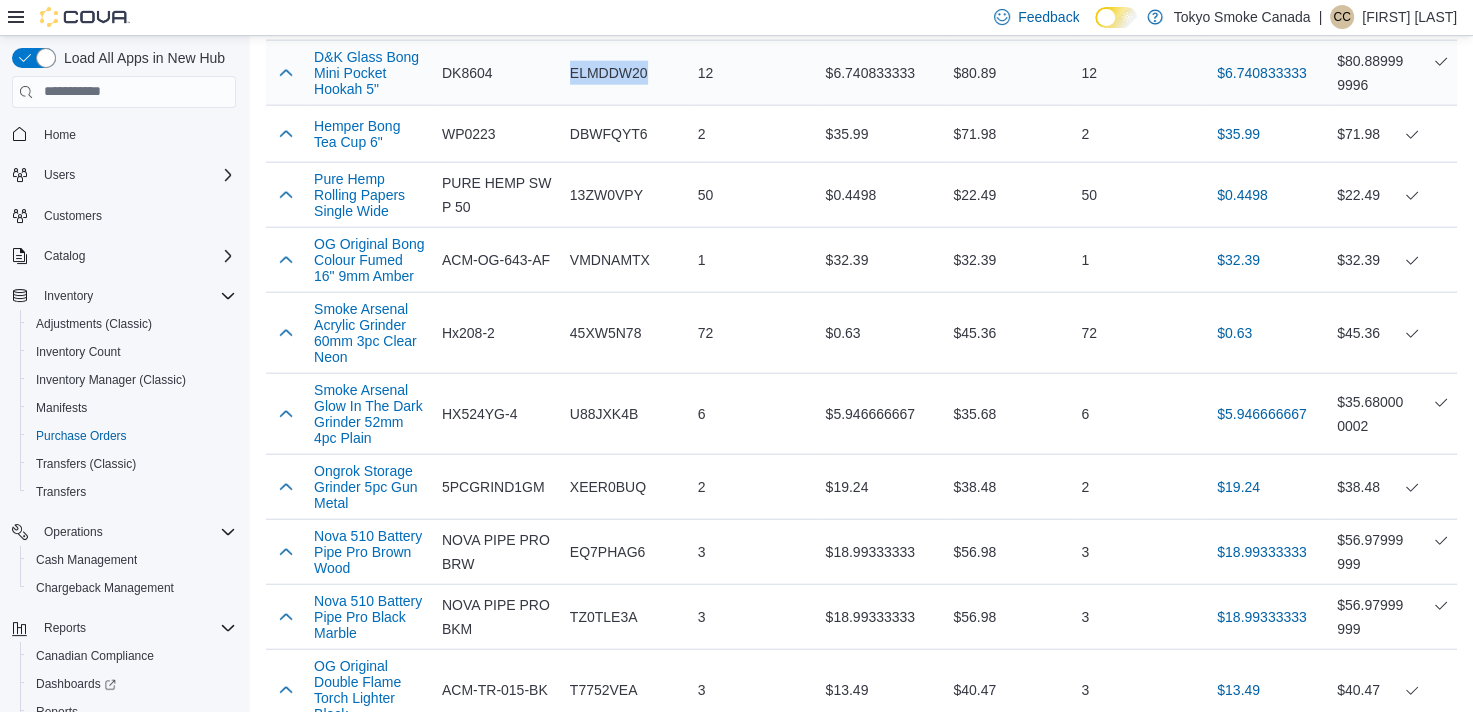 drag, startPoint x: 680, startPoint y: 148, endPoint x: 546, endPoint y: 143, distance: 134.09325 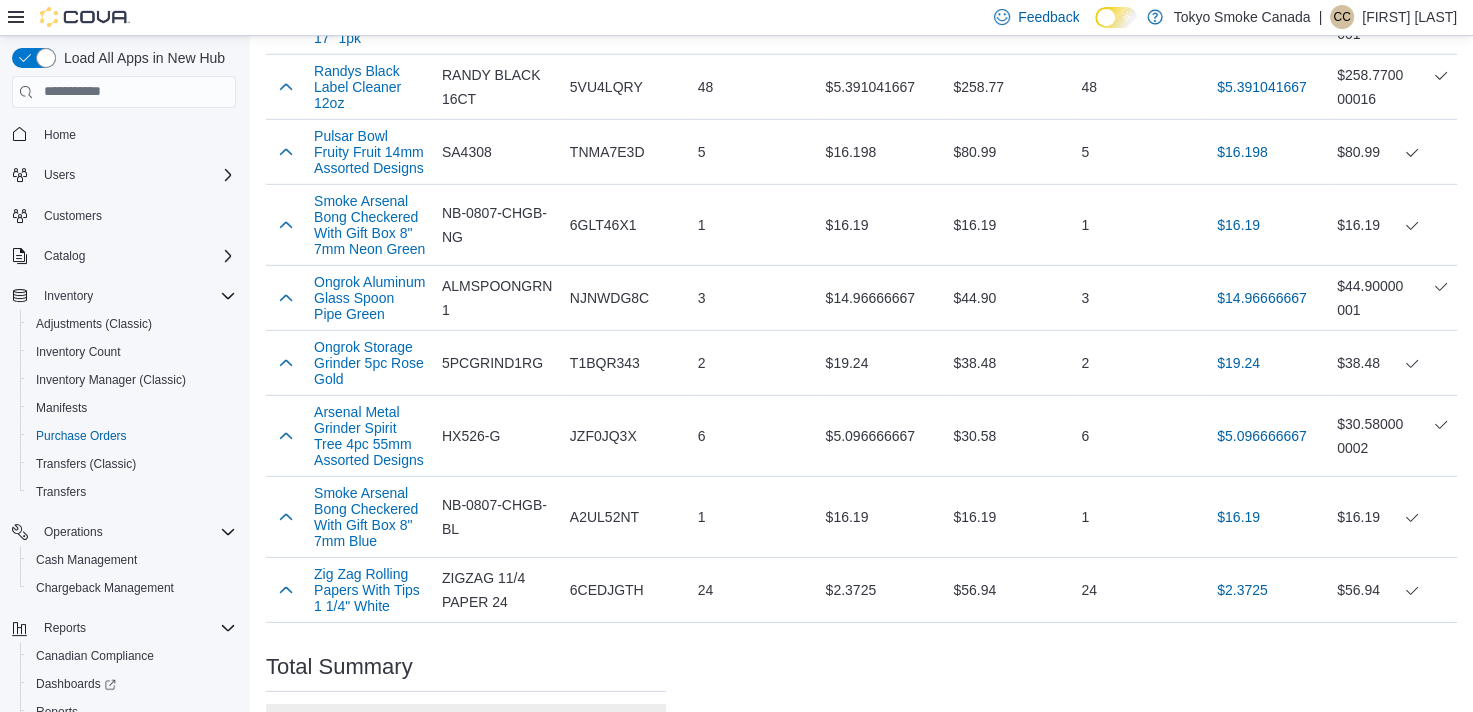 scroll, scrollTop: 5900, scrollLeft: 0, axis: vertical 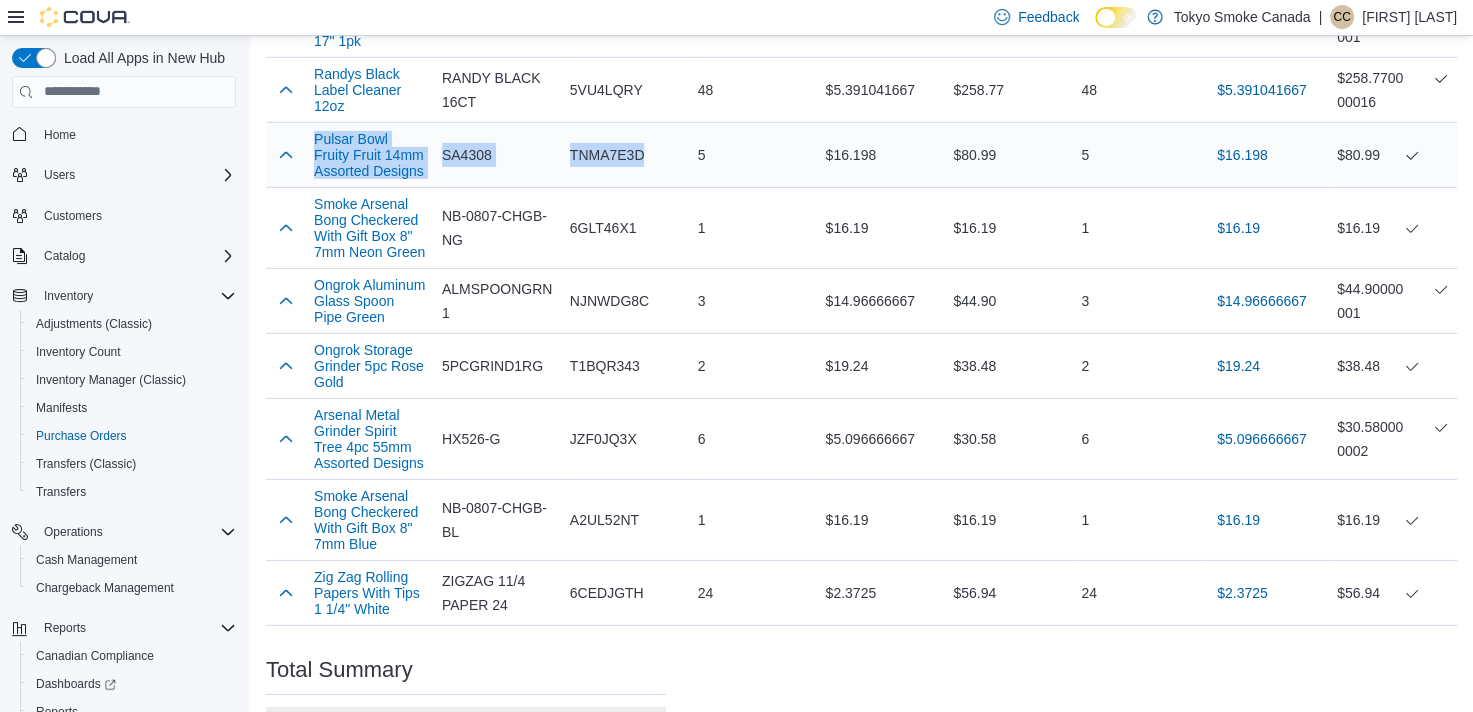 drag, startPoint x: 668, startPoint y: 265, endPoint x: 272, endPoint y: 249, distance: 396.3231 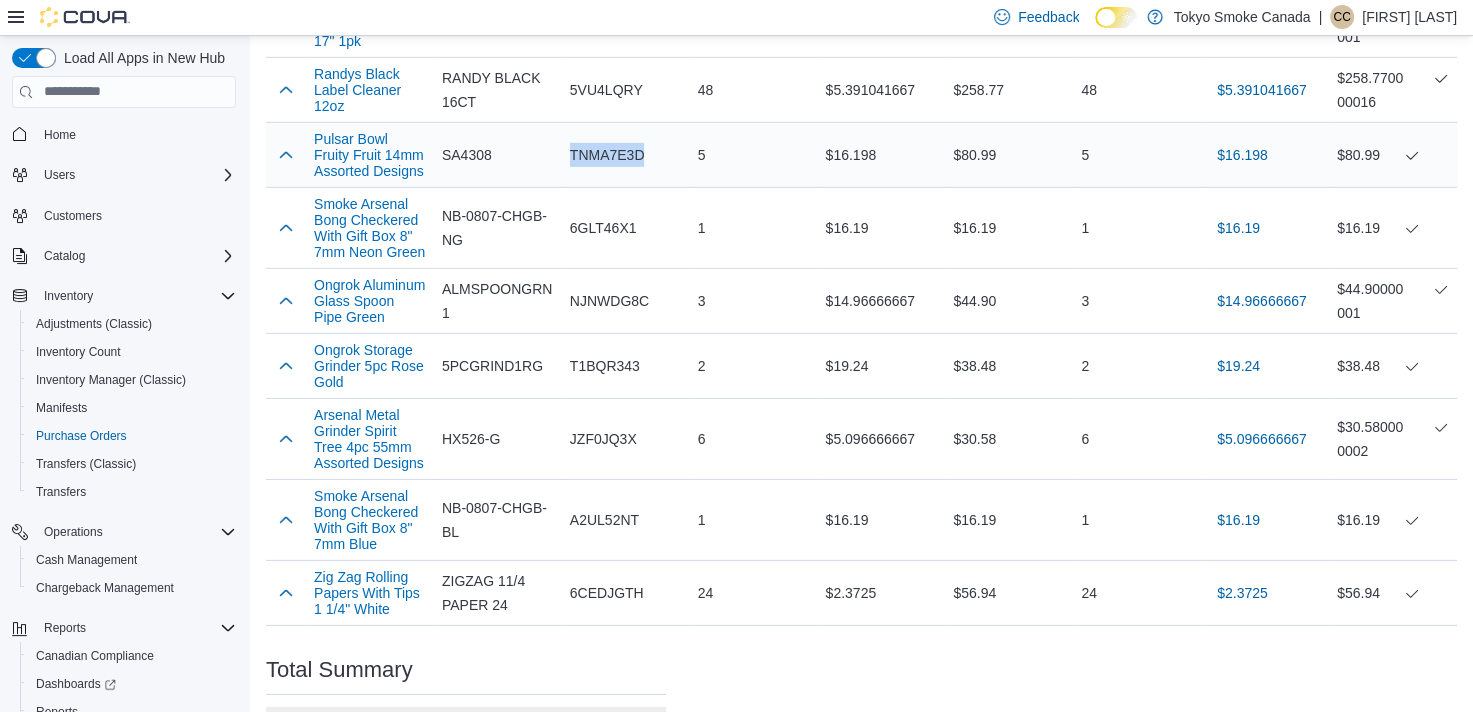drag, startPoint x: 666, startPoint y: 261, endPoint x: 548, endPoint y: 264, distance: 118.03813 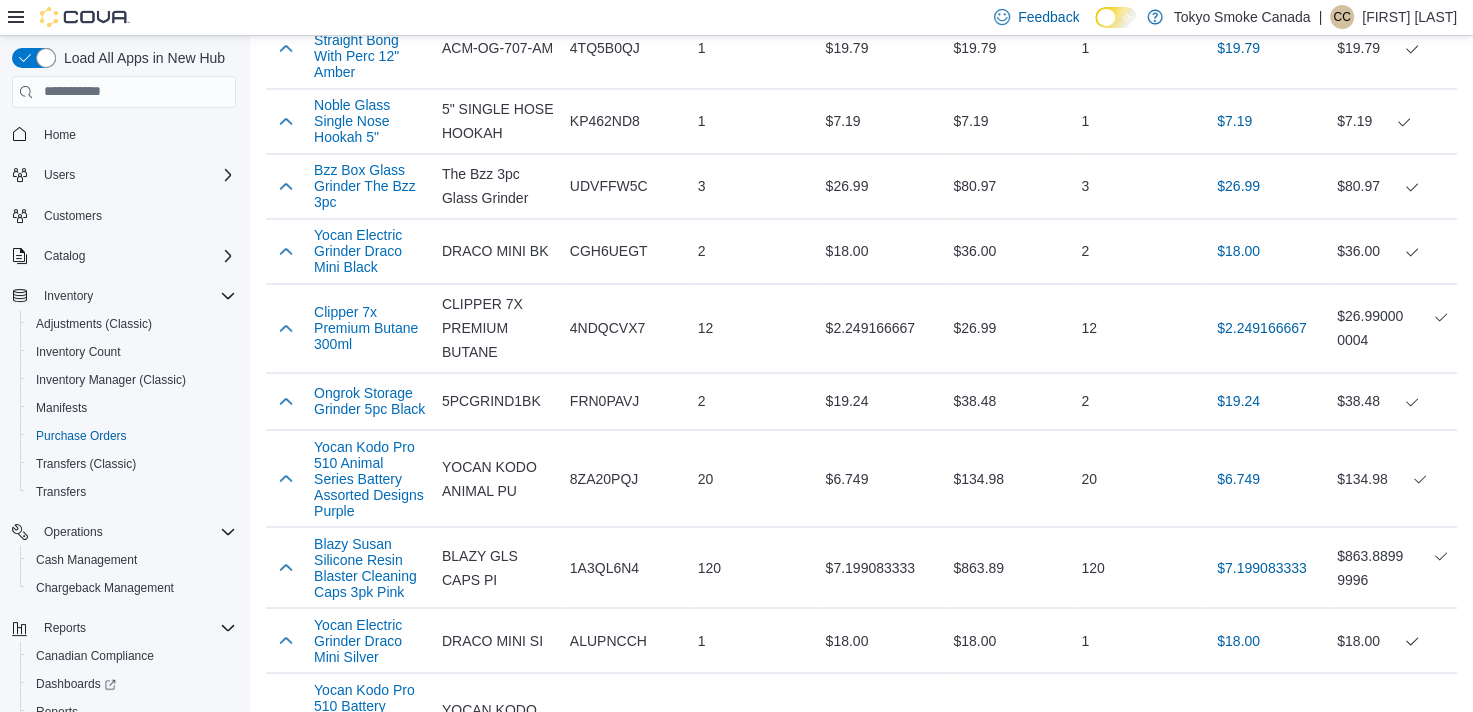 scroll, scrollTop: 3200, scrollLeft: 0, axis: vertical 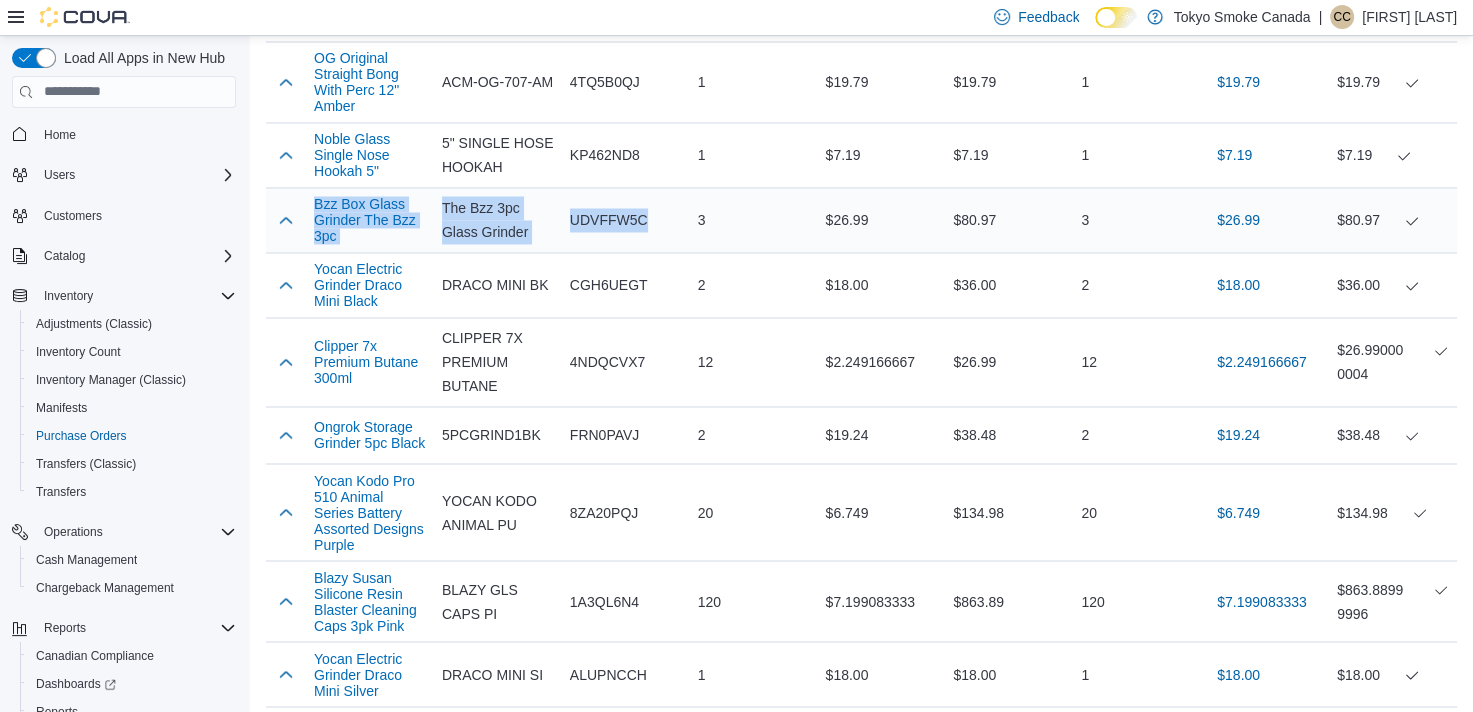 drag, startPoint x: 658, startPoint y: 280, endPoint x: 303, endPoint y: 244, distance: 356.82068 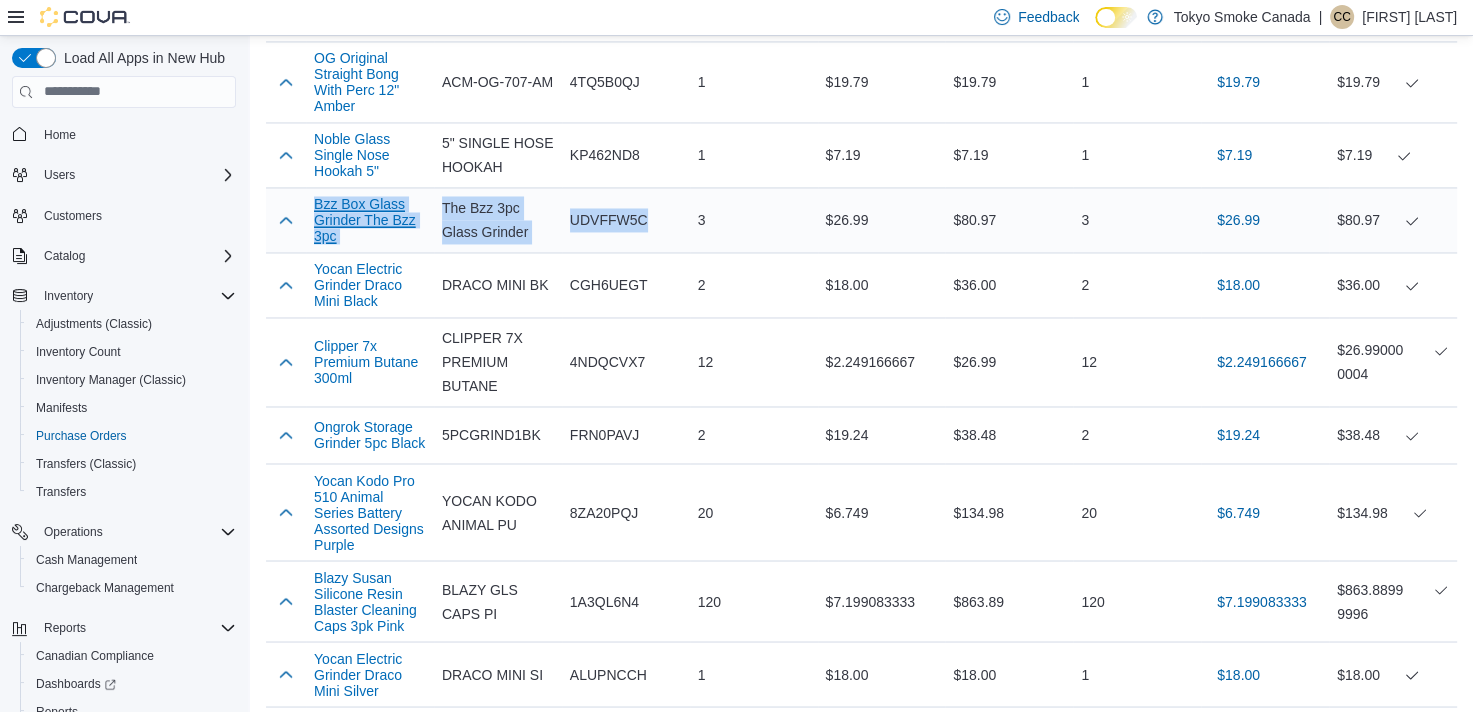 click on "Bzz Box Glass Grinder The Bzz 3pc" at bounding box center [370, 220] 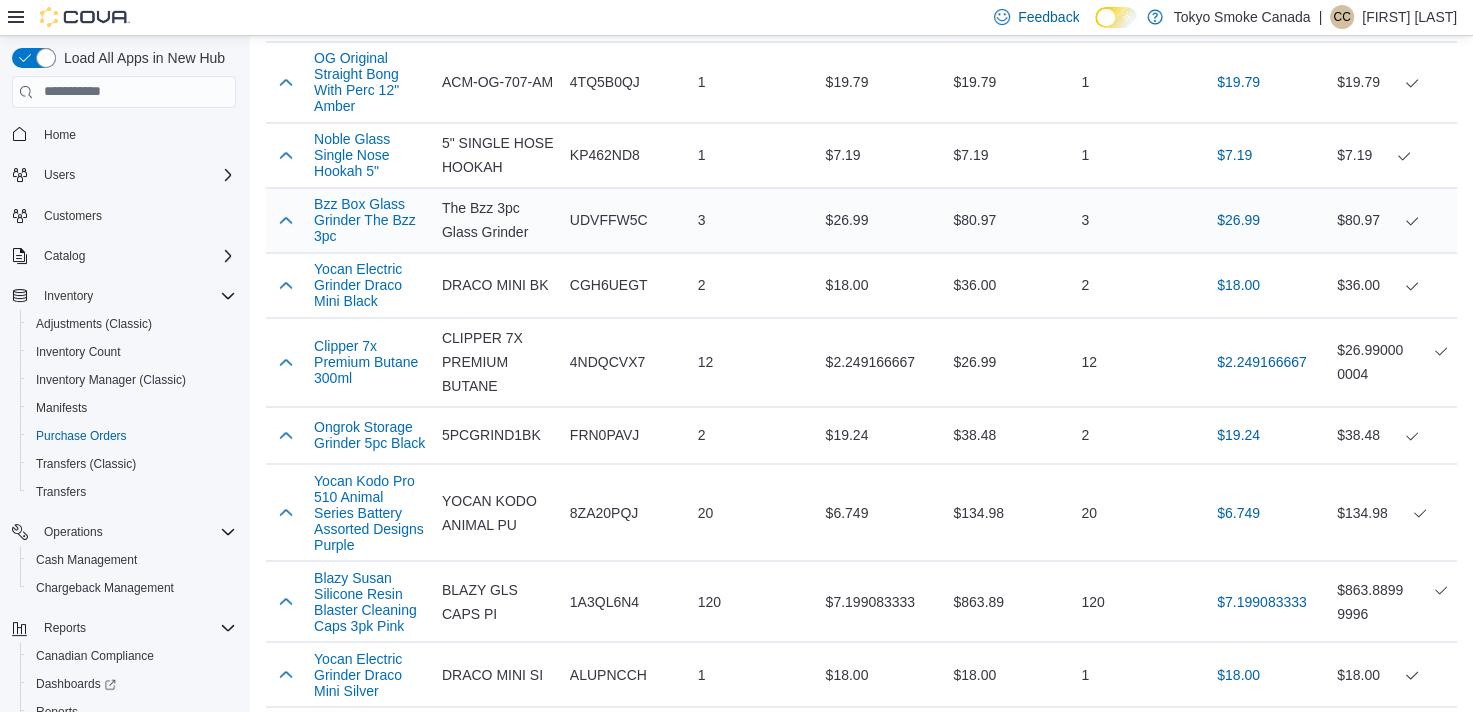 click on "3" at bounding box center (754, 220) 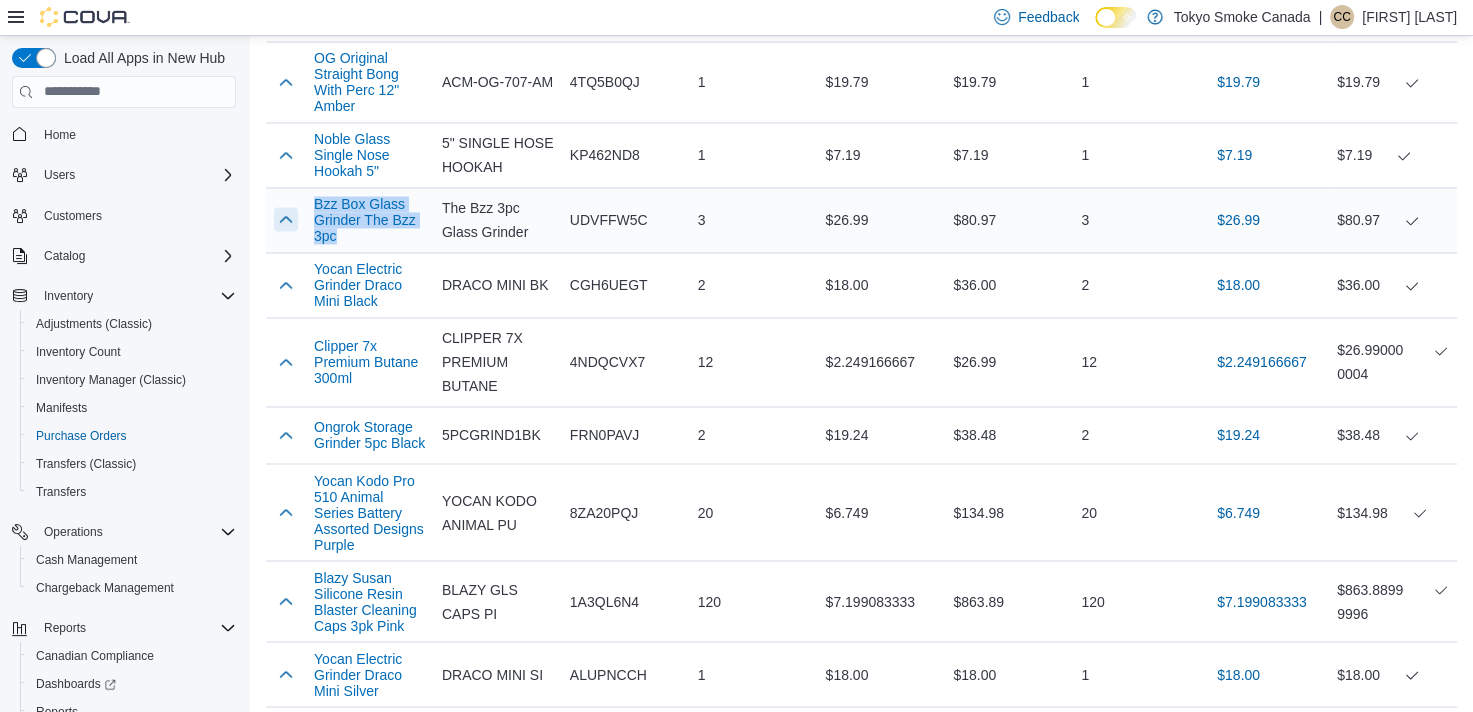 drag, startPoint x: 391, startPoint y: 292, endPoint x: 284, endPoint y: 256, distance: 112.89375 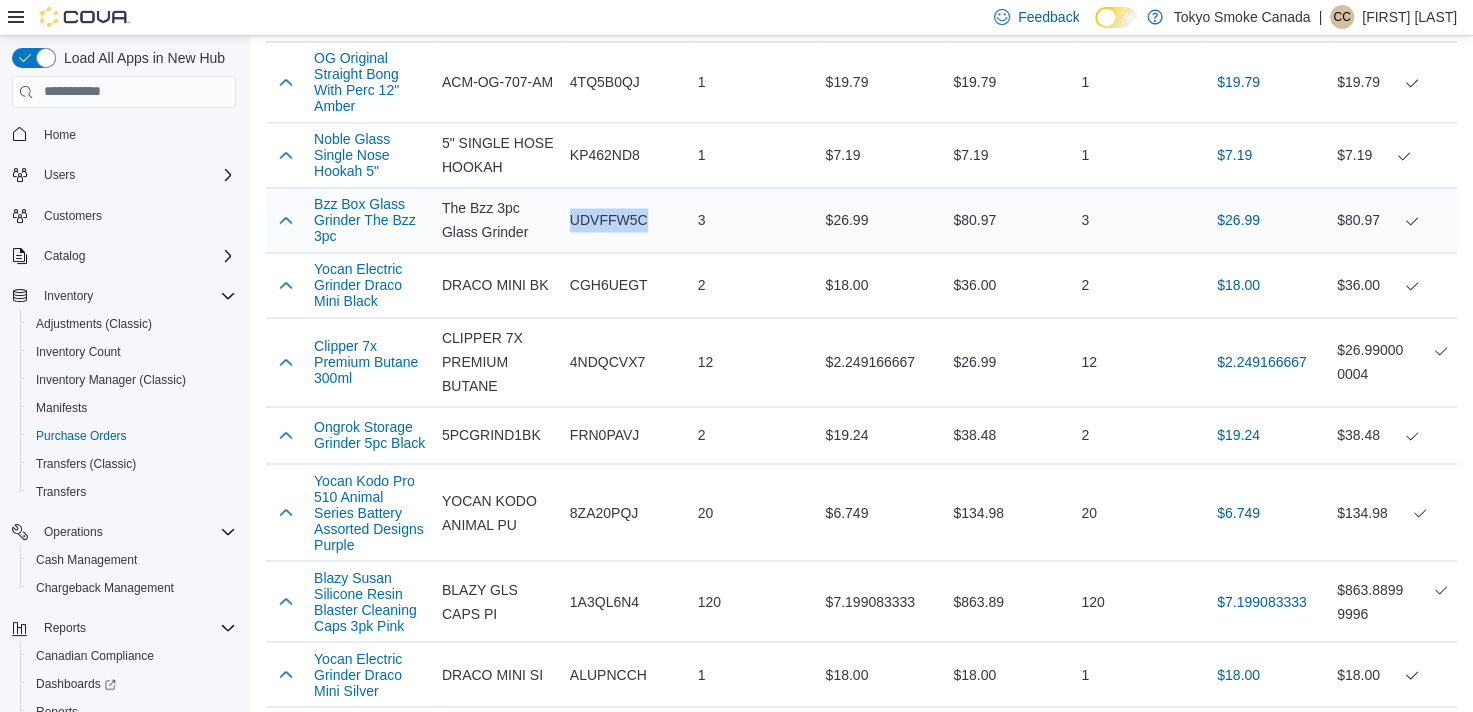 drag, startPoint x: 616, startPoint y: 272, endPoint x: 572, endPoint y: 269, distance: 44.102154 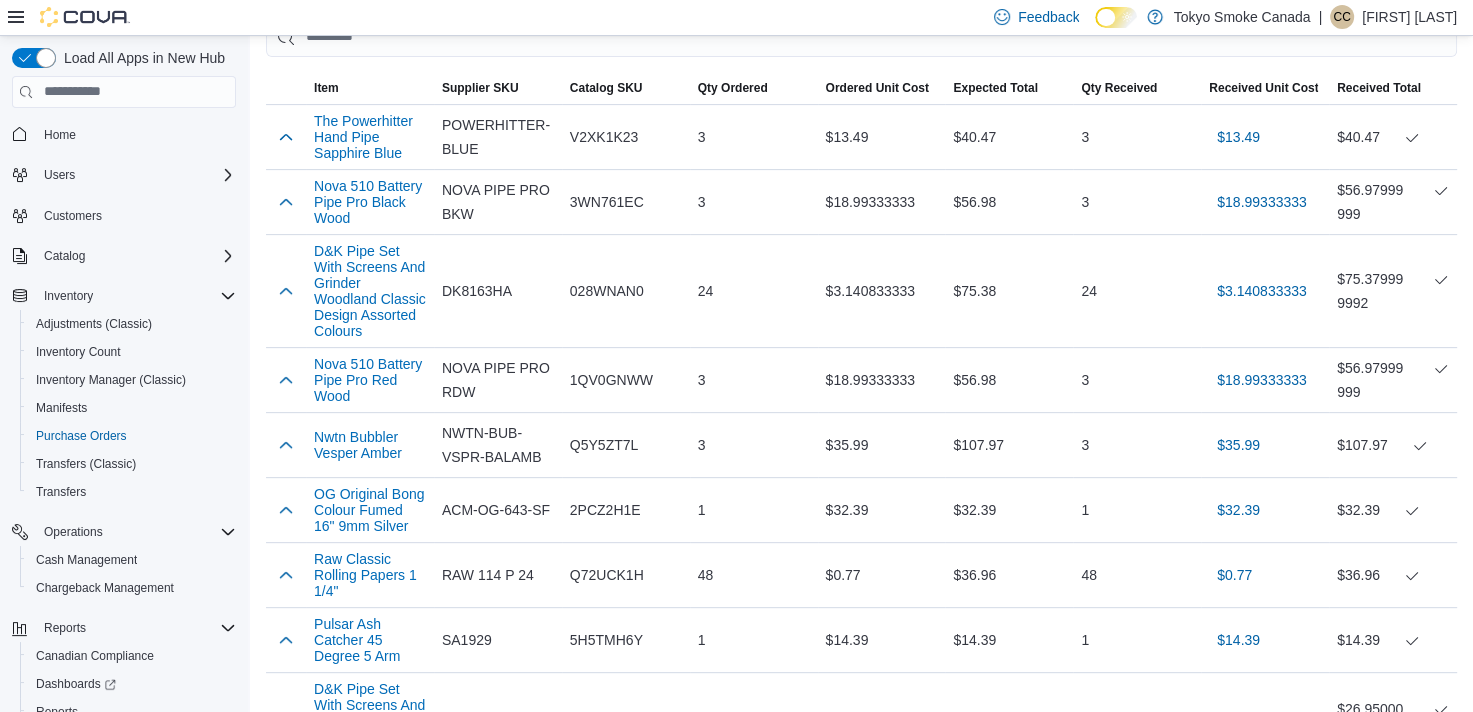 scroll, scrollTop: 400, scrollLeft: 0, axis: vertical 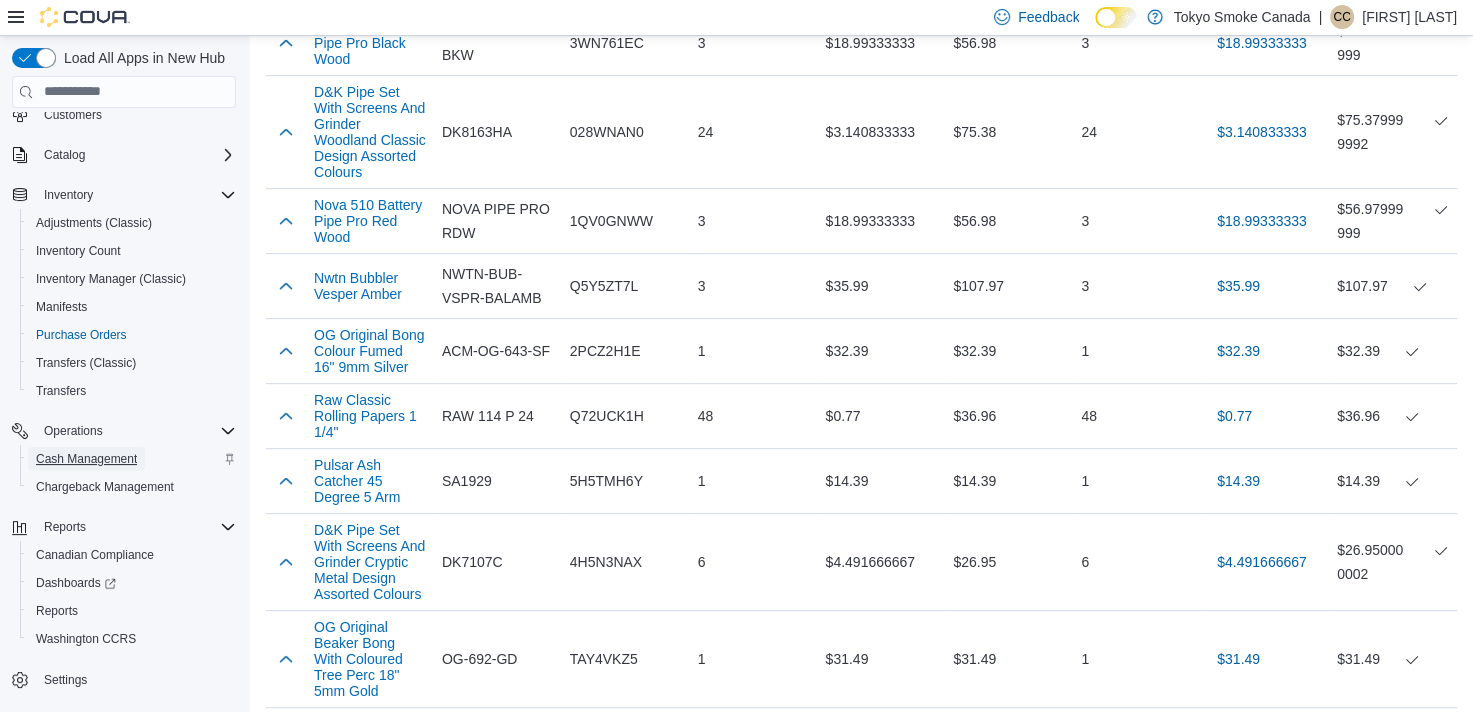 click on "Cash Management" at bounding box center (86, 459) 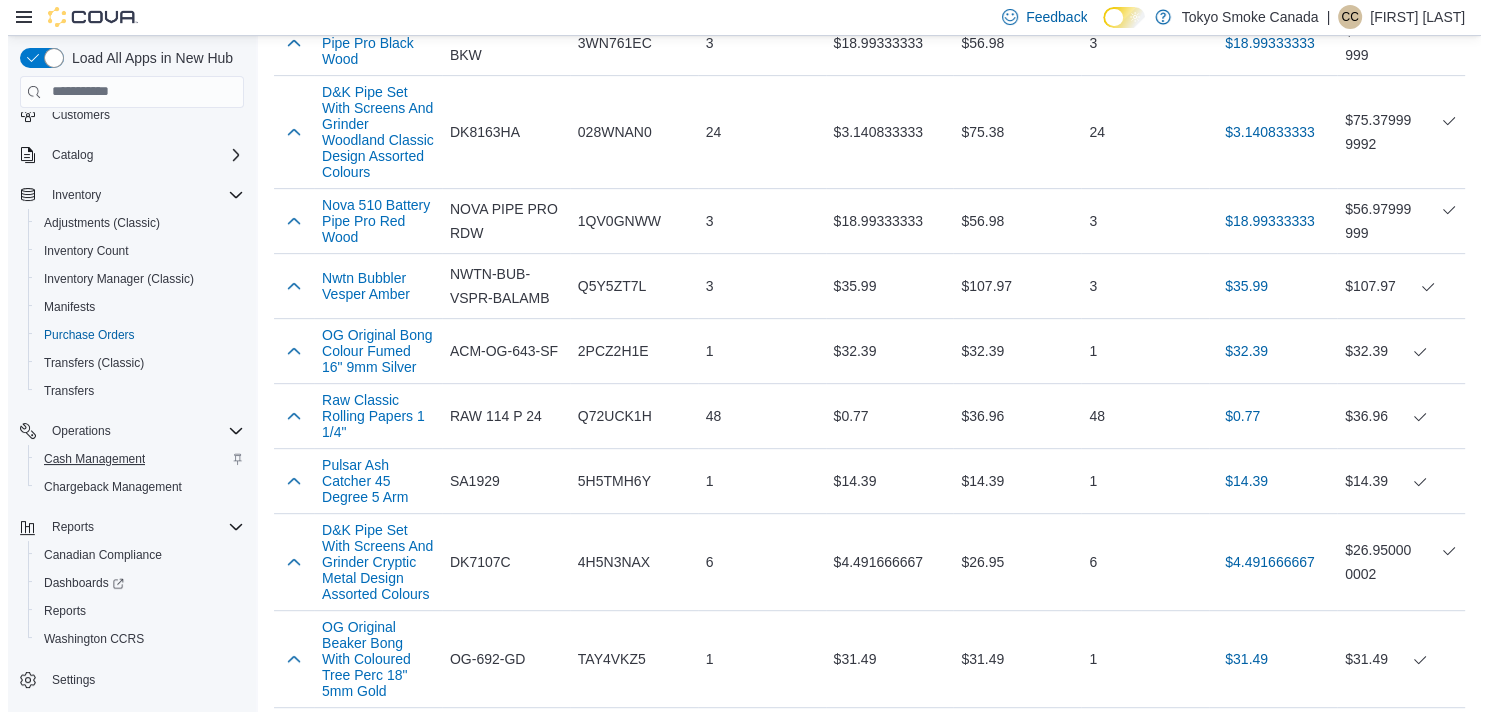 scroll, scrollTop: 0, scrollLeft: 0, axis: both 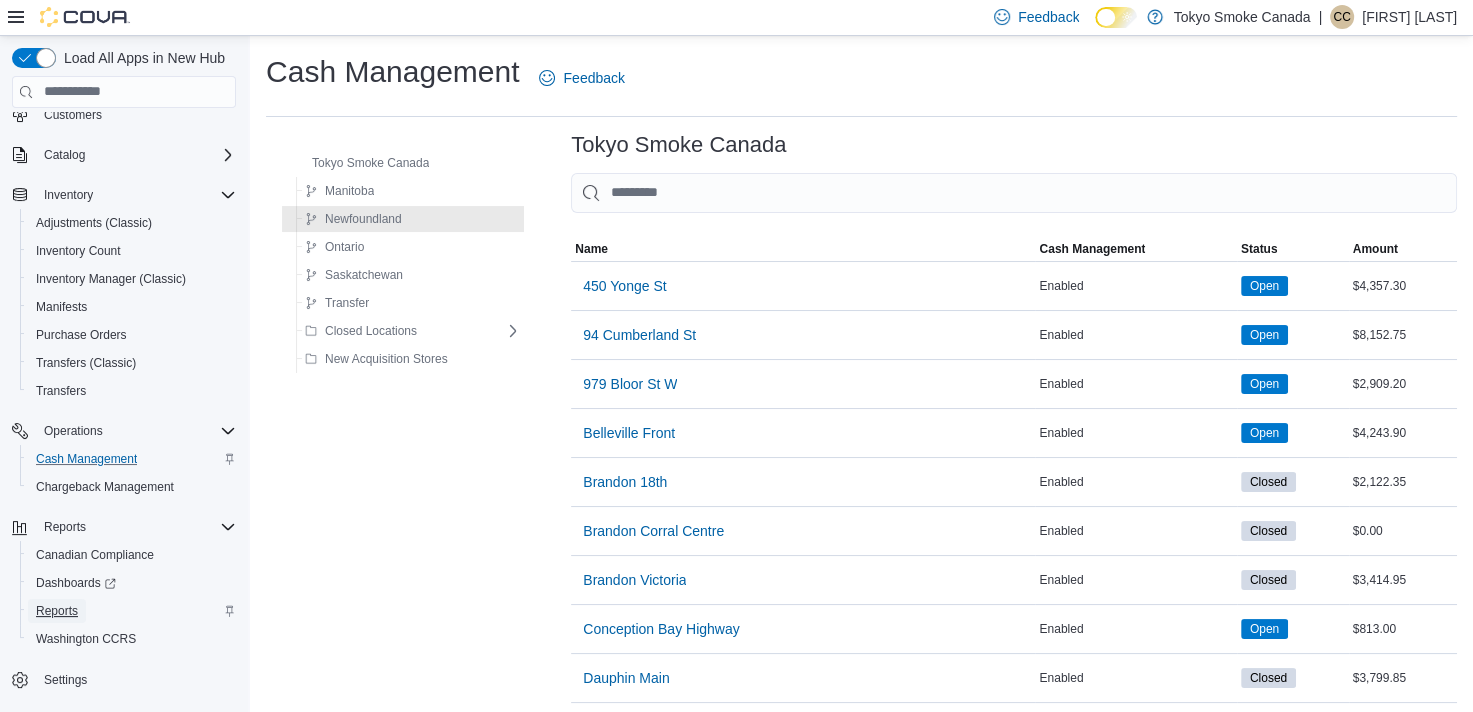click on "Reports" at bounding box center (57, 611) 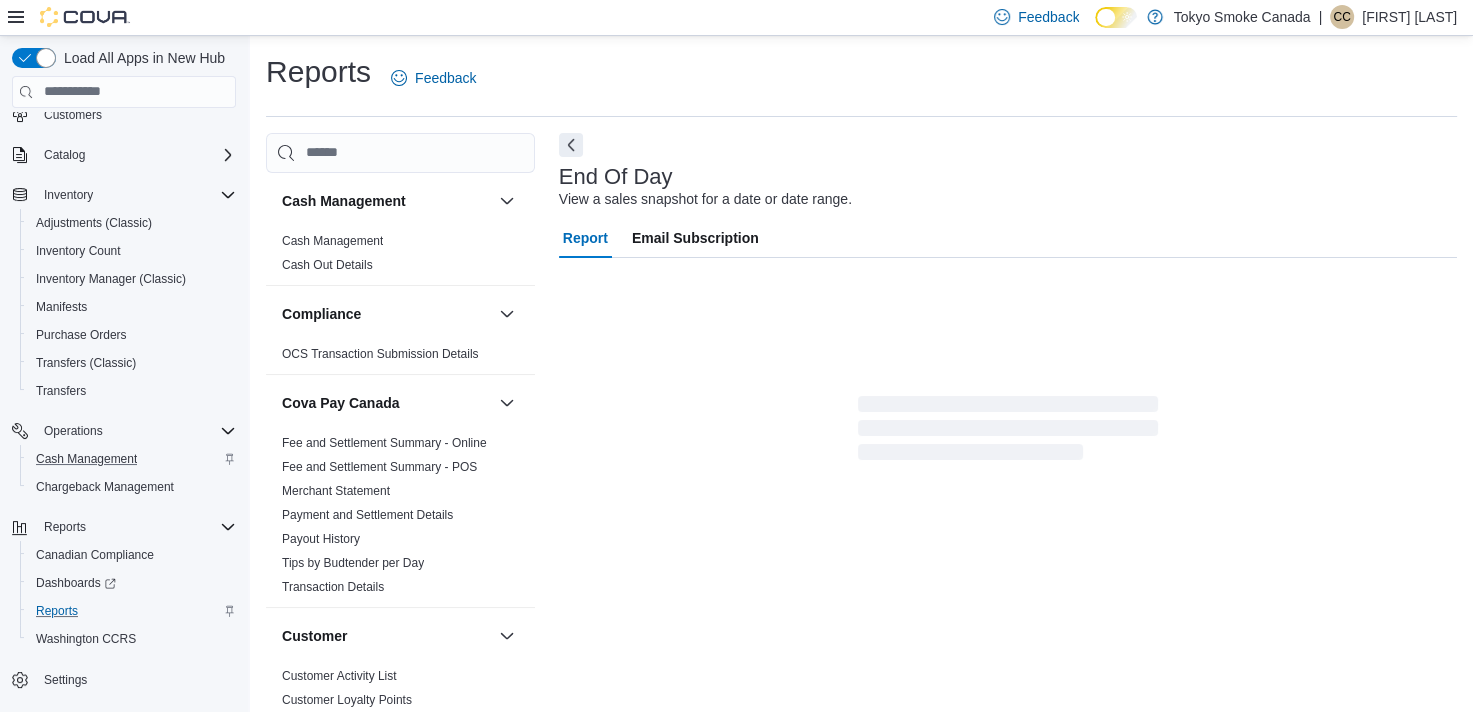 scroll, scrollTop: 10, scrollLeft: 0, axis: vertical 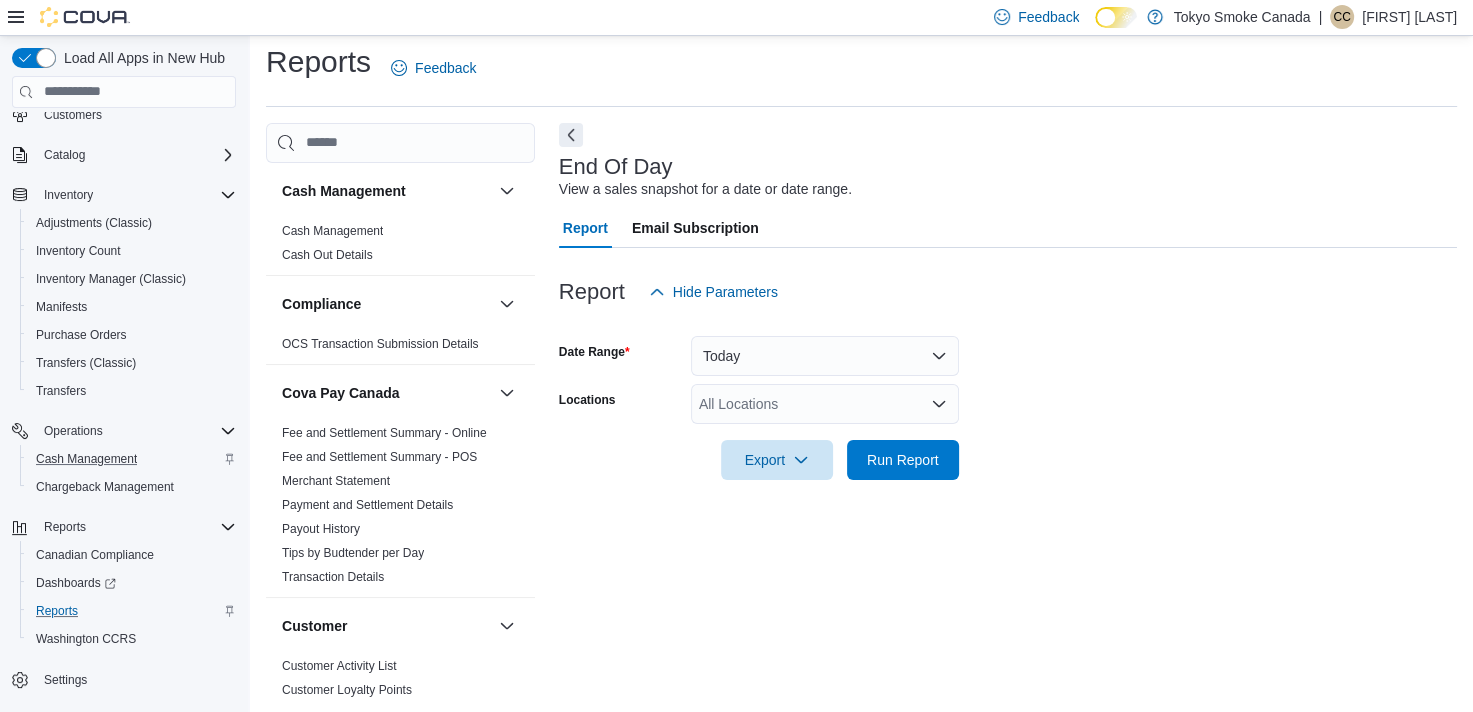 click on "All Locations" at bounding box center (825, 404) 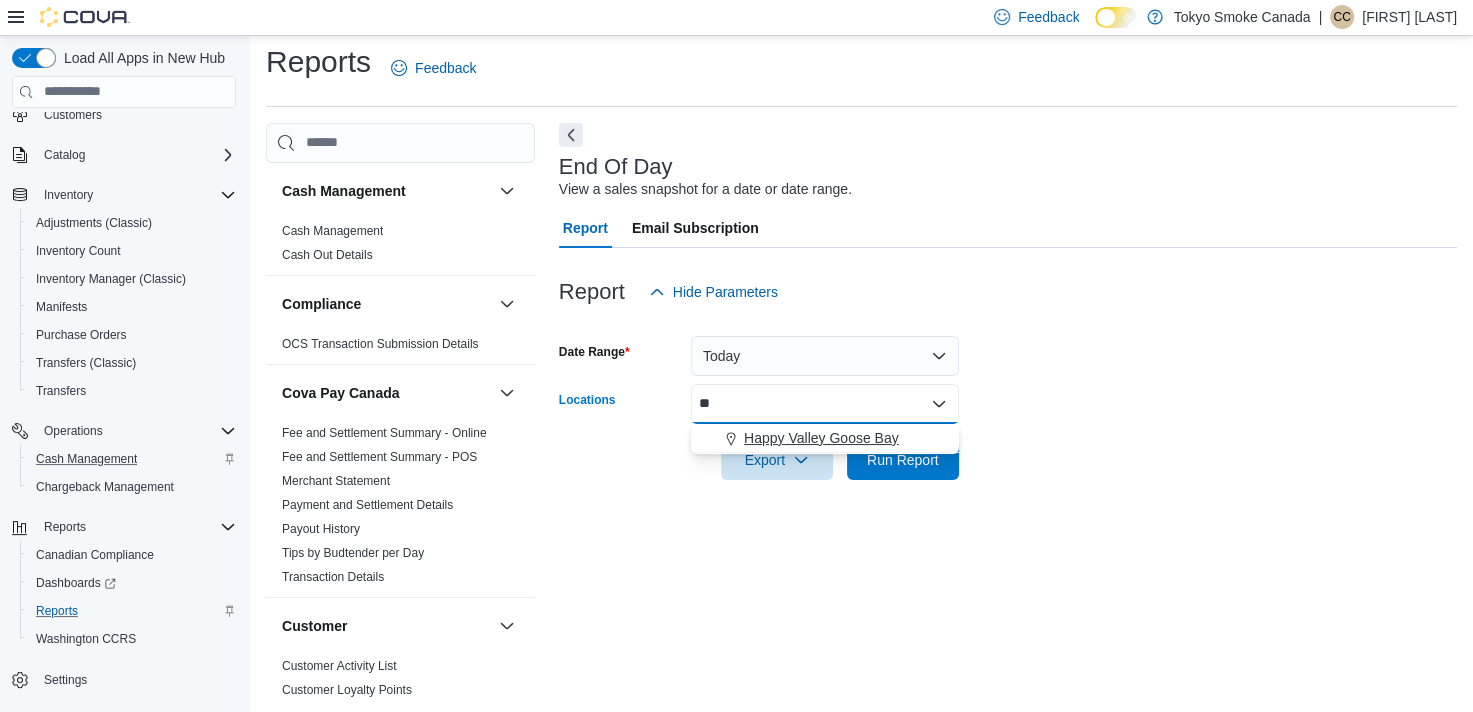 type on "**" 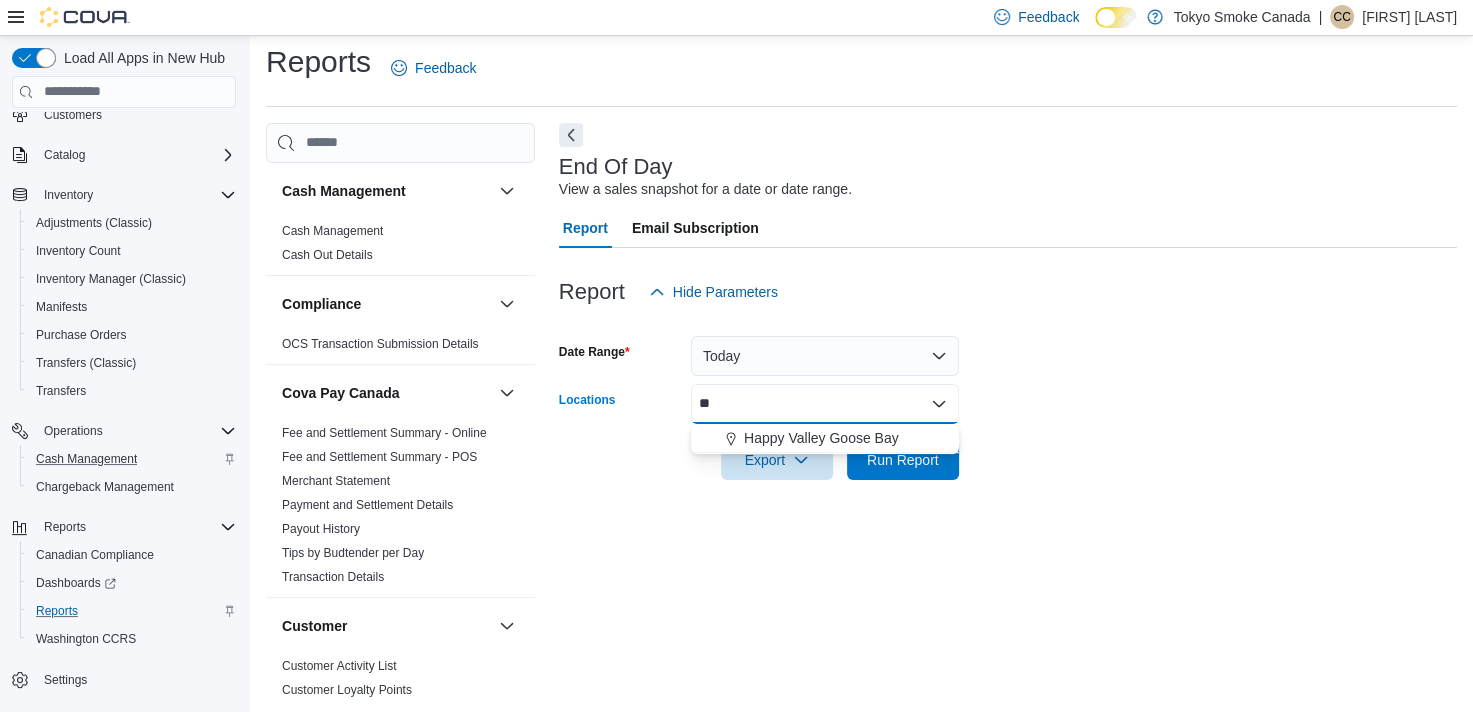 drag, startPoint x: 776, startPoint y: 432, endPoint x: 784, endPoint y: 421, distance: 13.601471 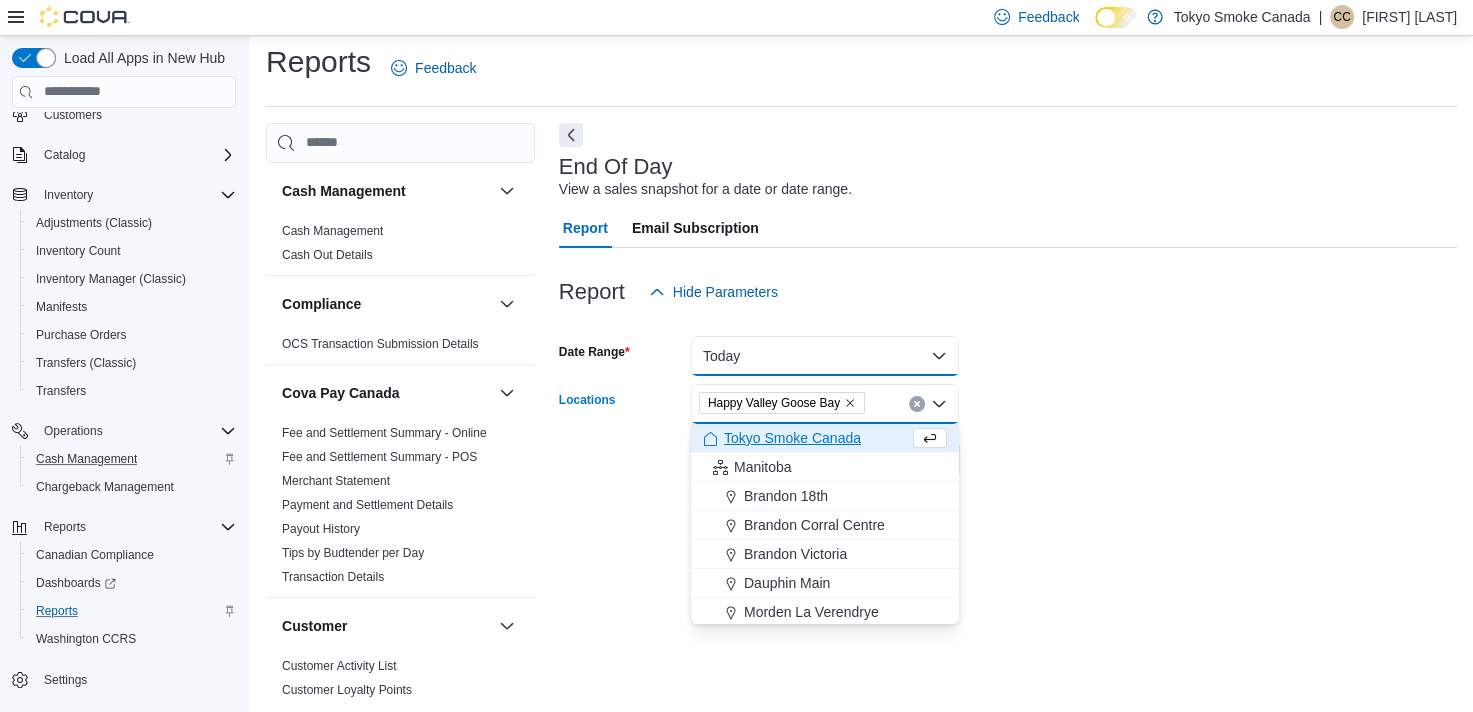 click on "Today" at bounding box center (825, 356) 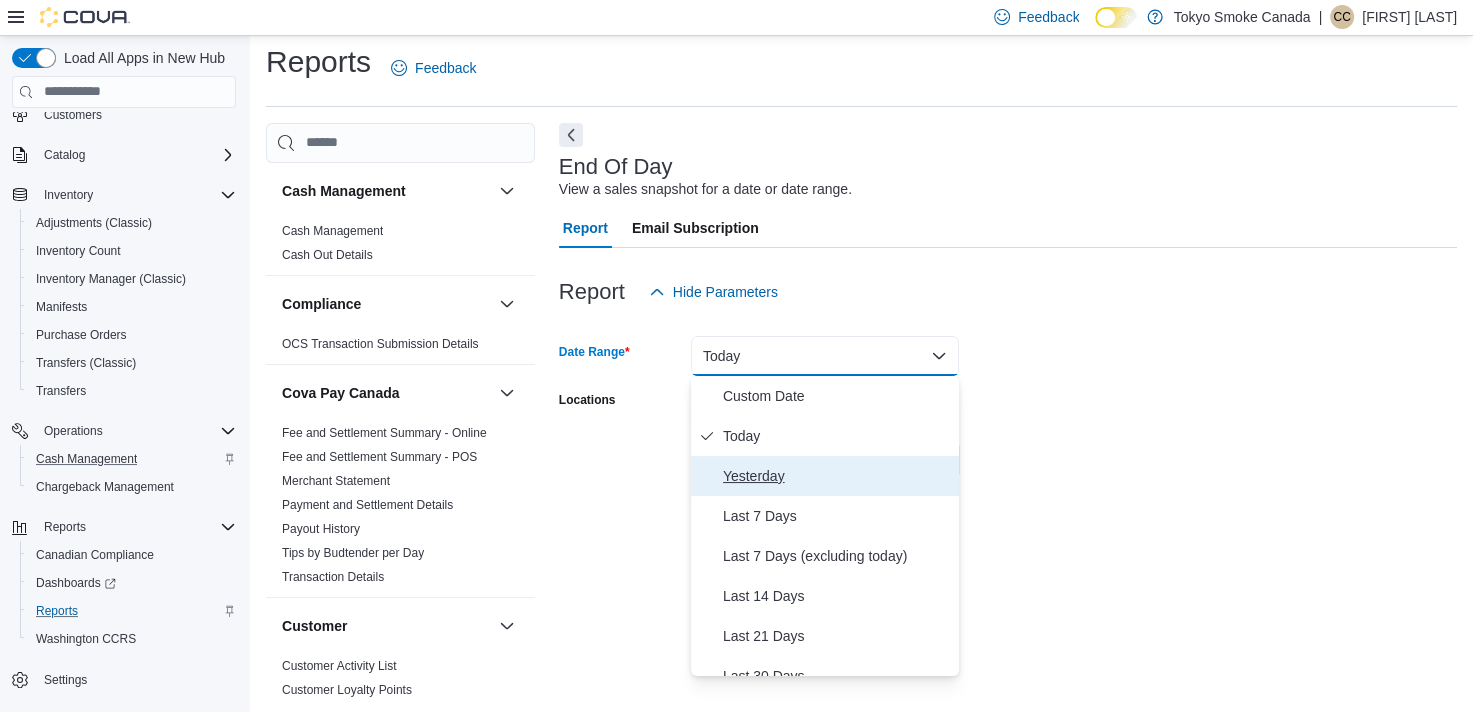 click on "Yesterday" at bounding box center [837, 476] 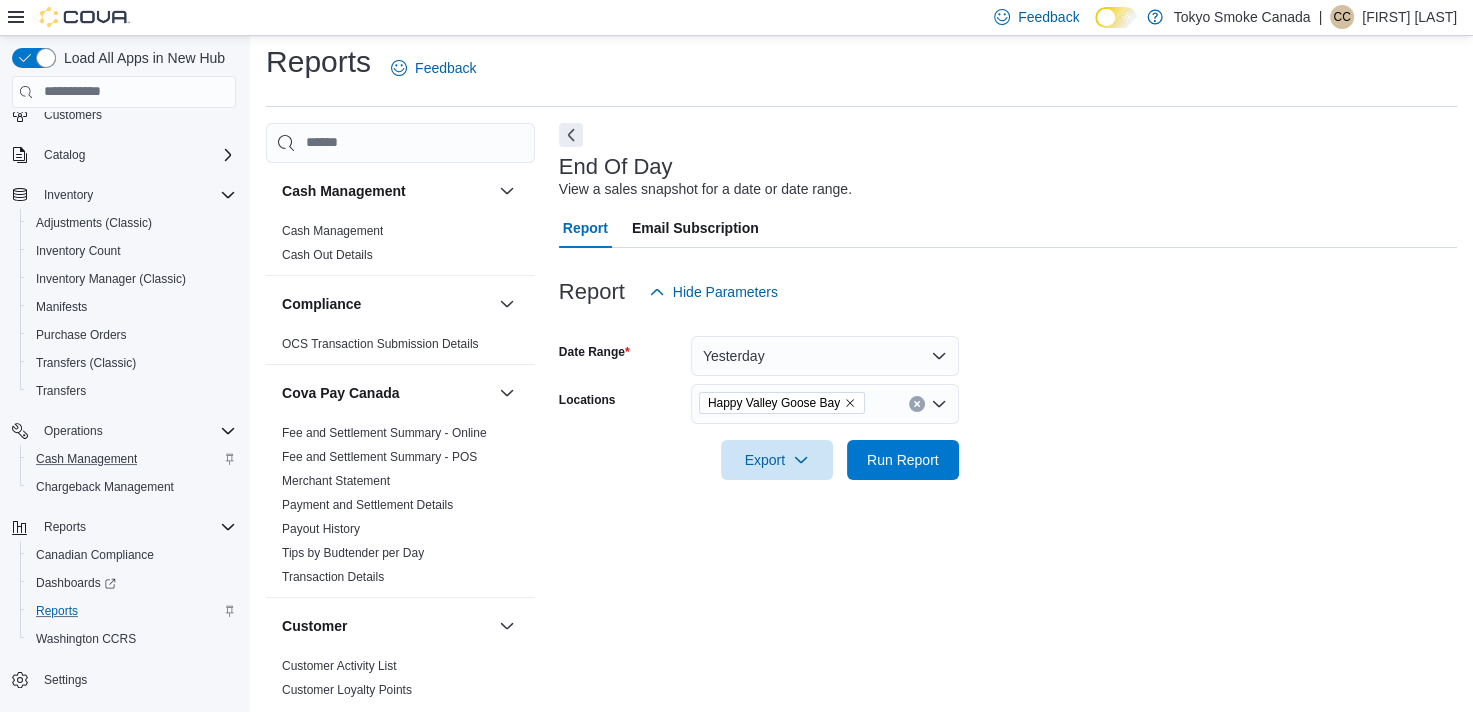 click on "Date Range Yesterday Locations Happy Valley Goose Bay Export  Run Report" at bounding box center [1008, 396] 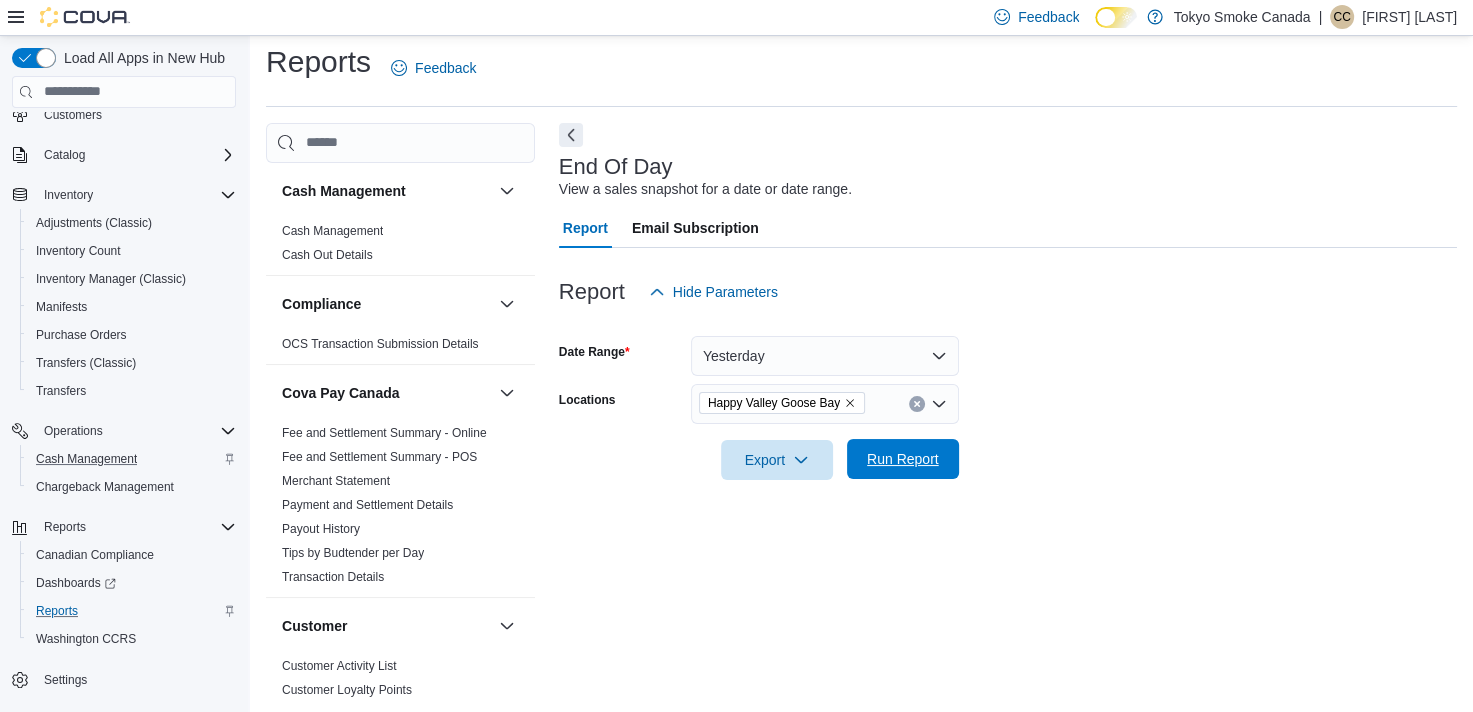 click on "Run Report" at bounding box center [903, 459] 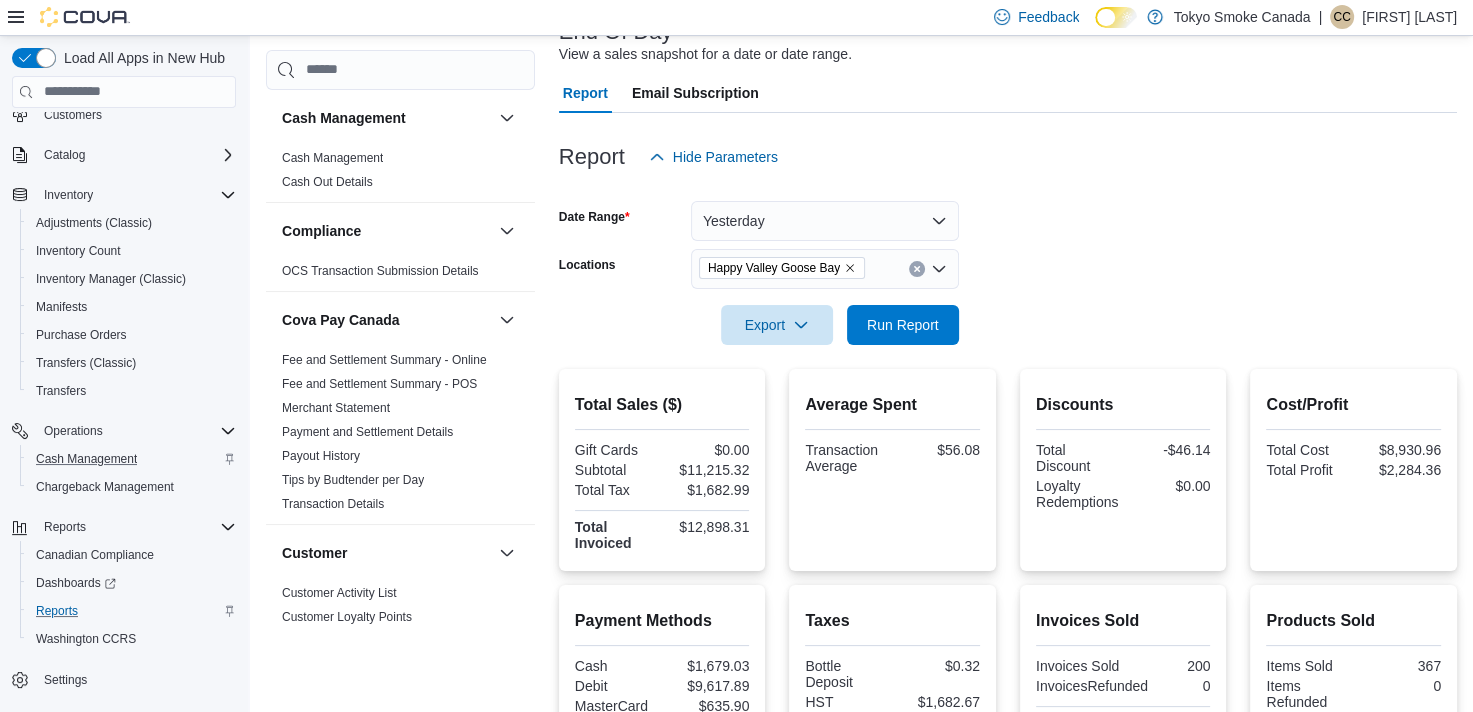 scroll, scrollTop: 410, scrollLeft: 0, axis: vertical 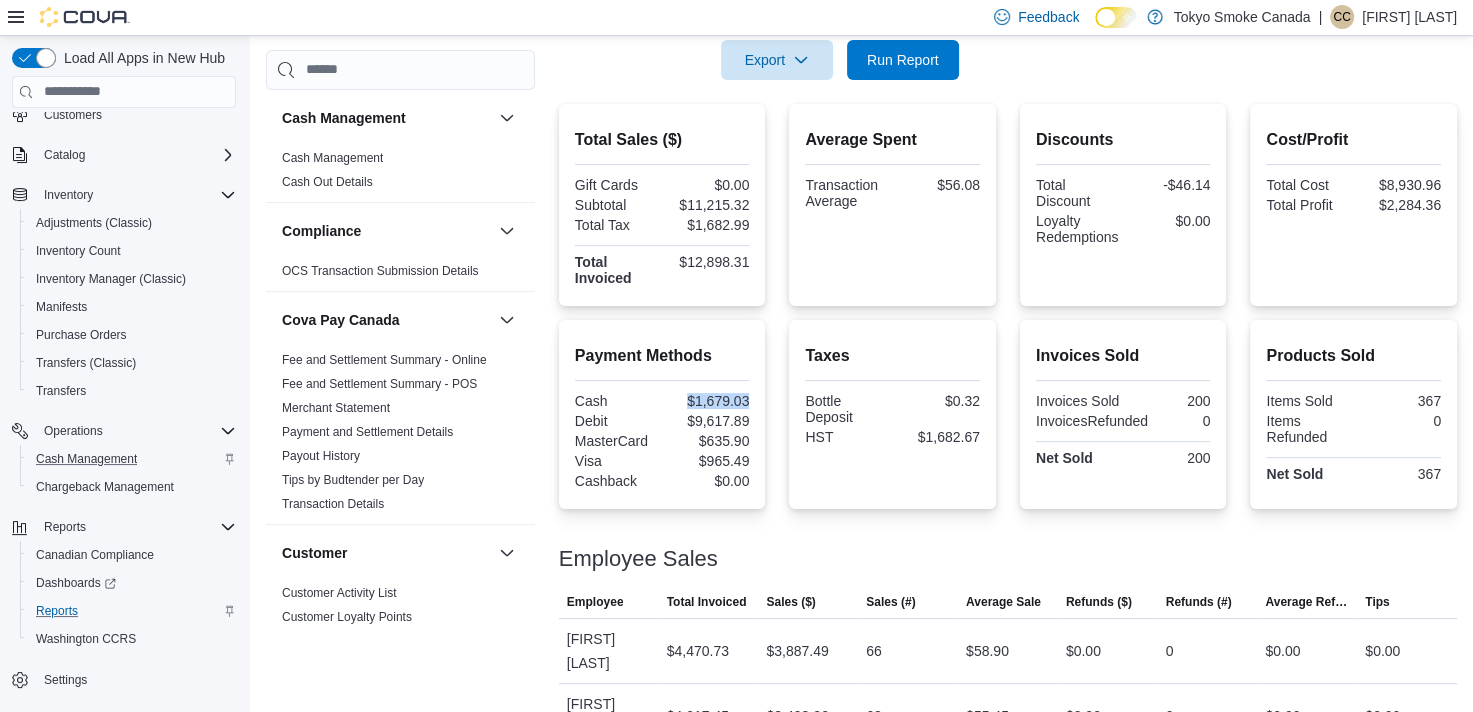 drag, startPoint x: 755, startPoint y: 400, endPoint x: 680, endPoint y: 399, distance: 75.00667 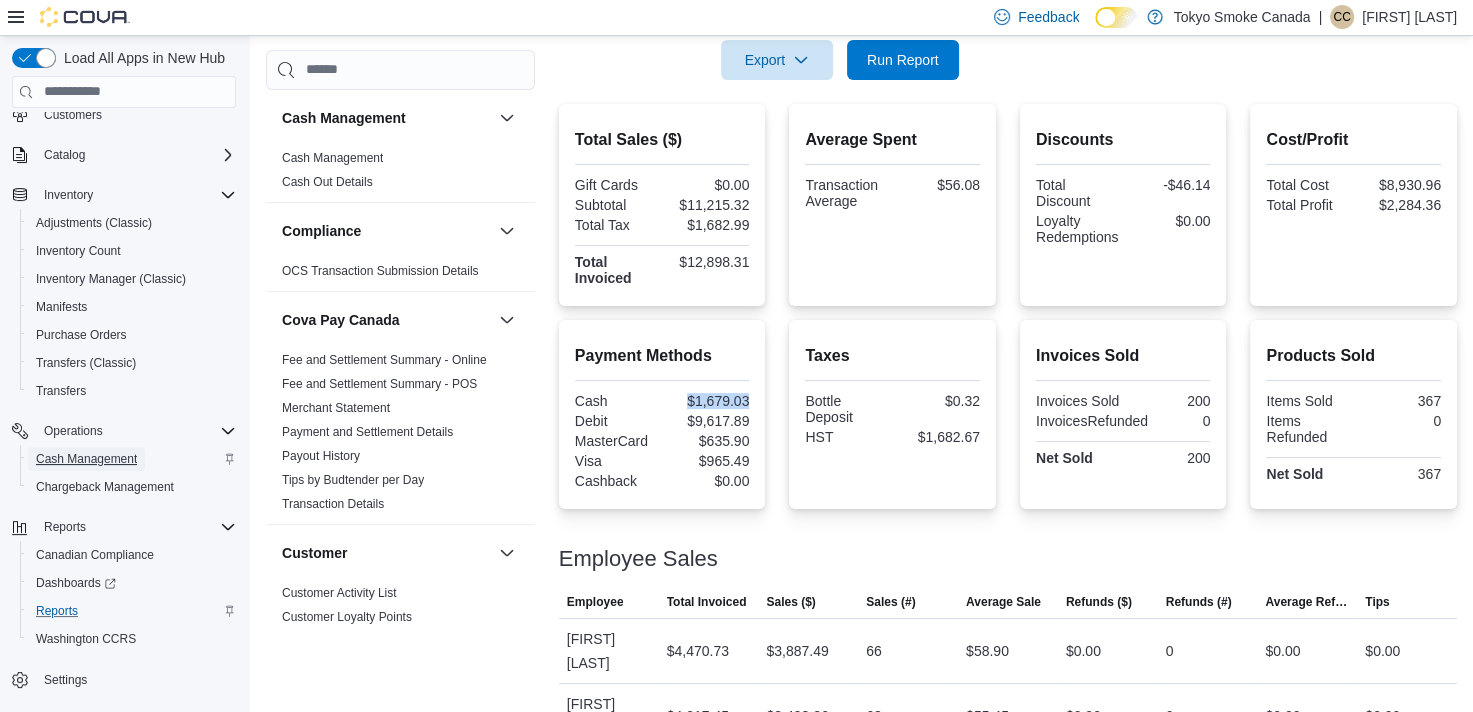 click on "Cash Management" at bounding box center [86, 459] 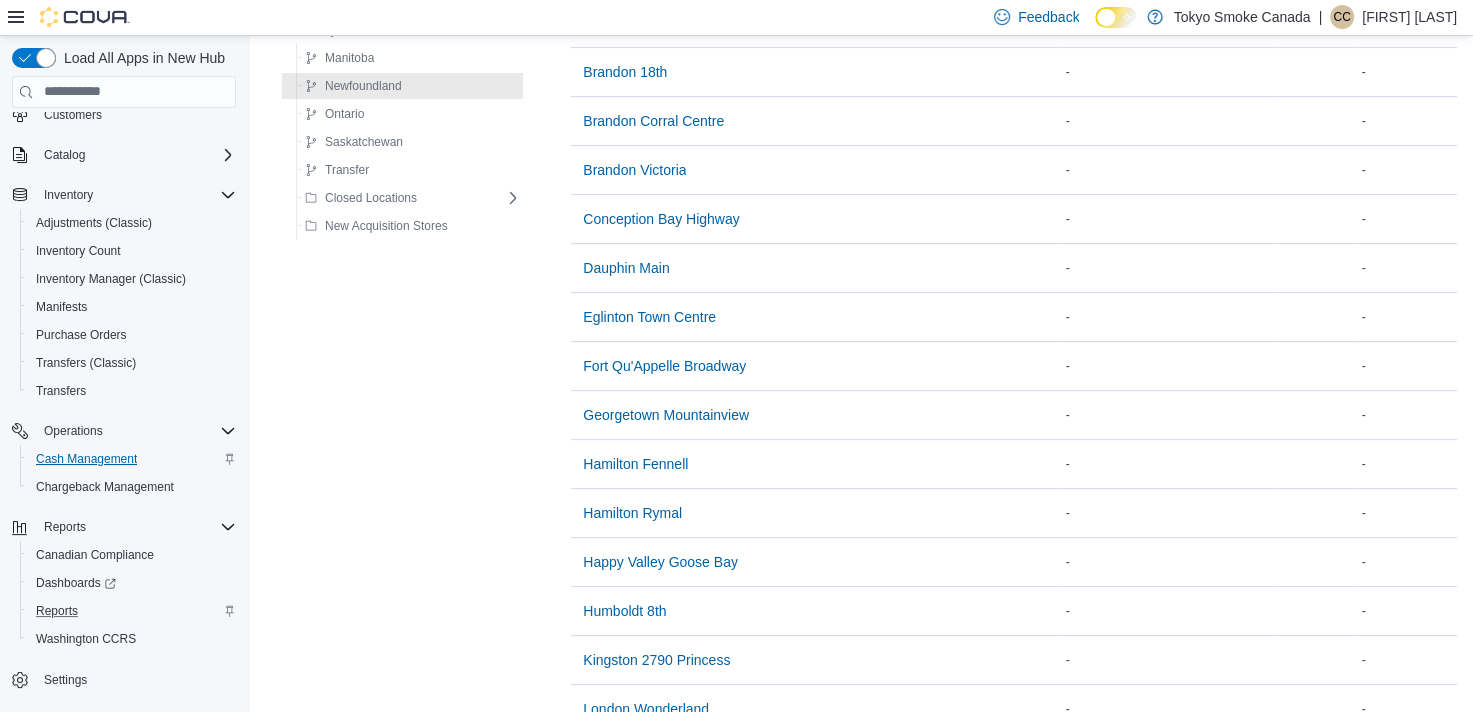 scroll, scrollTop: 0, scrollLeft: 0, axis: both 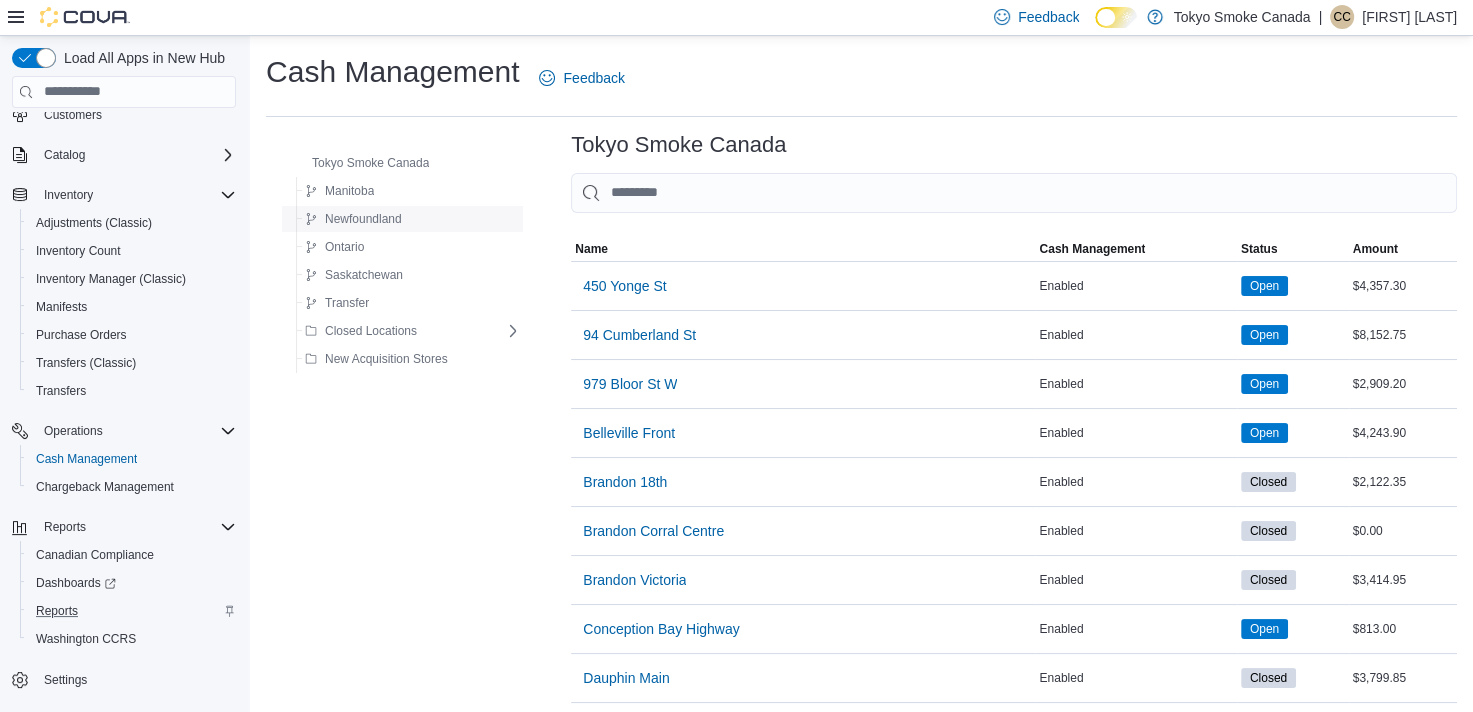 click on "Newfoundland" at bounding box center (353, 219) 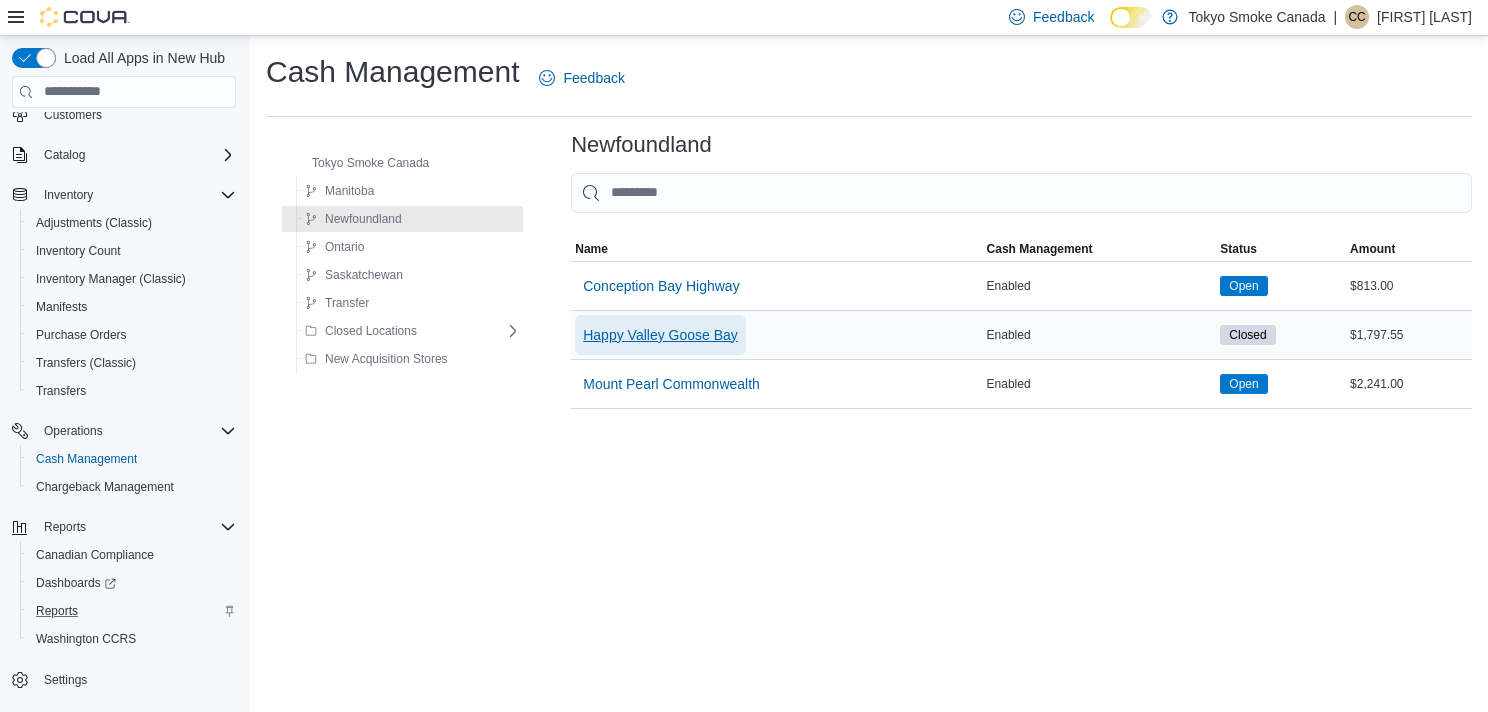 click on "Happy Valley Goose Bay" at bounding box center [660, 335] 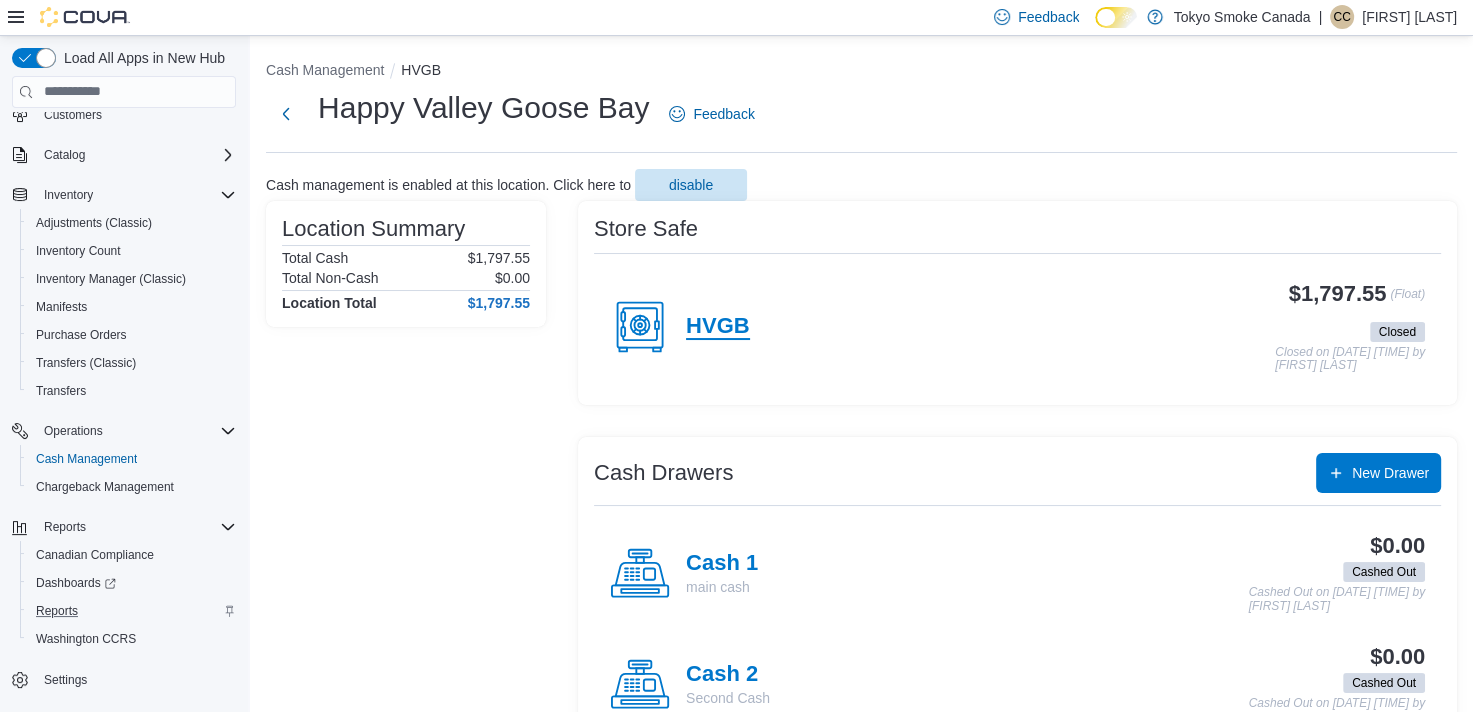click on "HVGB" at bounding box center [718, 327] 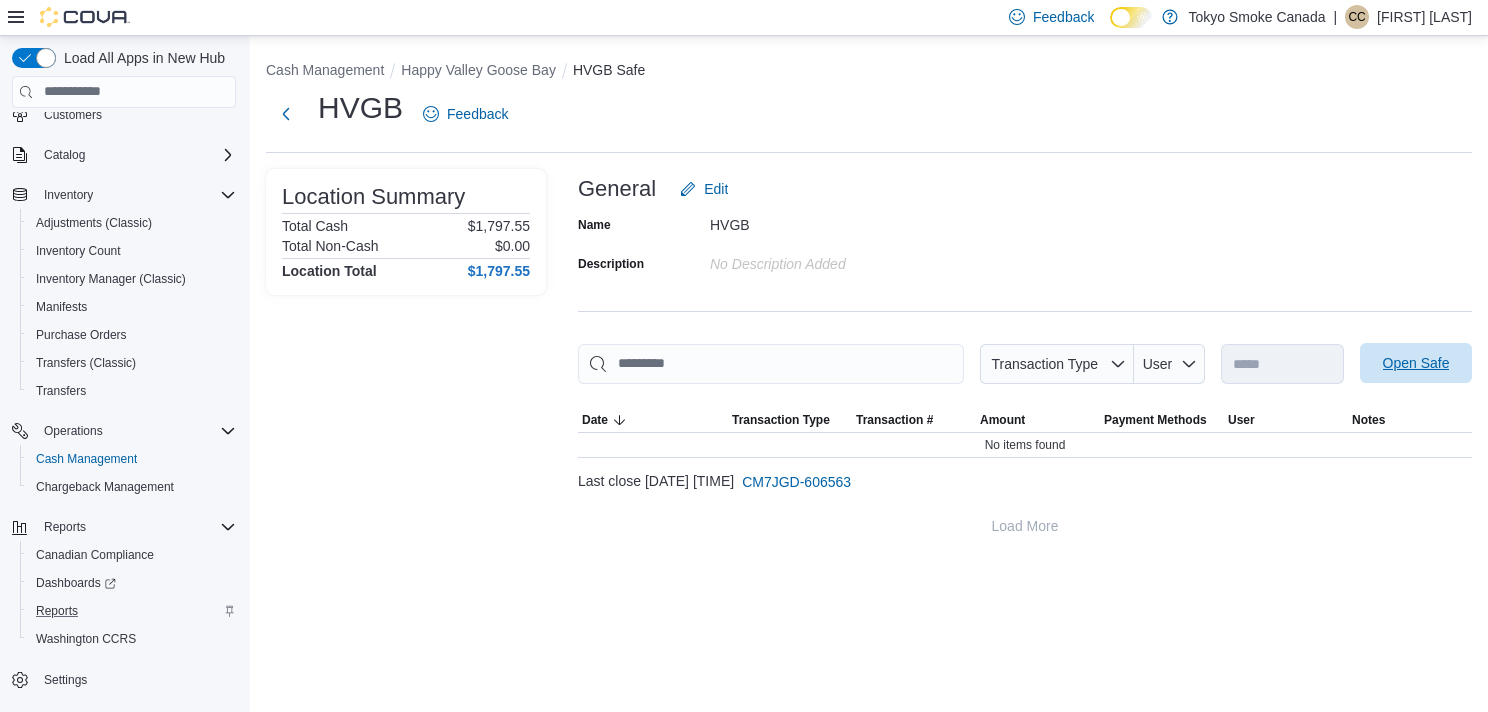 click on "Open Safe" at bounding box center (1416, 363) 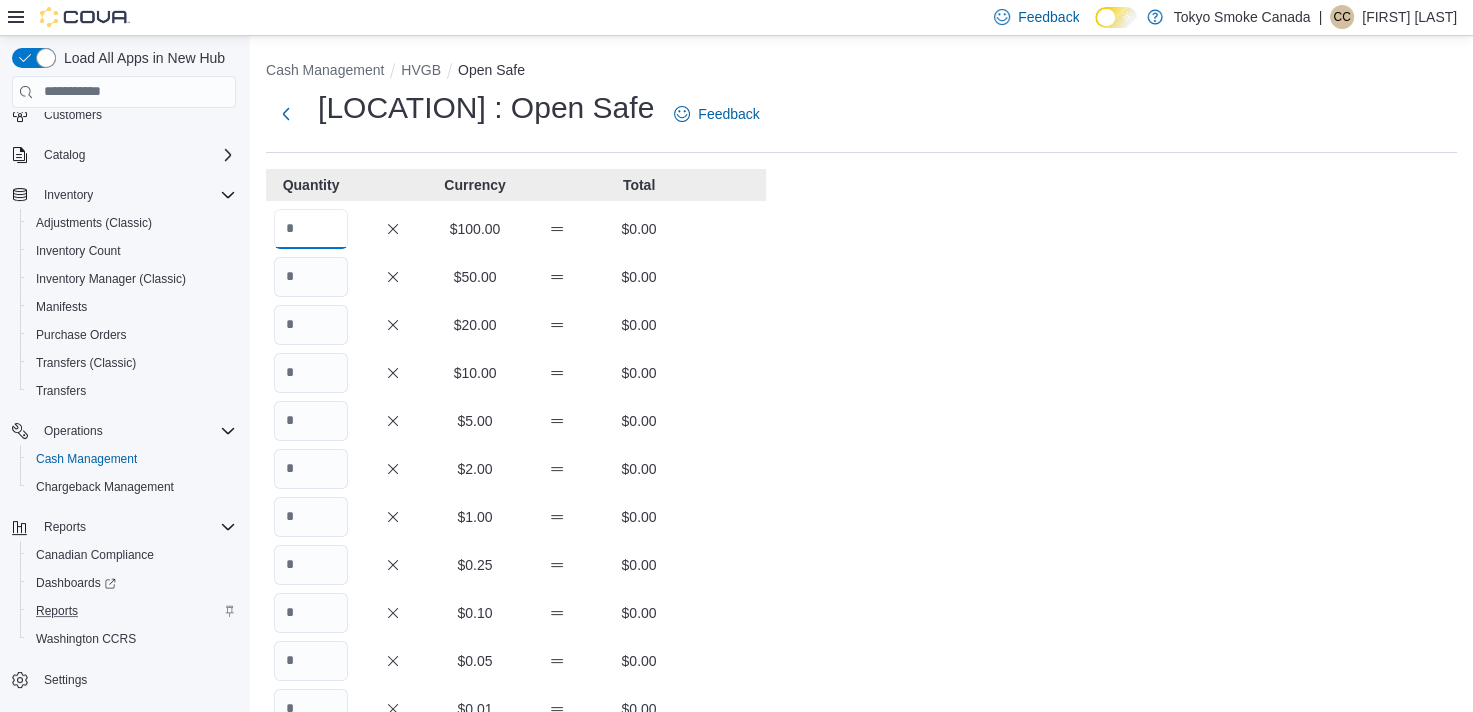 click at bounding box center [311, 229] 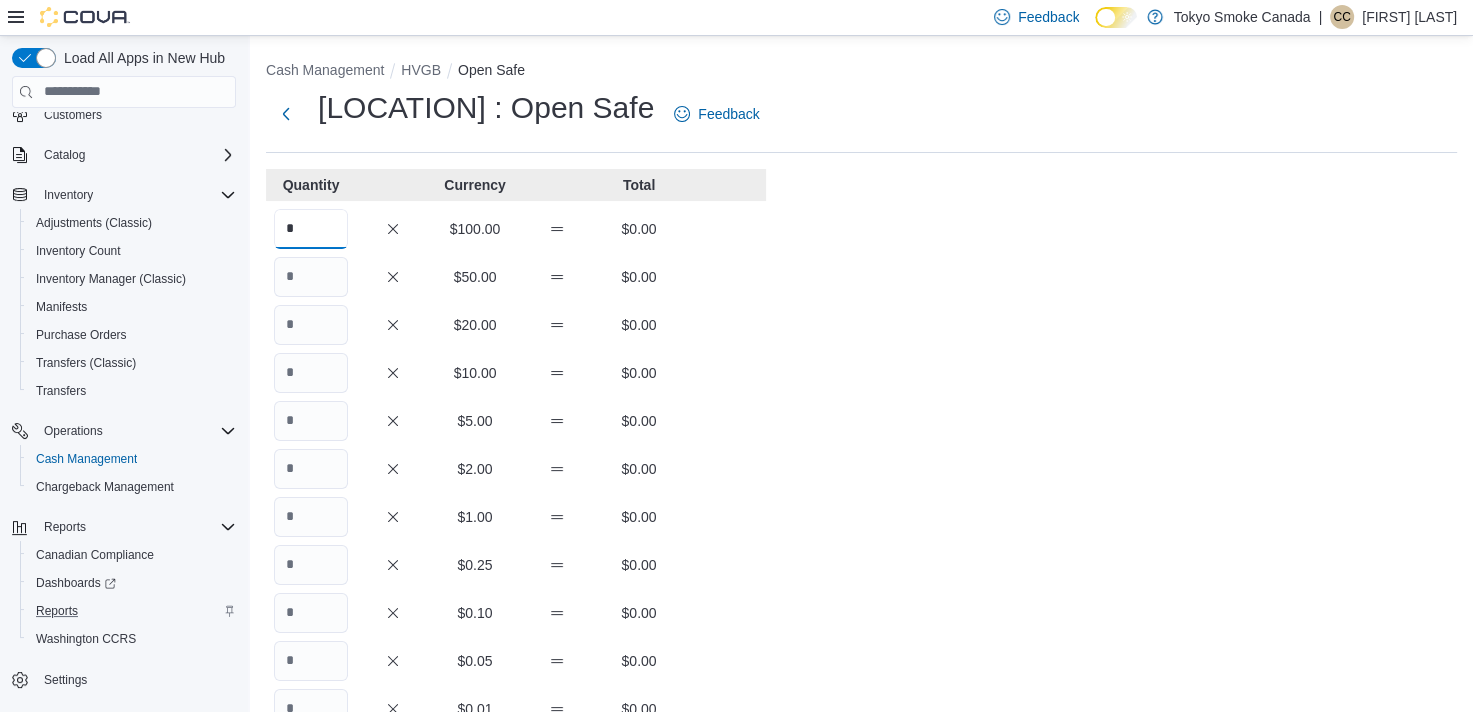 type on "*" 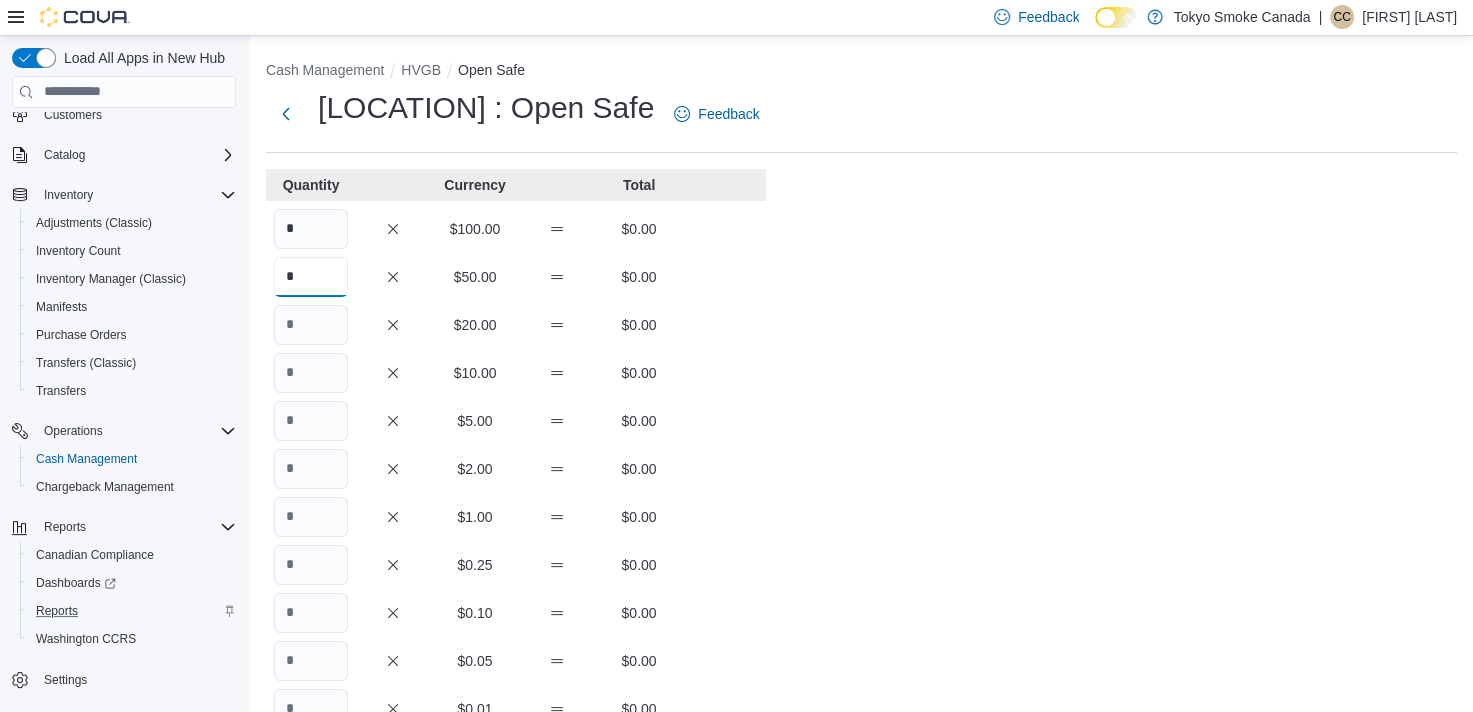 type on "*" 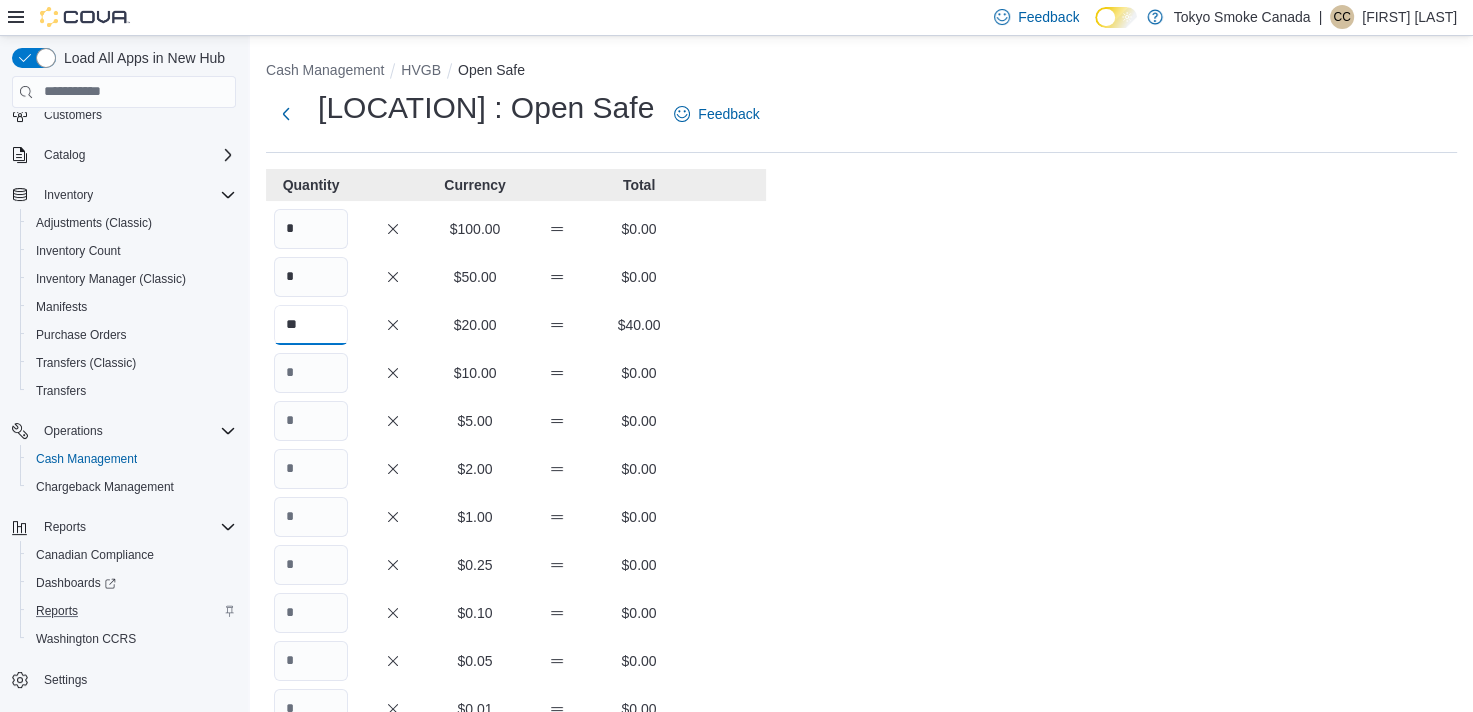 type on "**" 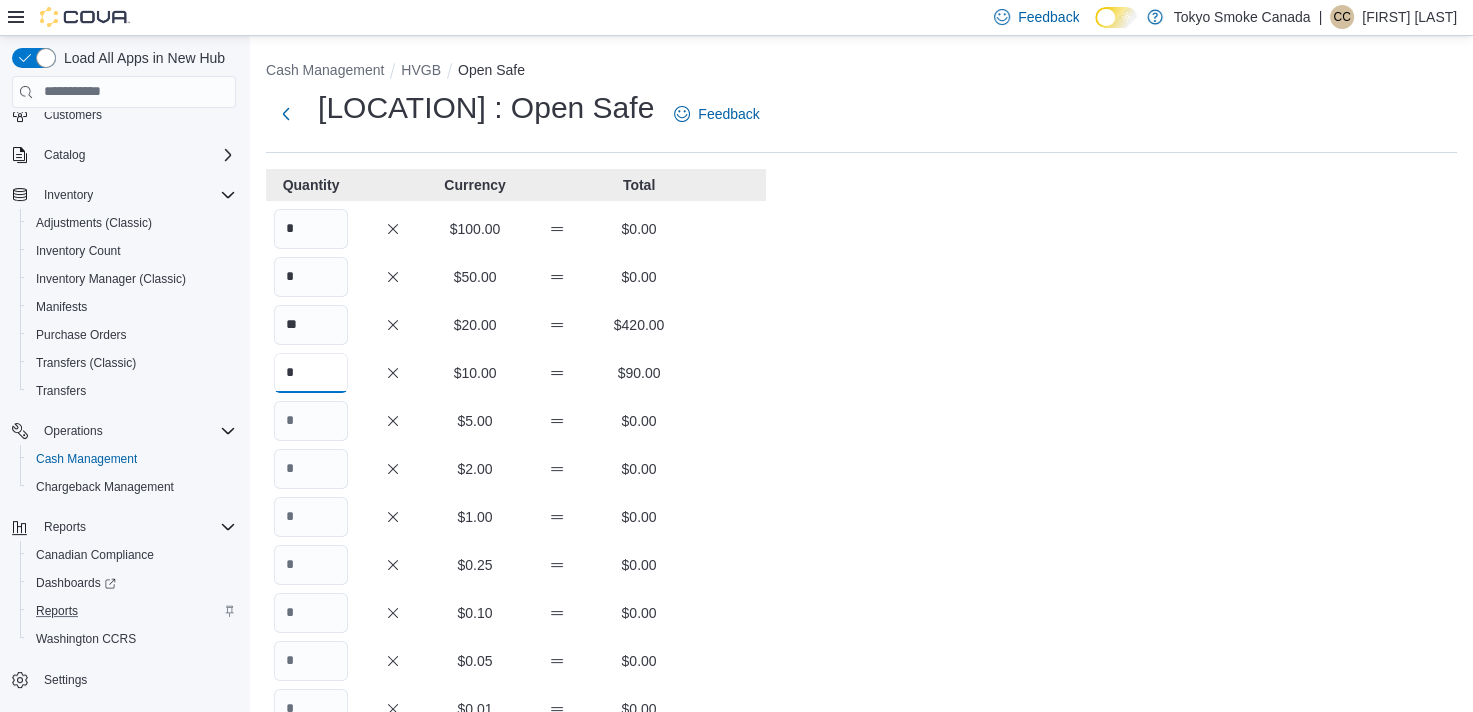 type on "*" 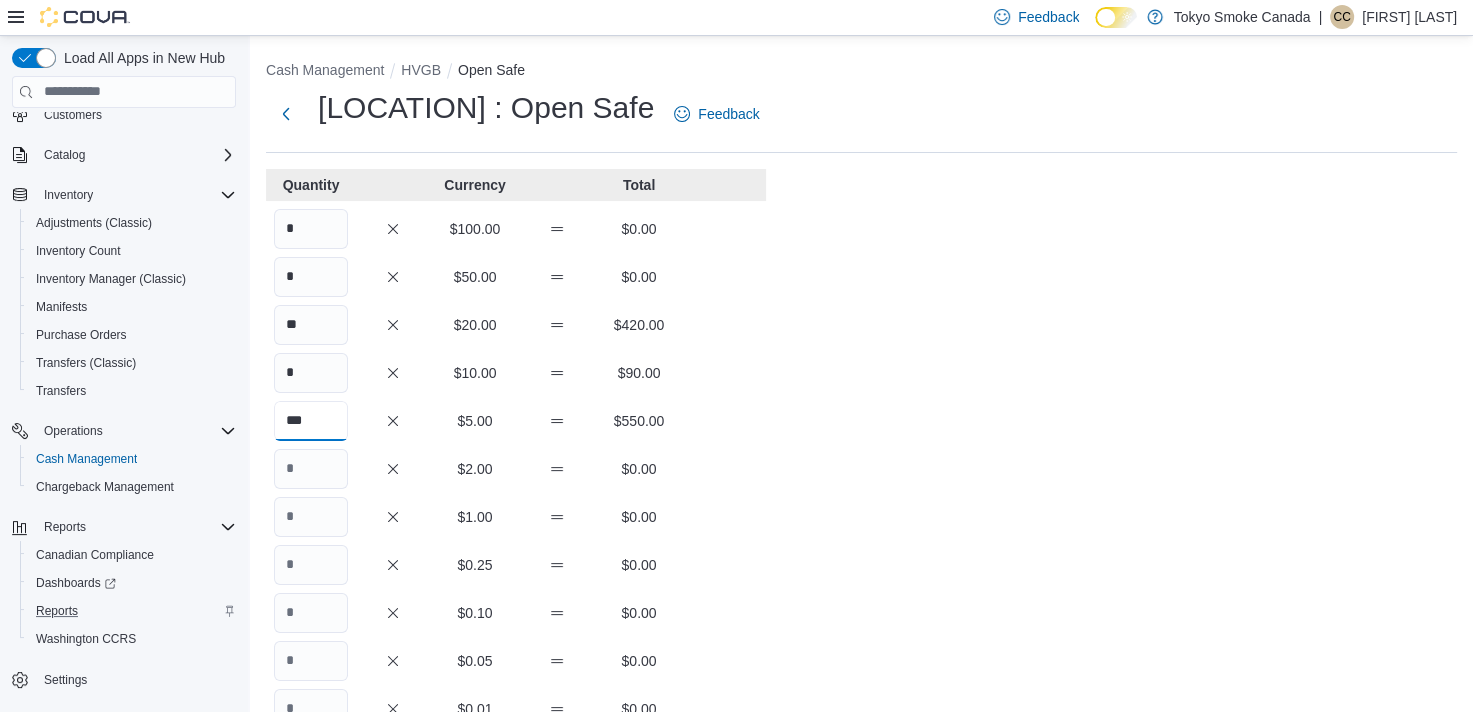 type on "***" 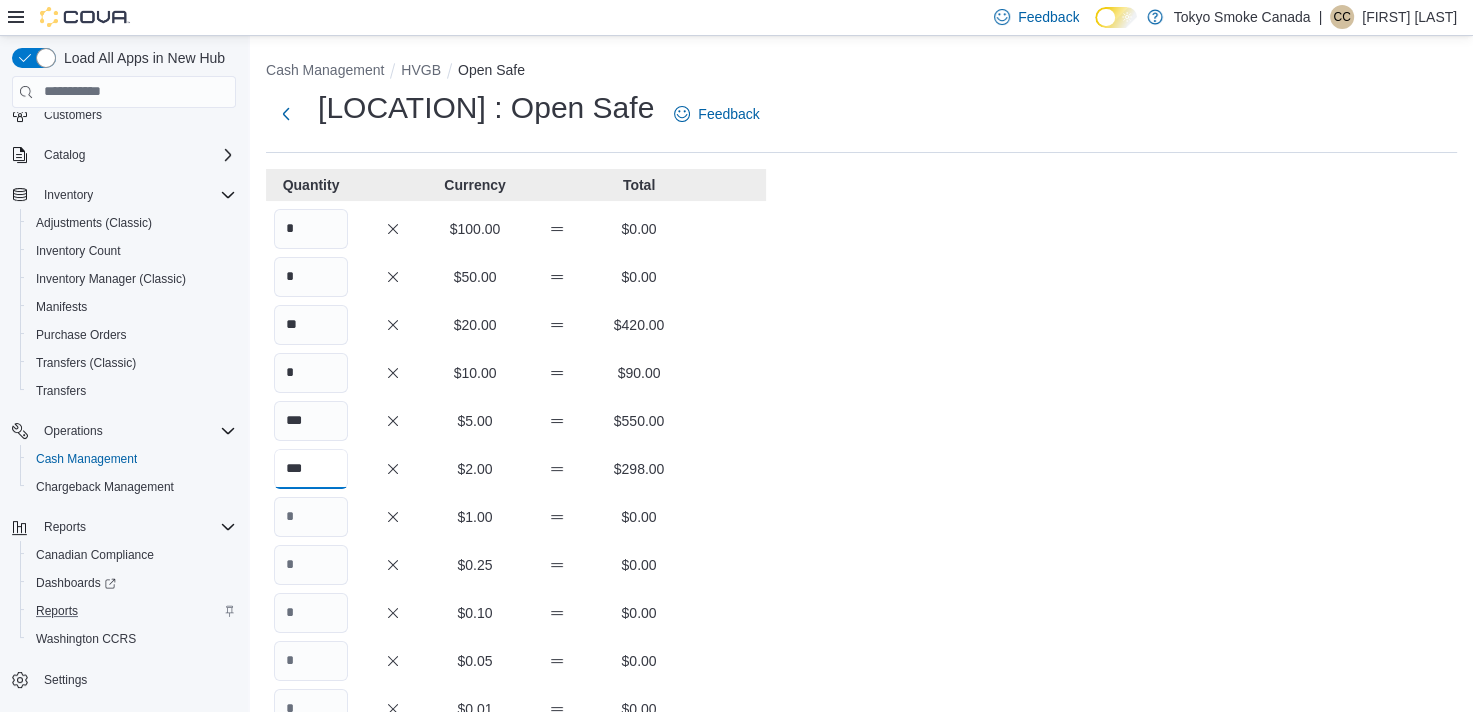 type on "***" 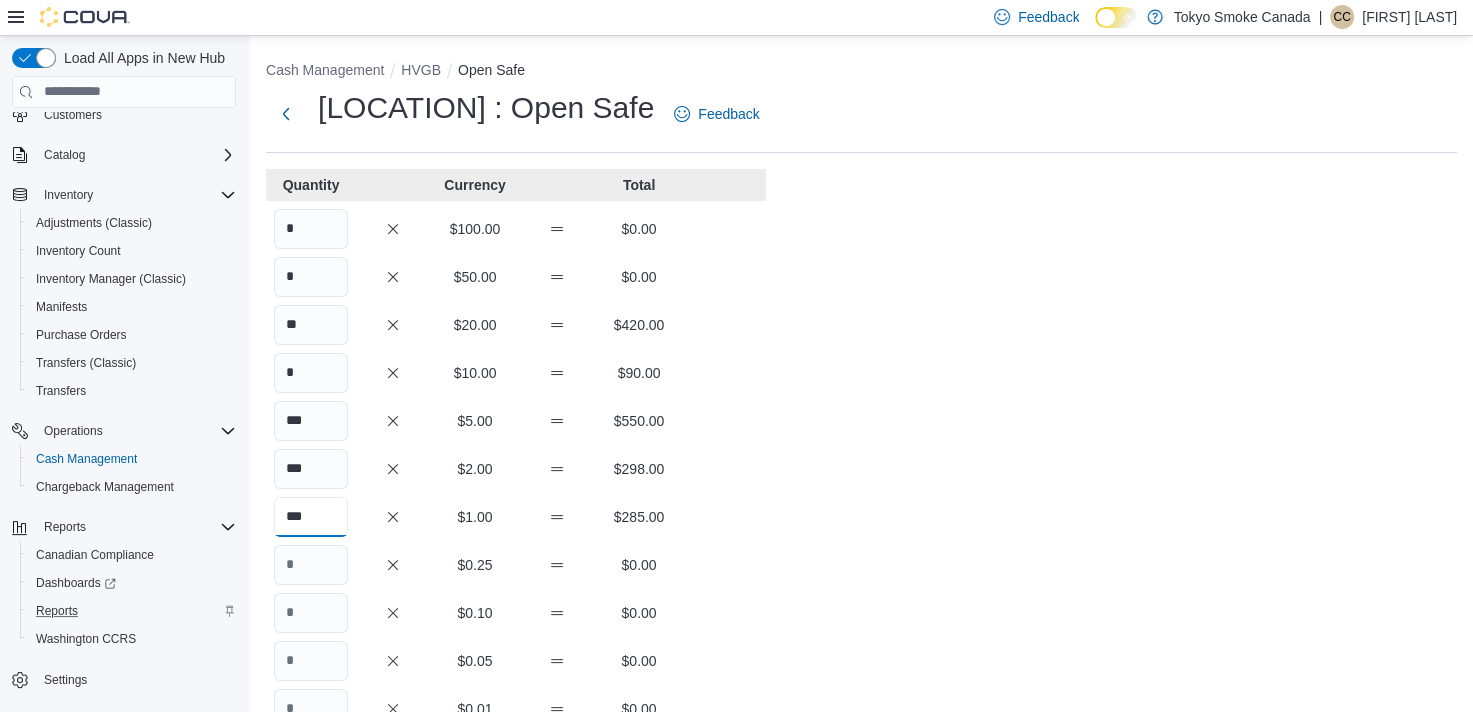 type on "***" 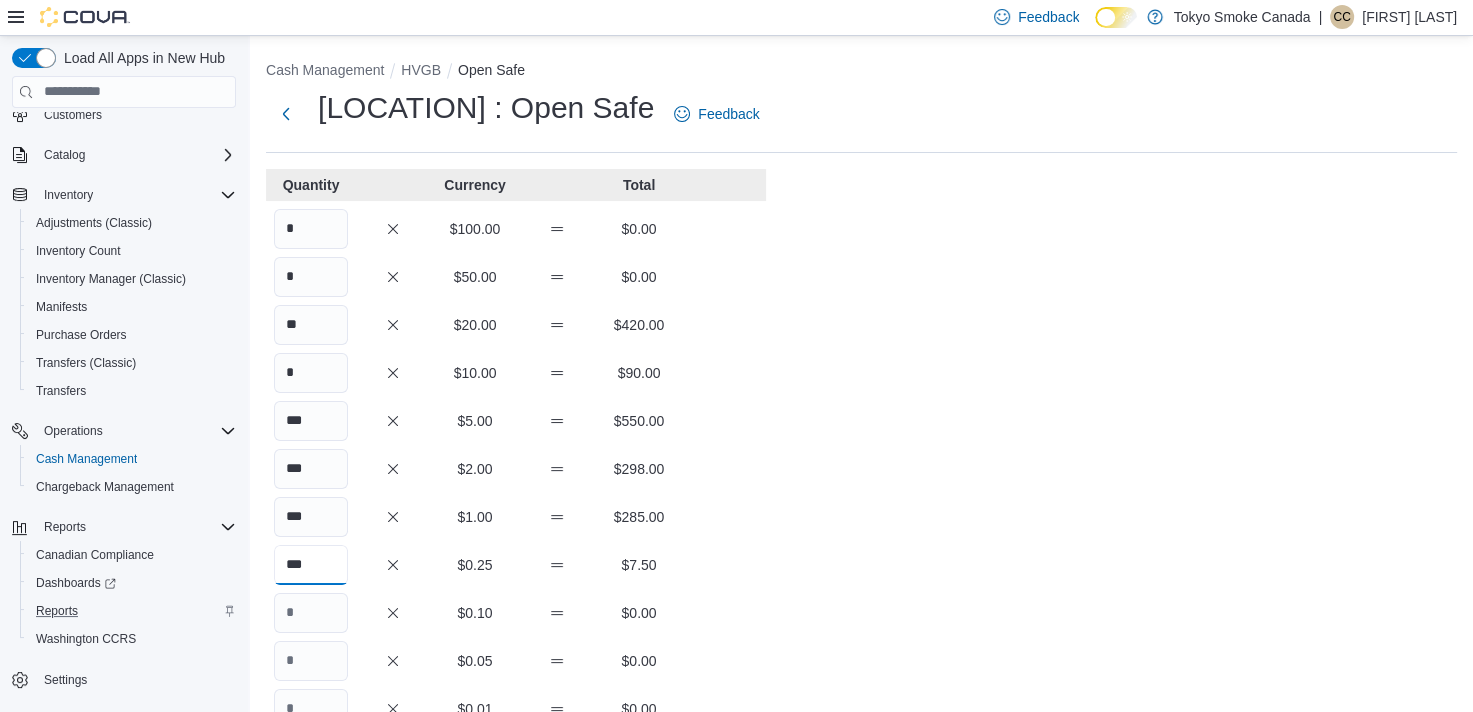 type on "***" 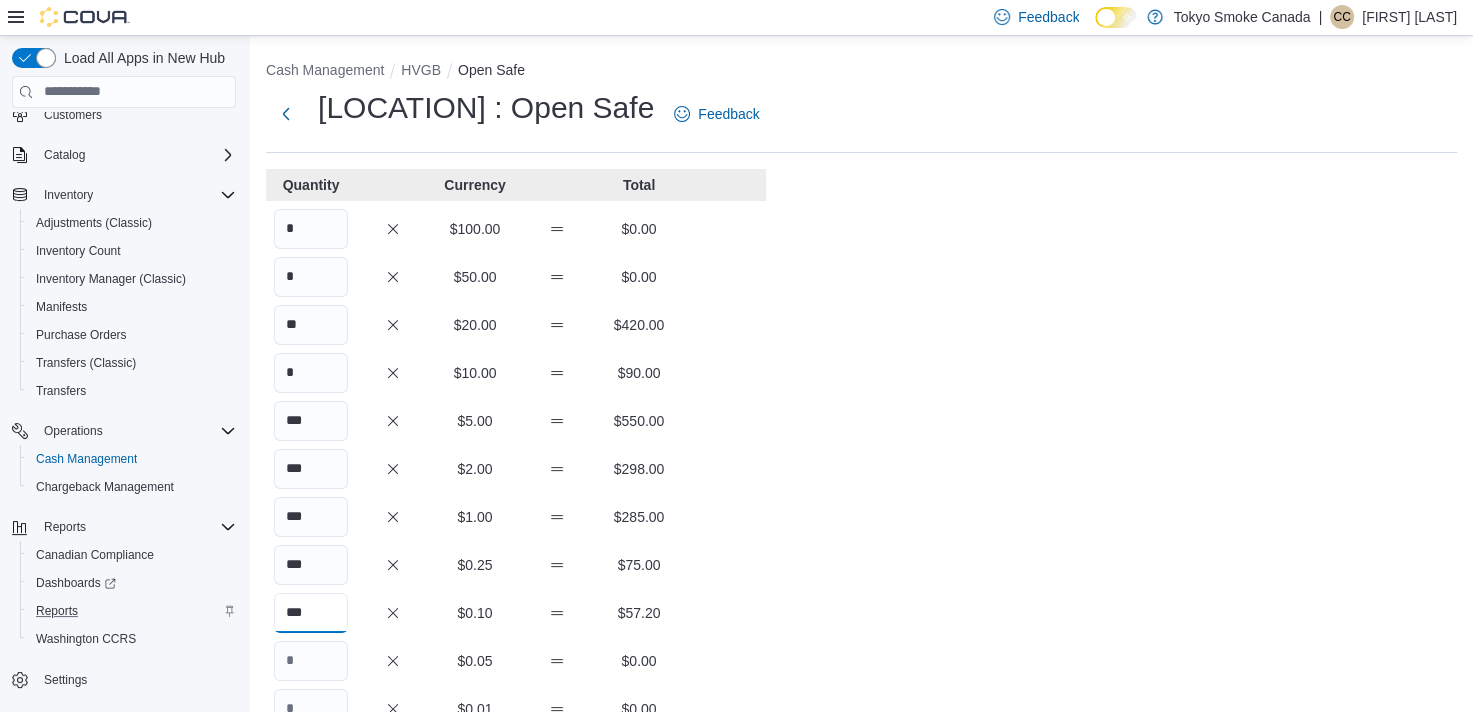 type on "***" 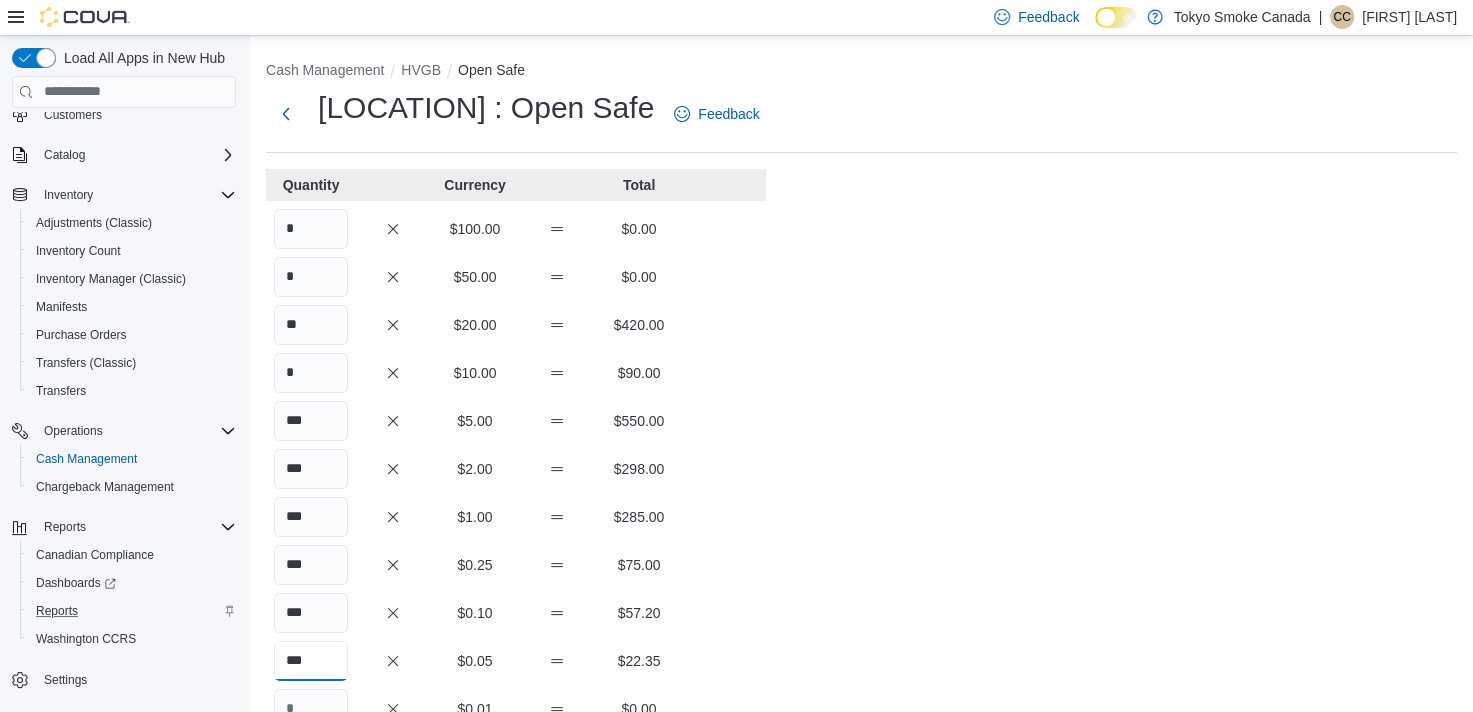 type on "***" 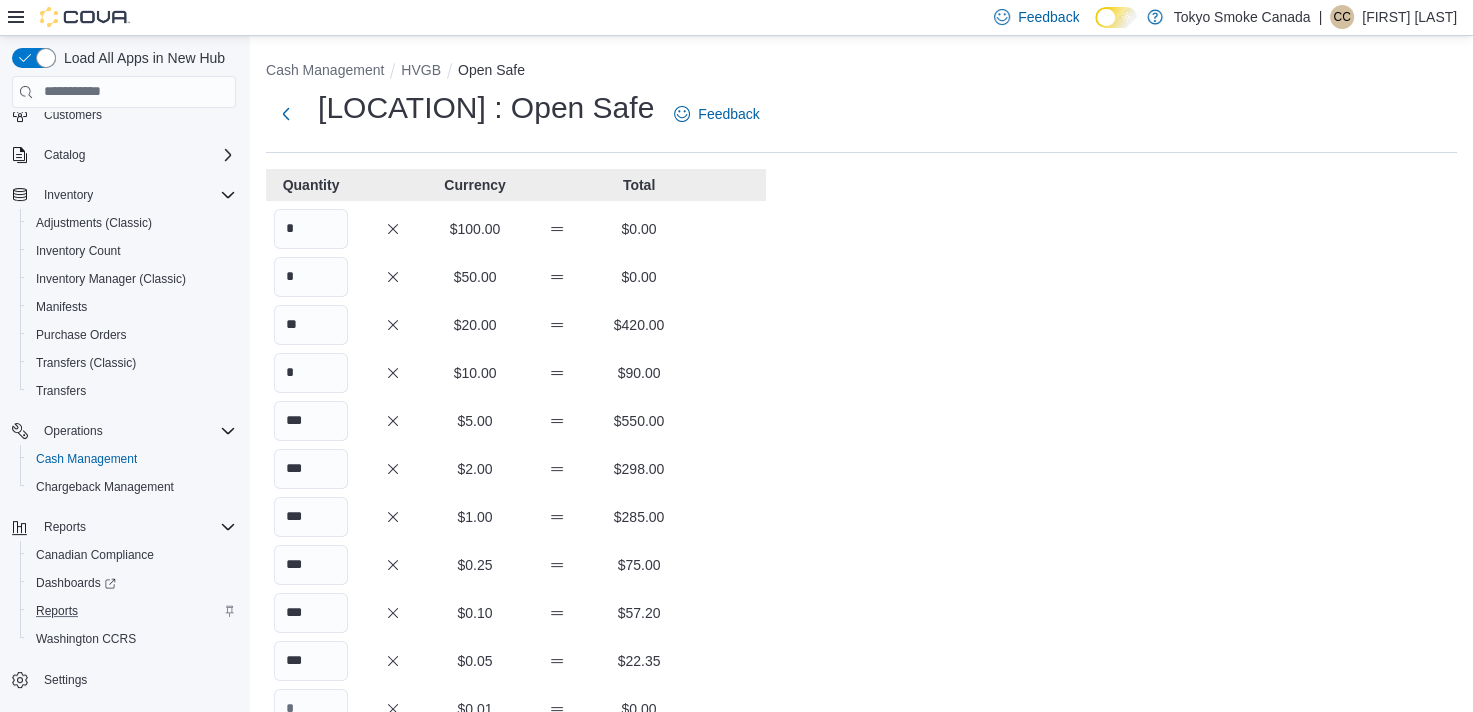 click on "Cash Management HVGB Open Safe Happy Valley Goose Bay : Open Safe Feedback   Quantity Currency Total * $100.00 $0.00 * $50.00 $0.00 ** $20.00 $420.00 * $10.00 $90.00 *** $5.00 $550.00 *** $2.00 $298.00 *** $1.00 $285.00 *** $0.25 $75.00 *** $0.10 $57.20 *** $0.05 $22.35 $0.01 $0.00 Your Total $1,797.55 Expected Total $1,797.55 Difference $0.00 Notes Cancel Save" at bounding box center (861, 557) 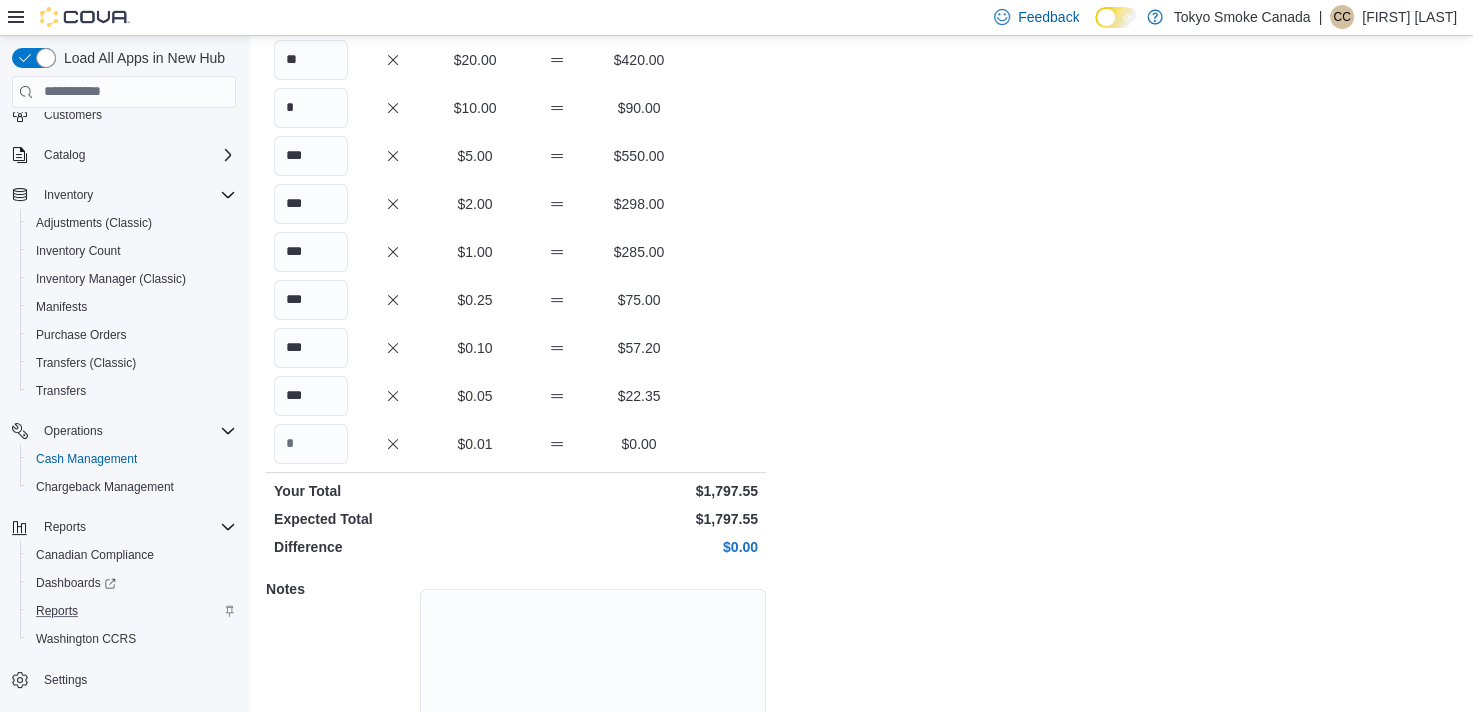 scroll, scrollTop: 367, scrollLeft: 0, axis: vertical 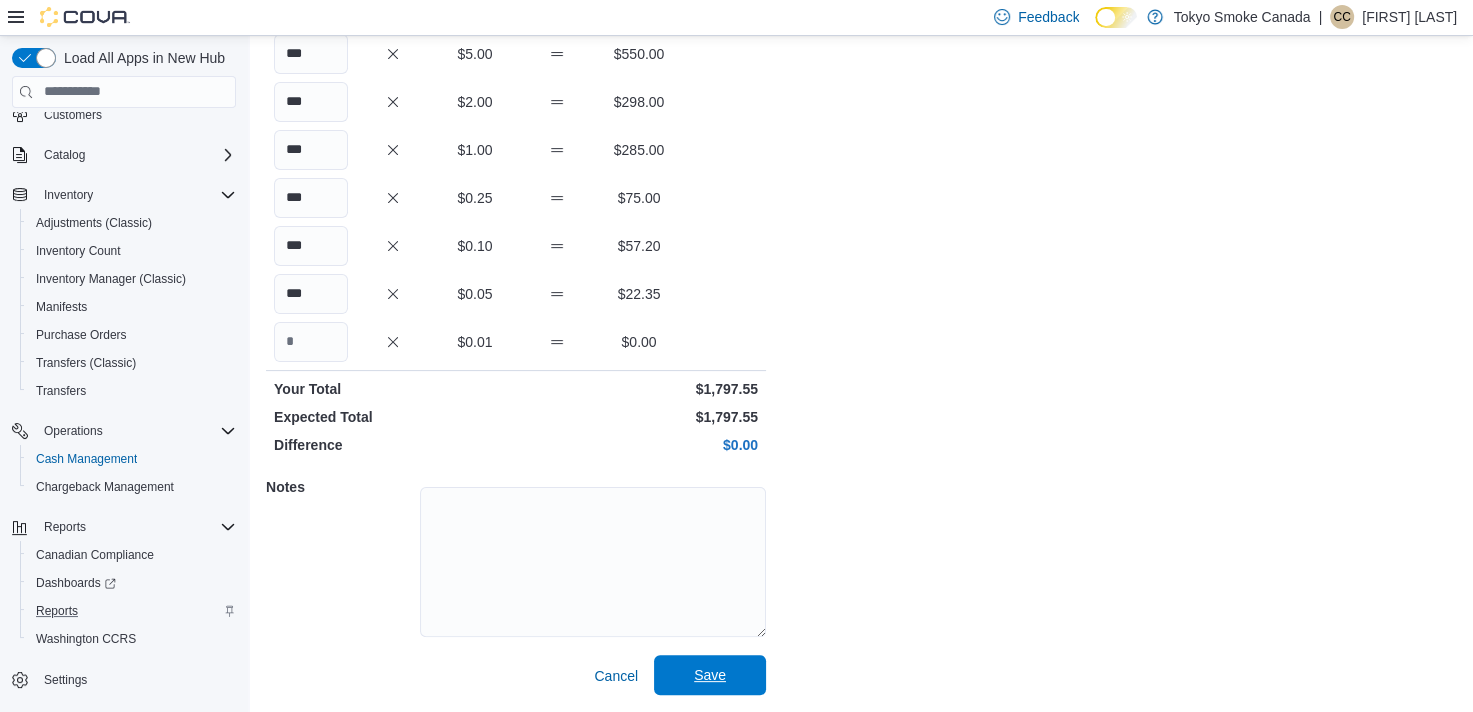 click on "Save" at bounding box center (710, 675) 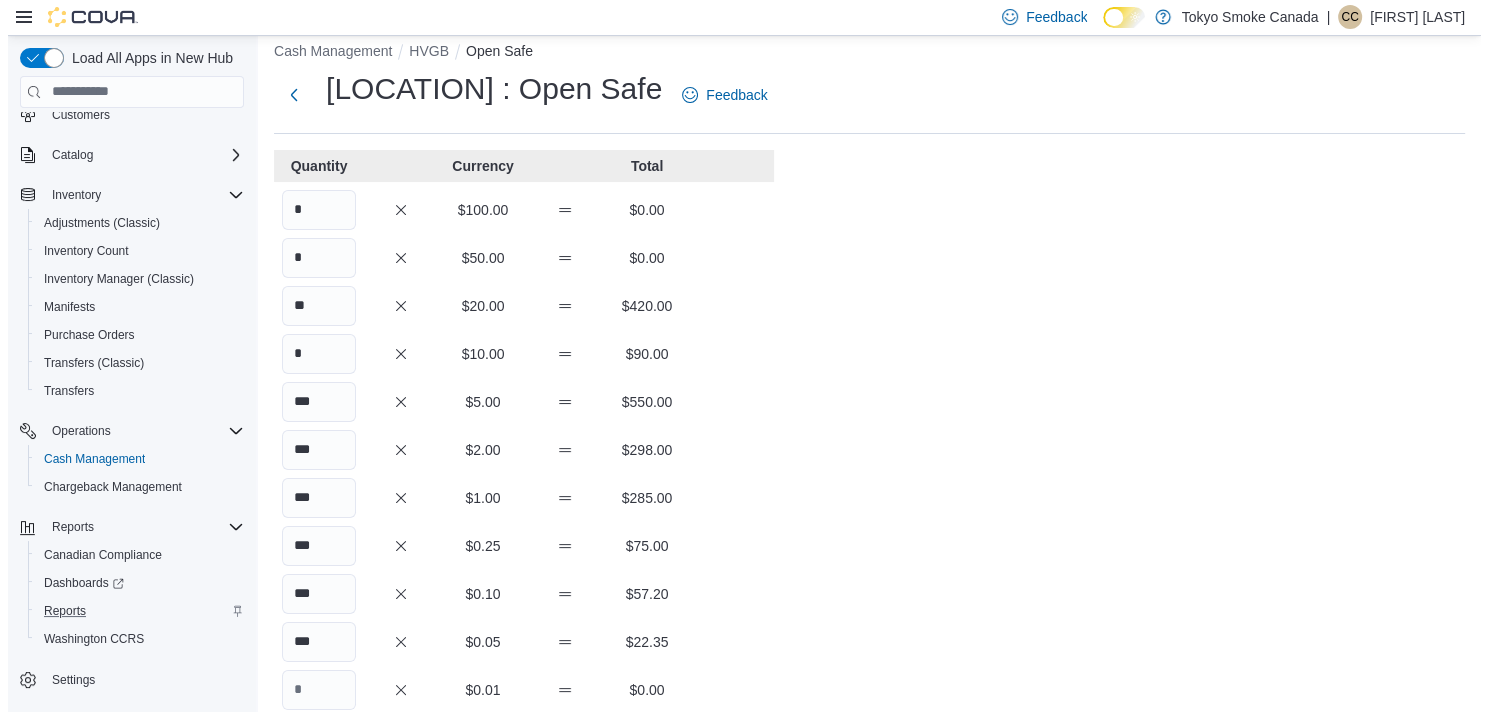 scroll, scrollTop: 0, scrollLeft: 0, axis: both 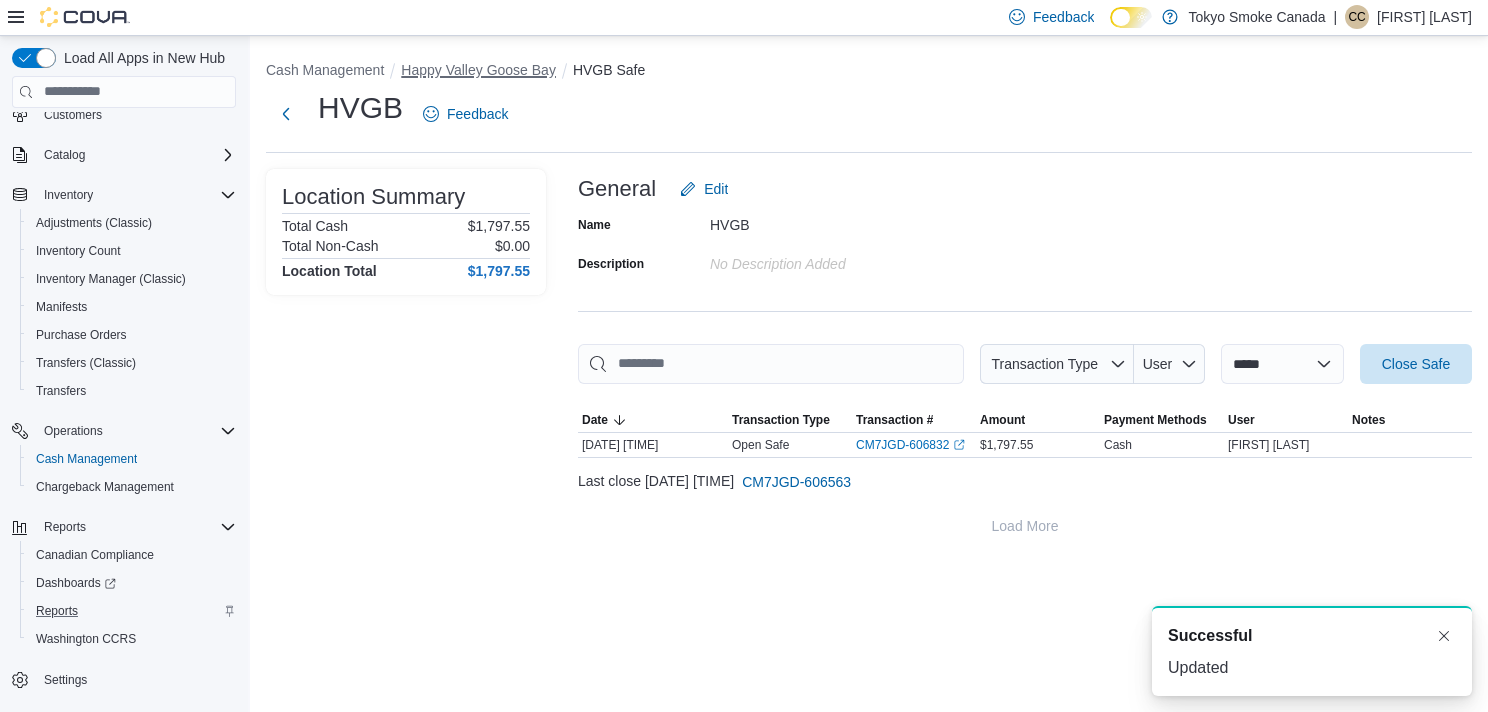 click on "Happy Valley Goose Bay" at bounding box center [478, 70] 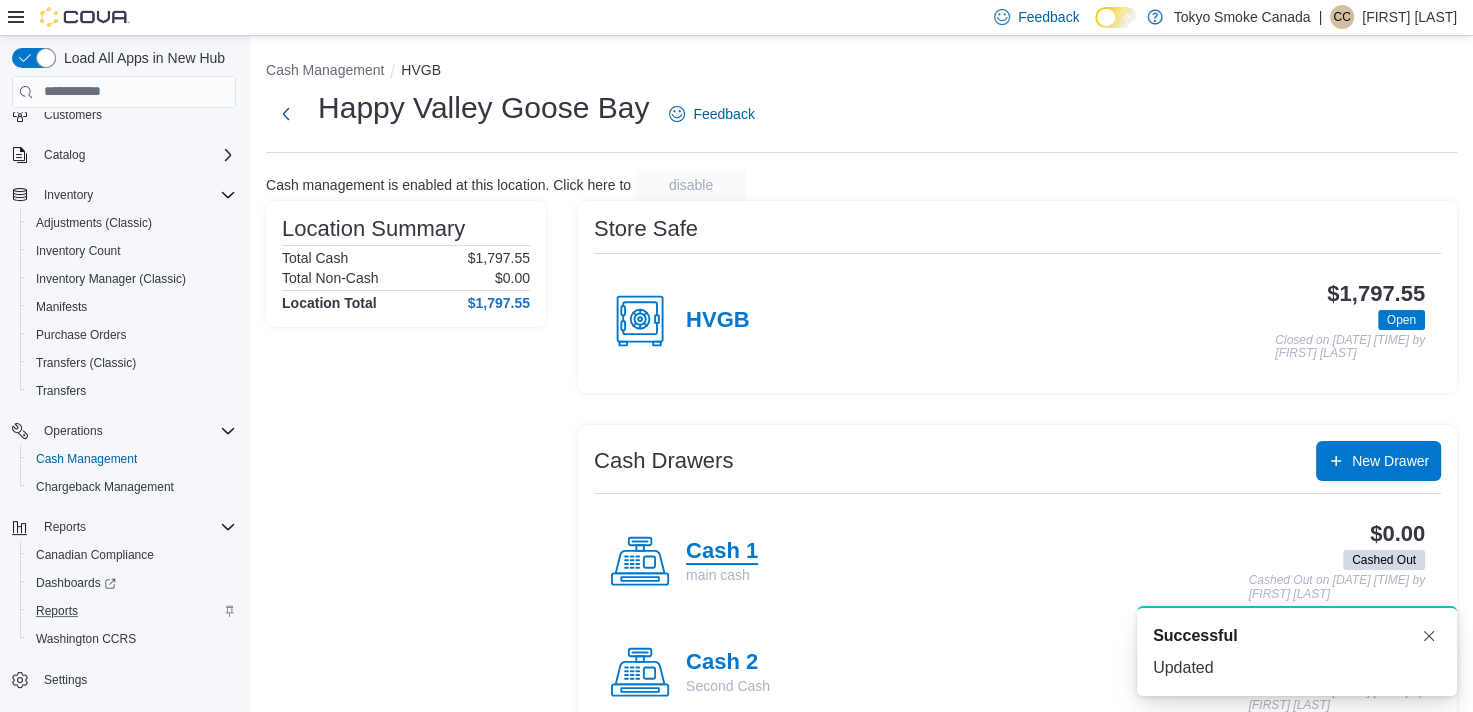 click on "Cash 1" at bounding box center (722, 552) 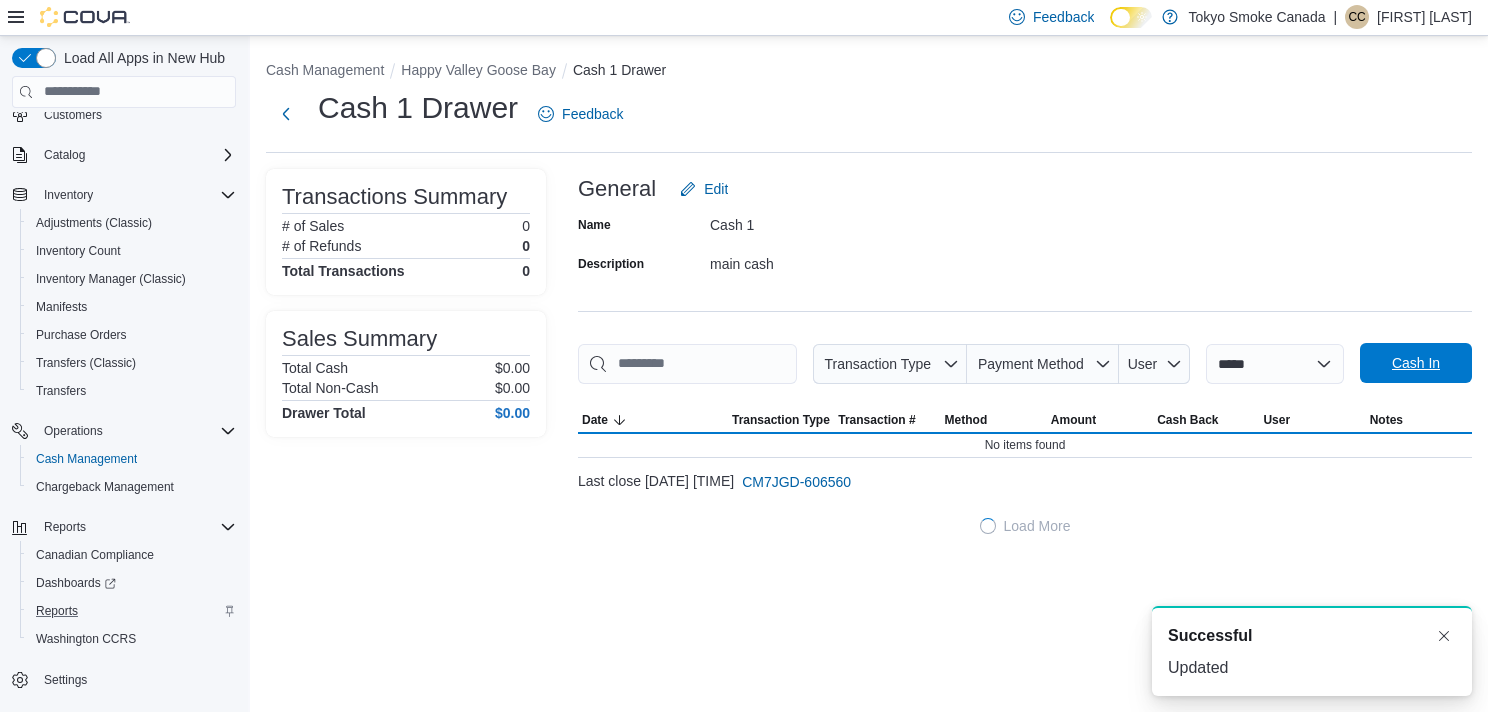 click on "Cash In" at bounding box center (1416, 363) 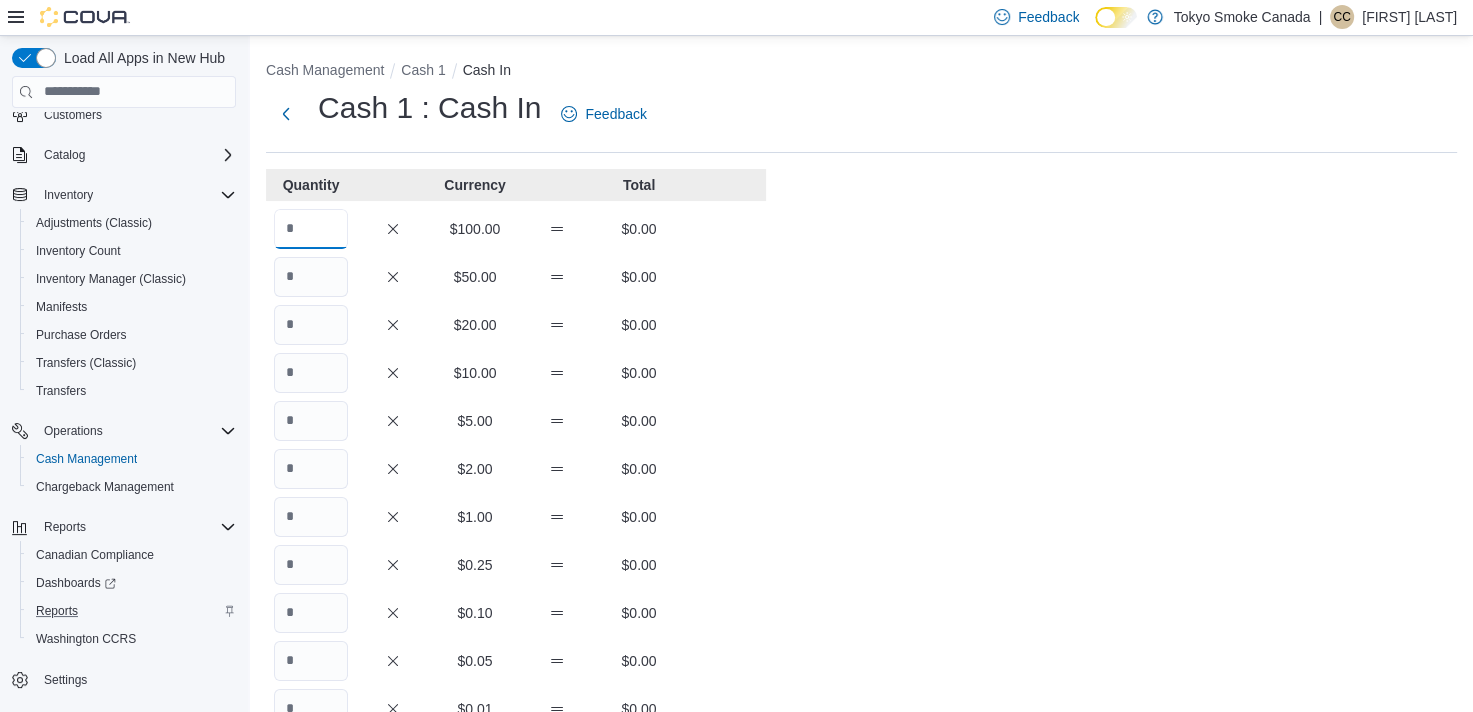 click at bounding box center [311, 229] 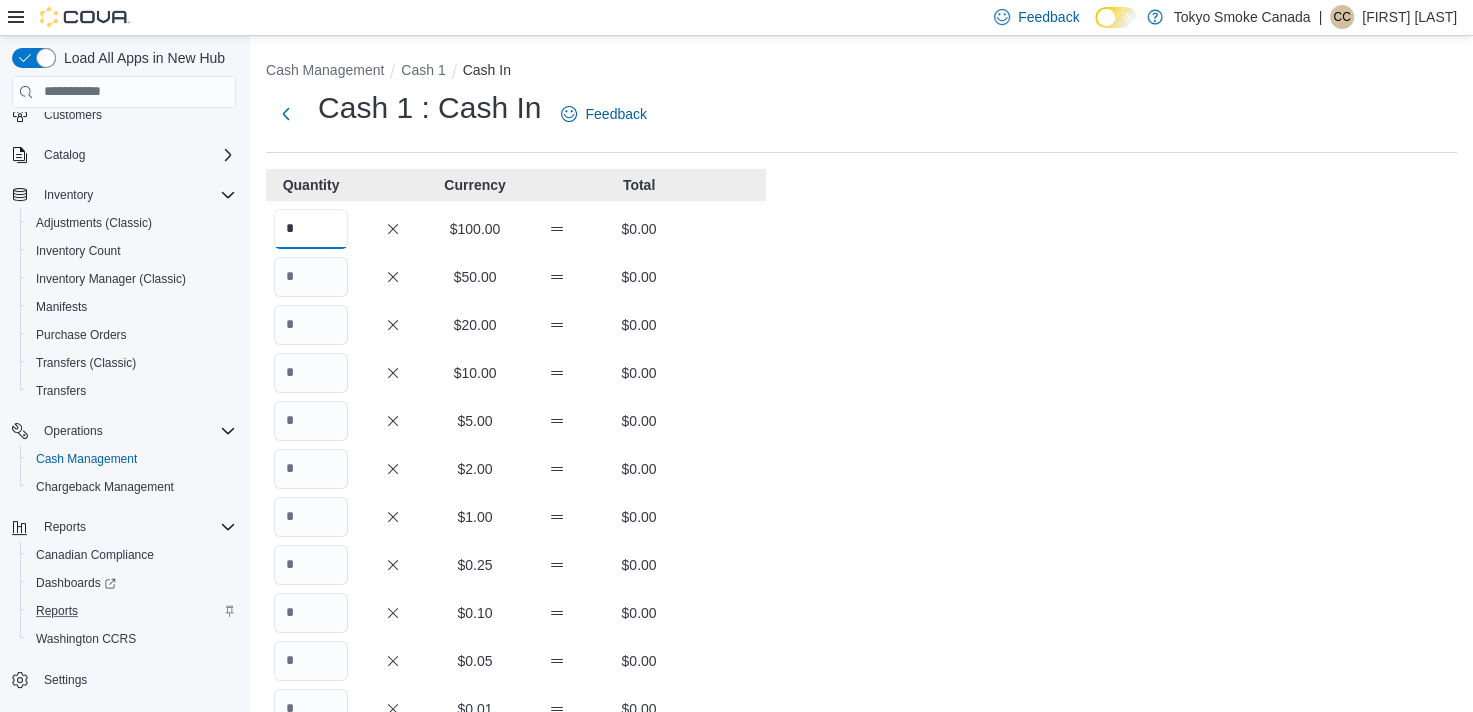type on "*" 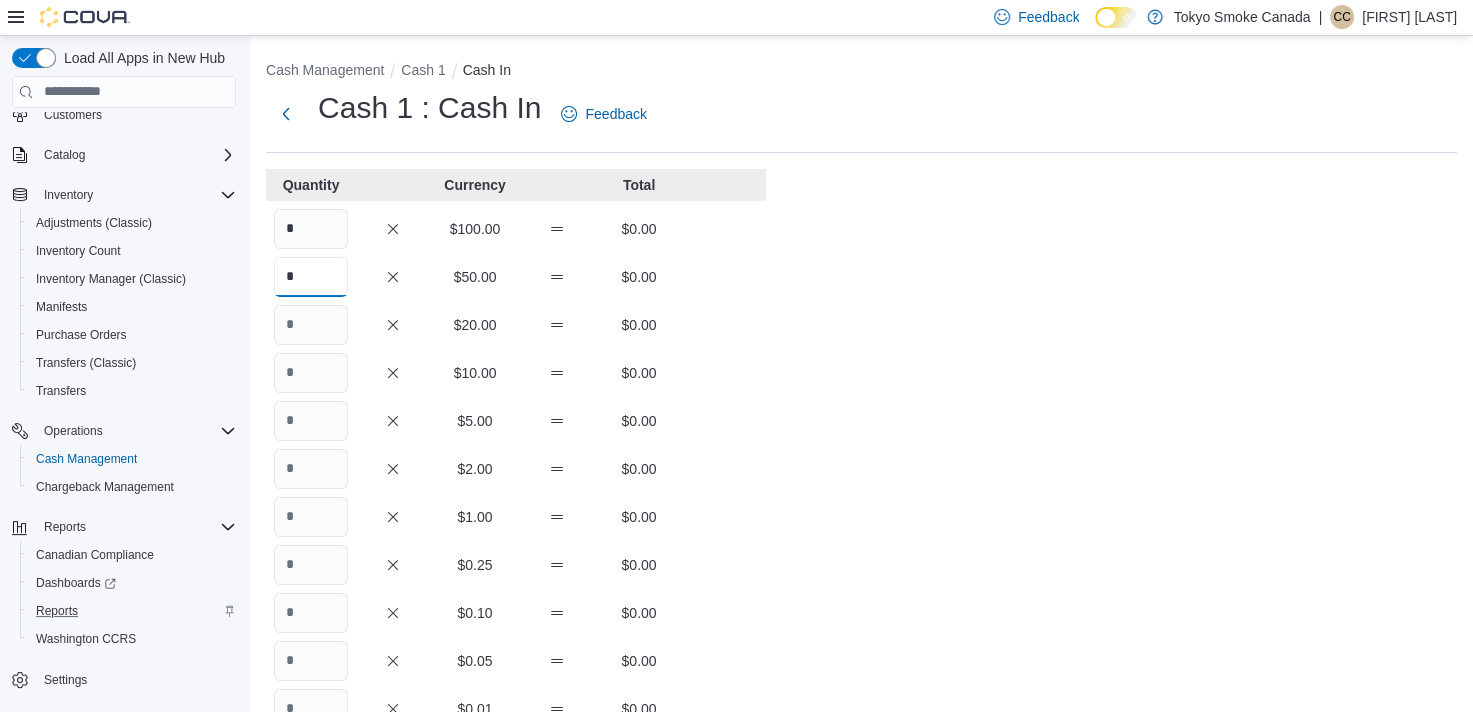type on "*" 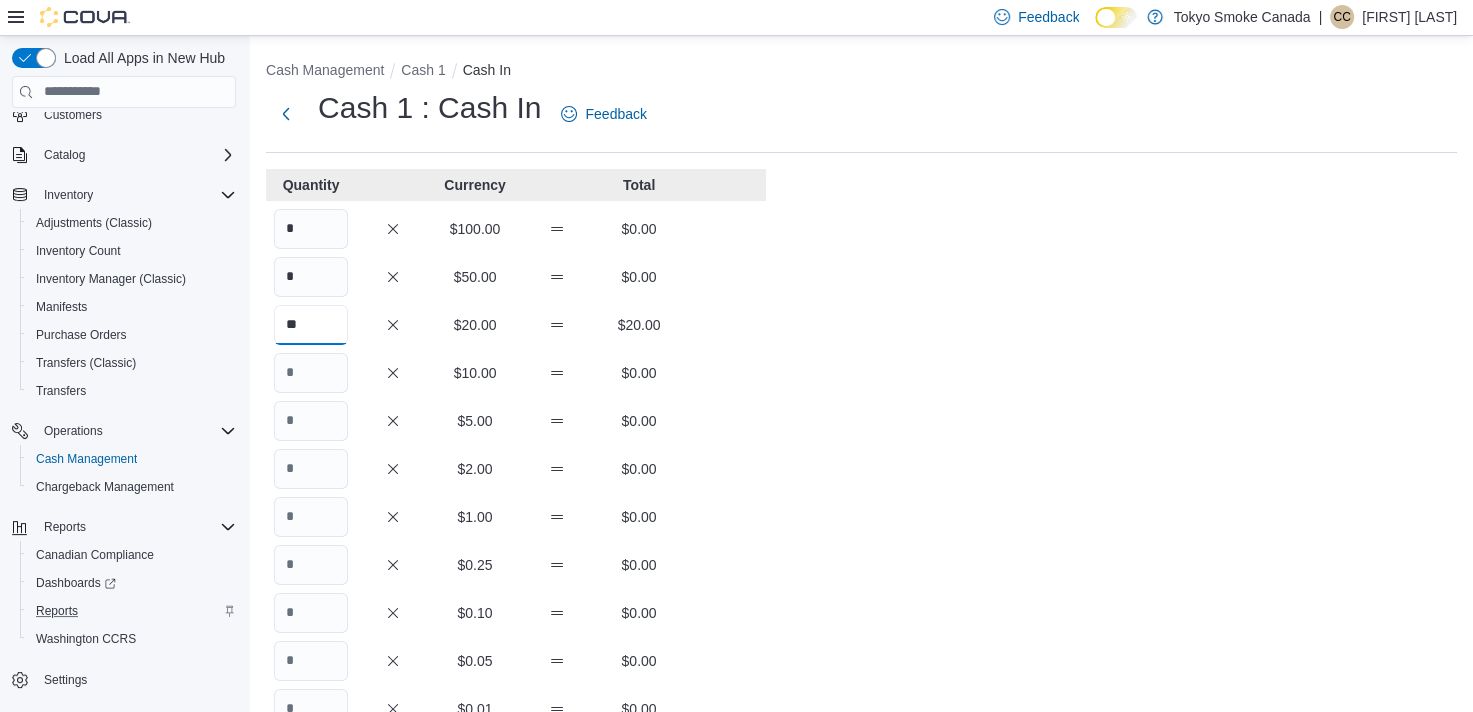 type on "**" 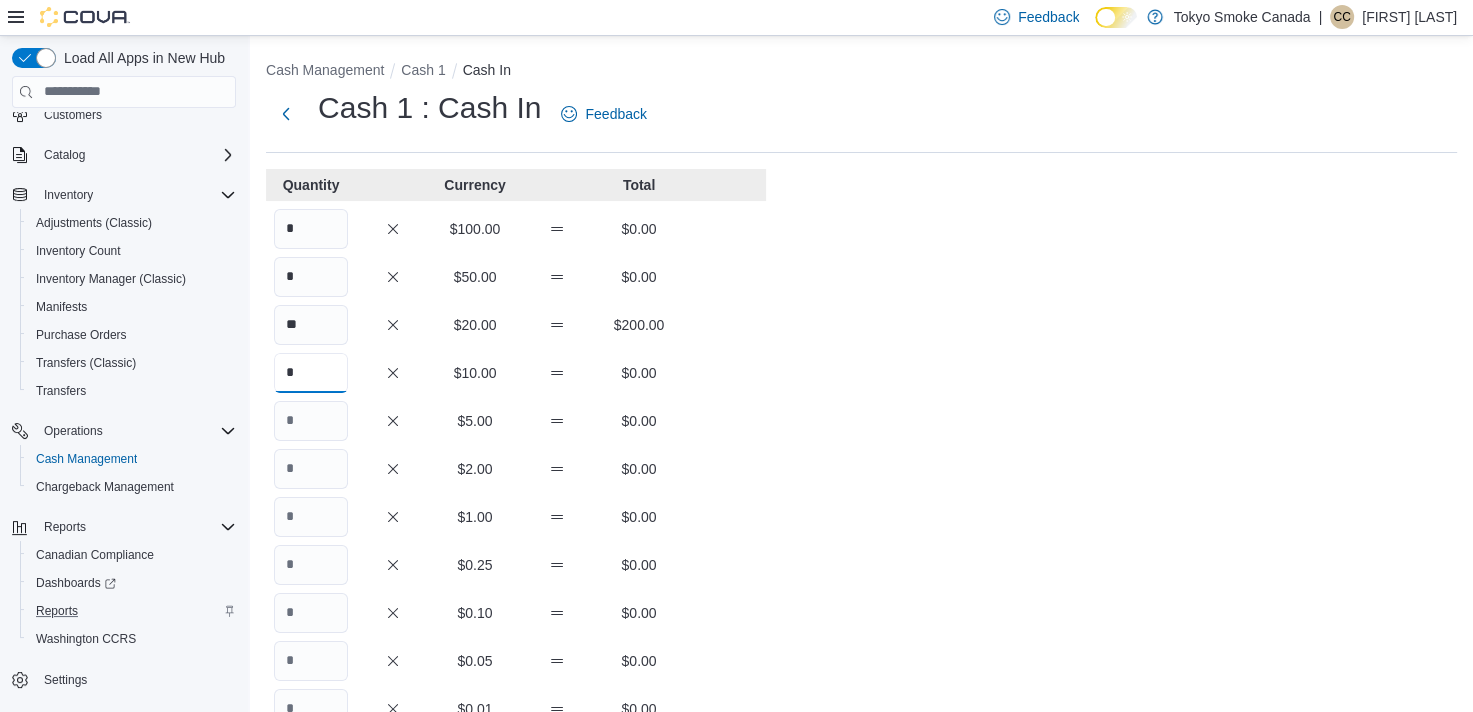 type on "*" 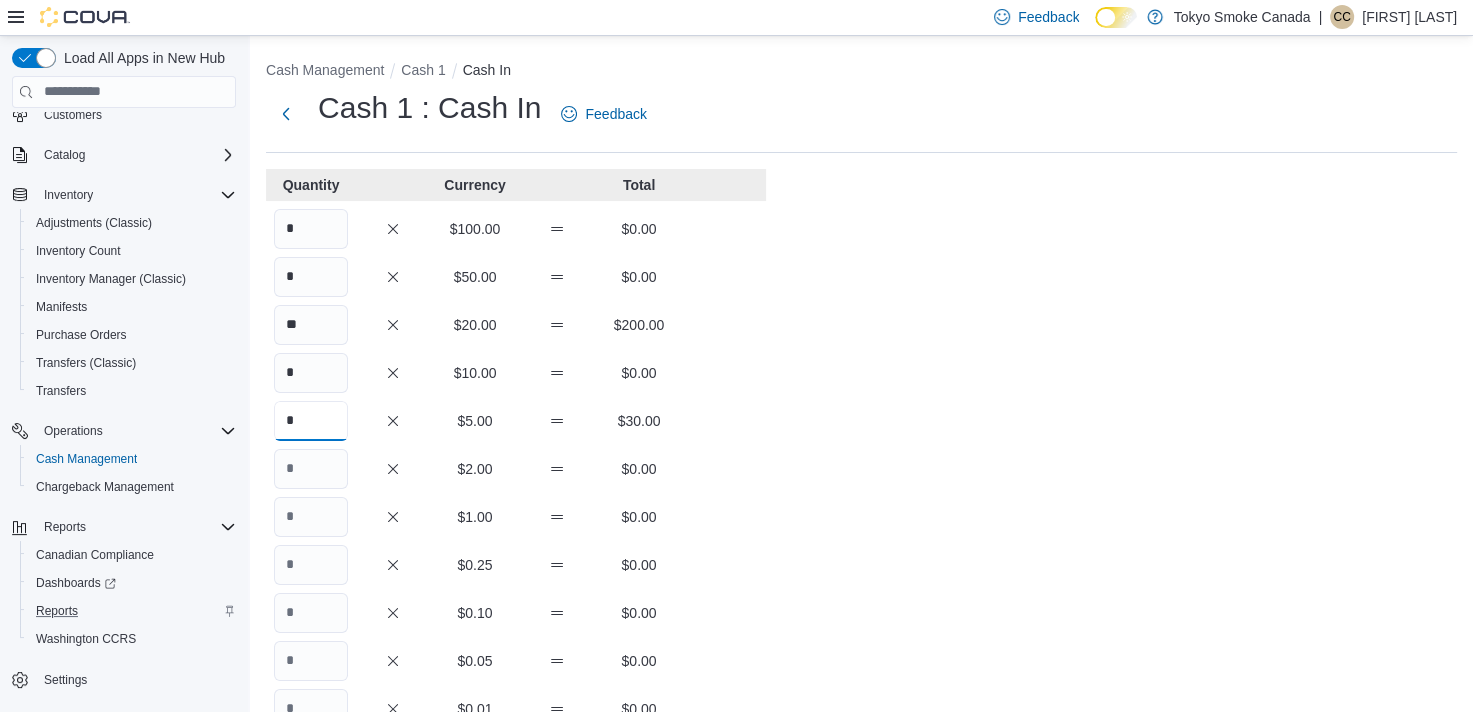 type on "*" 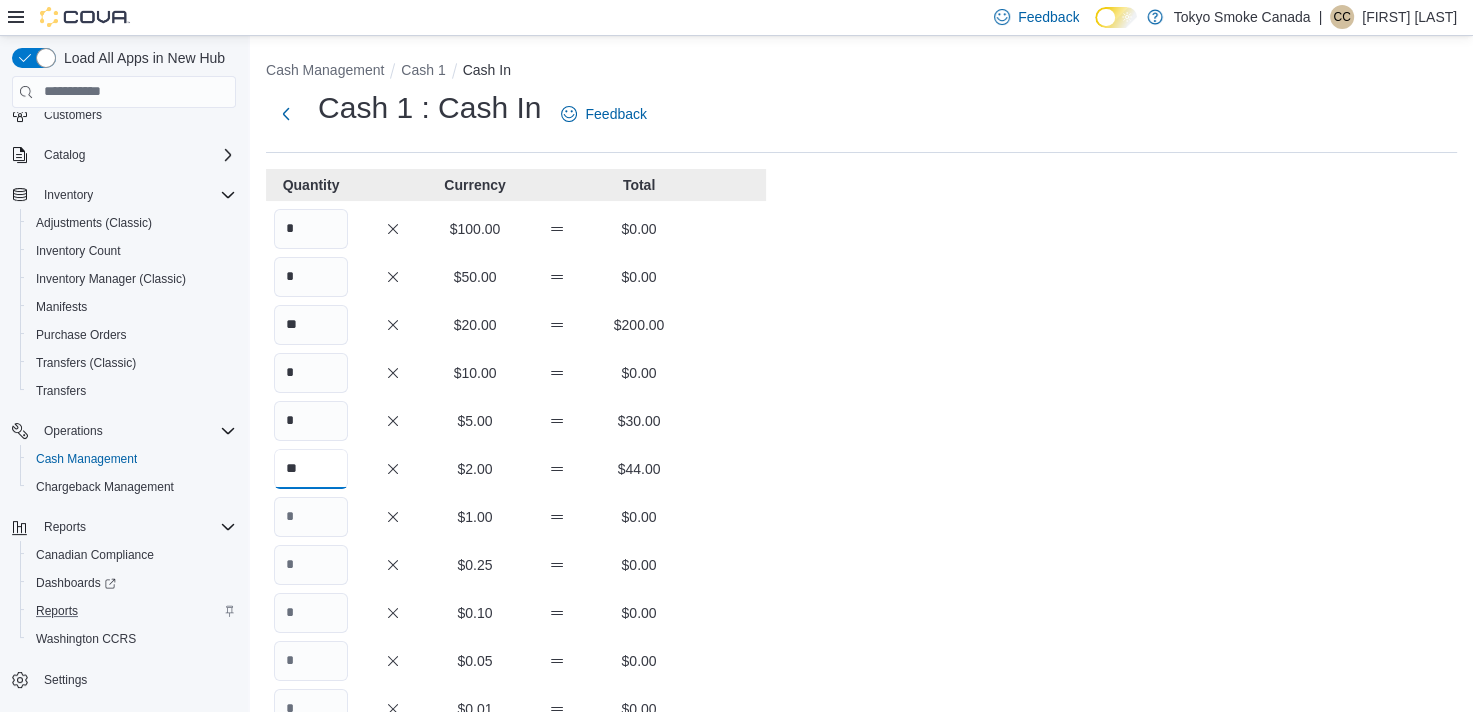 type on "**" 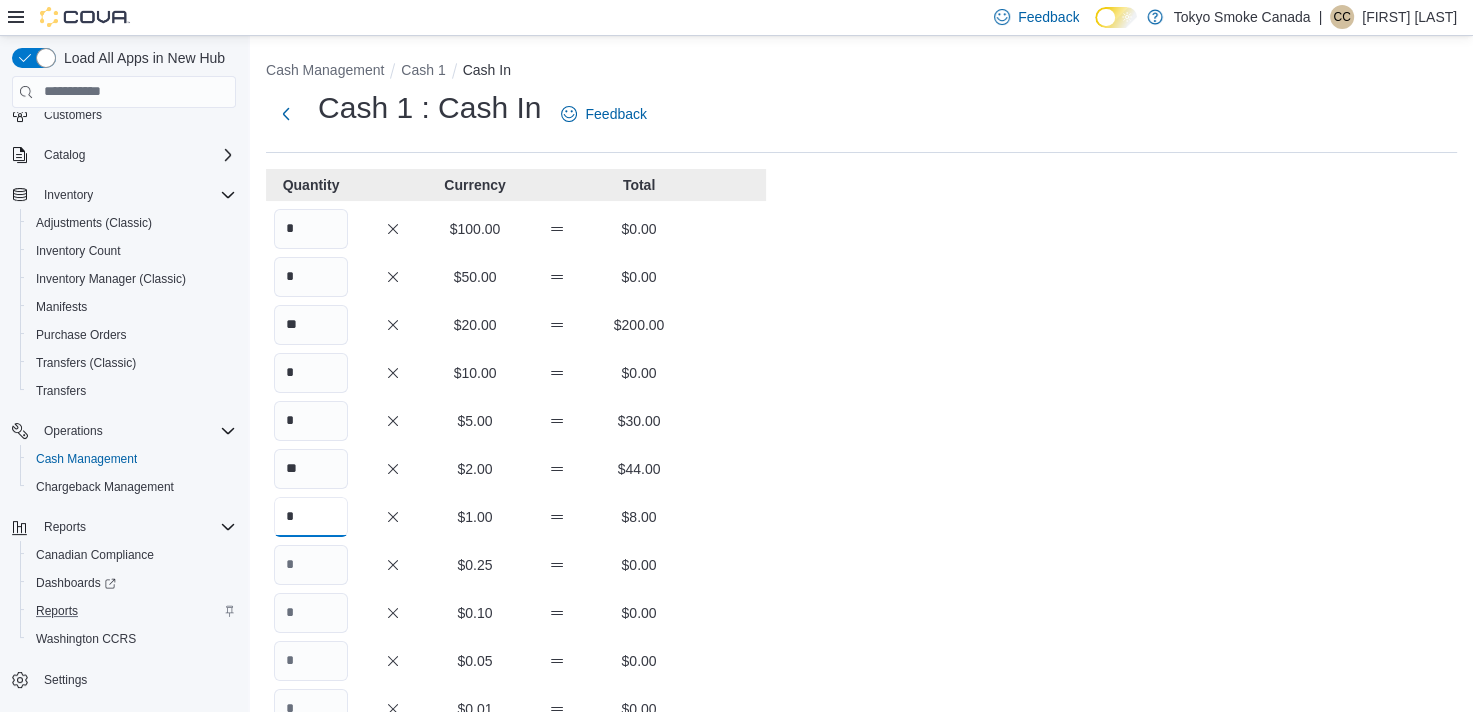 type on "*" 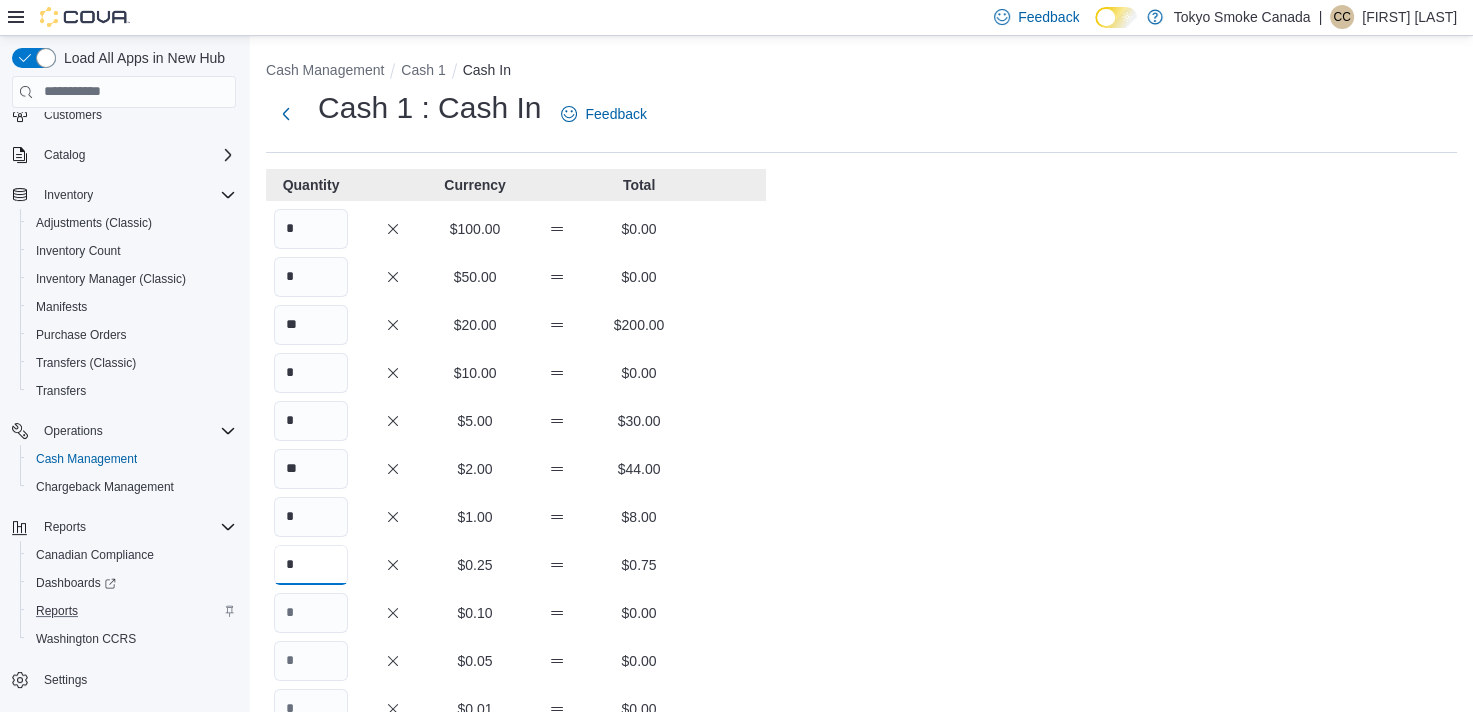 type on "*" 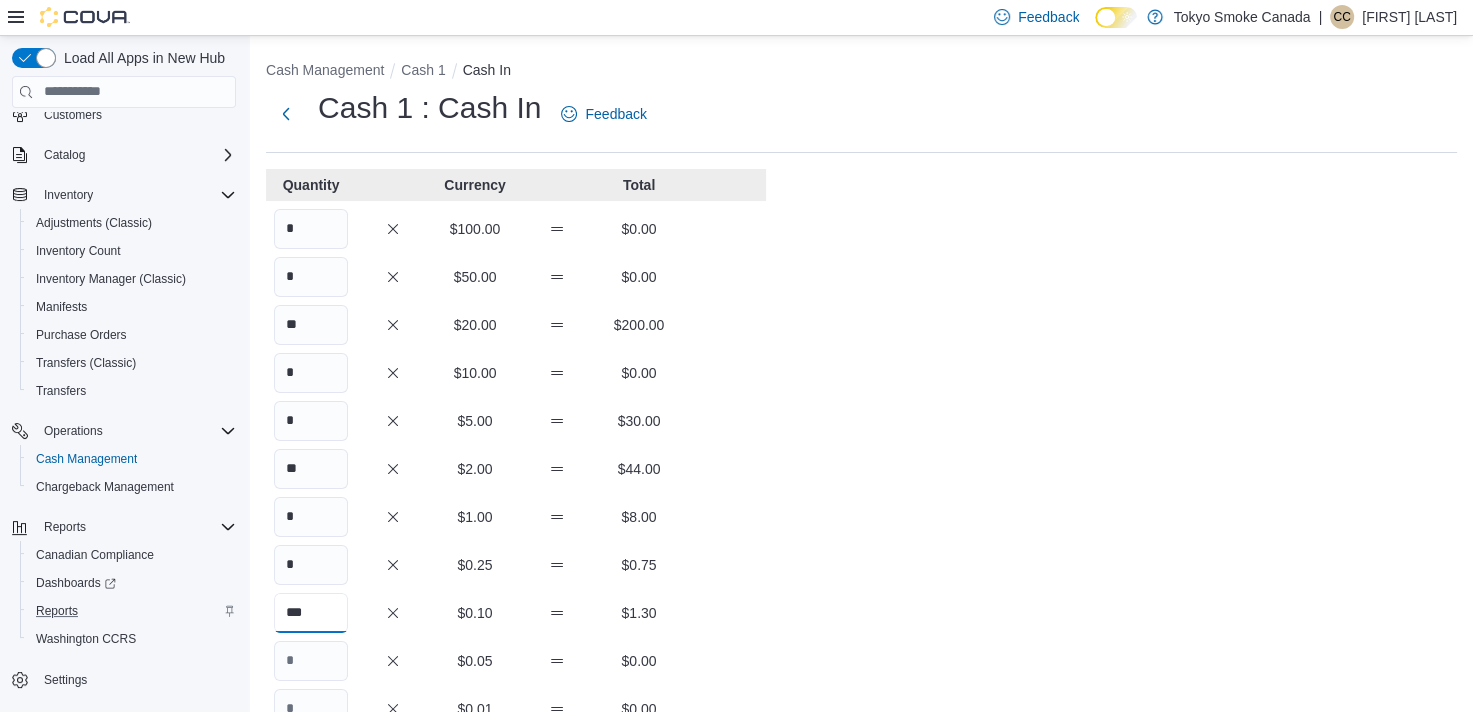 type on "***" 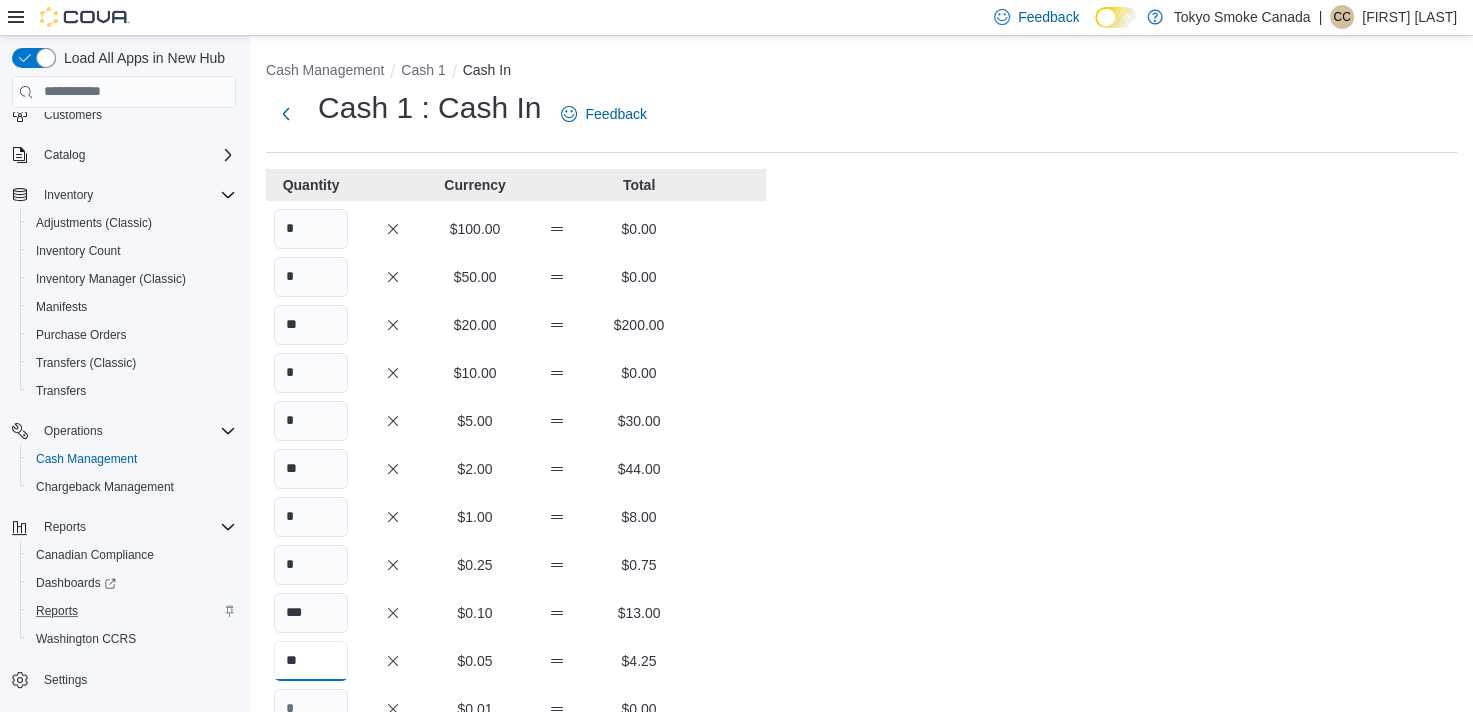 type on "**" 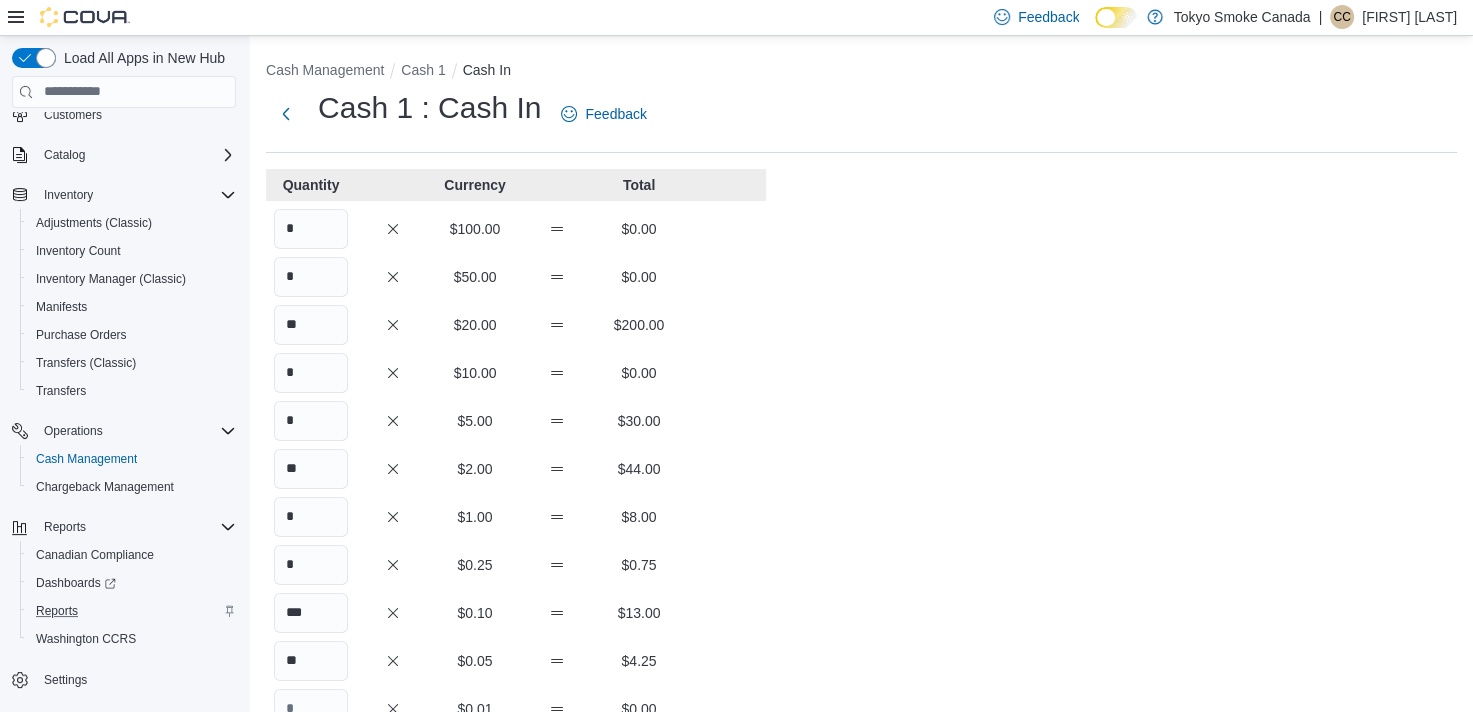click on "* $5.00 $30.00" at bounding box center (516, 421) 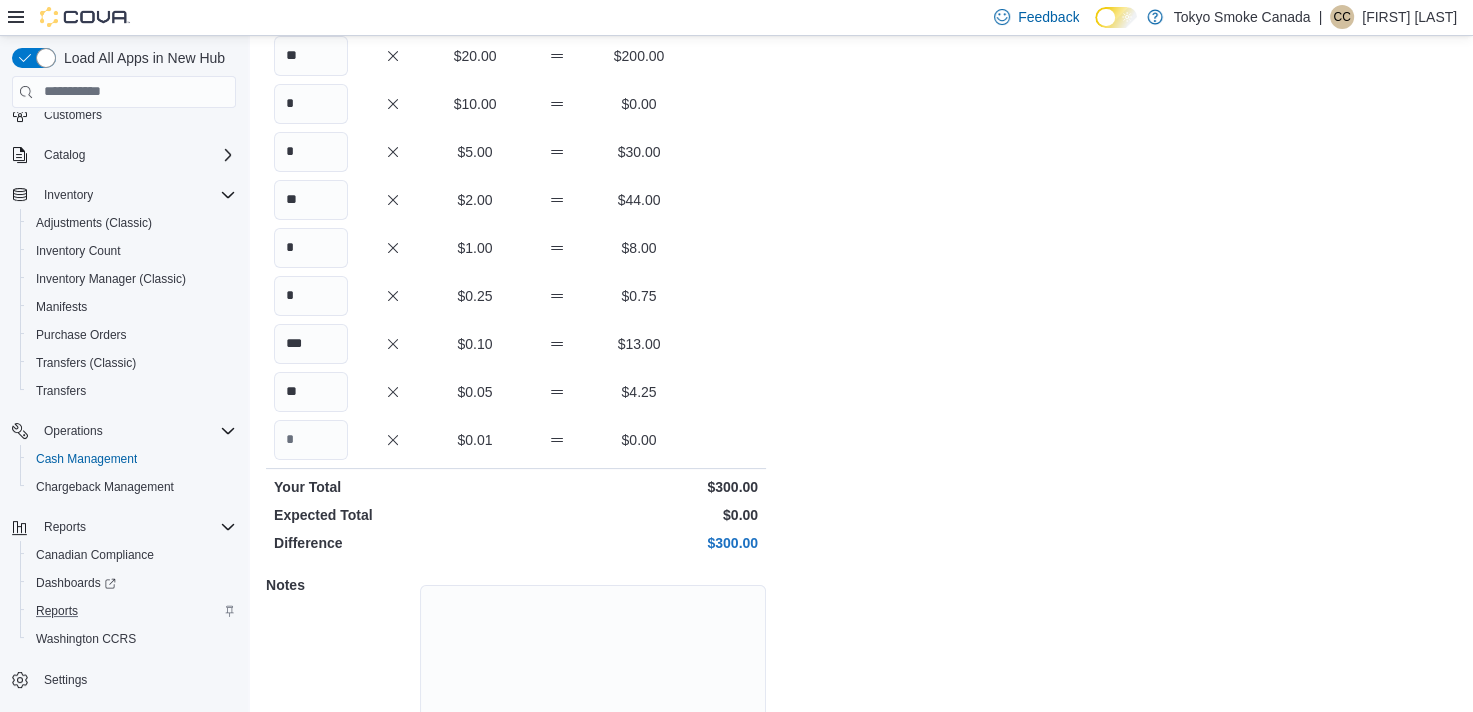 scroll, scrollTop: 367, scrollLeft: 0, axis: vertical 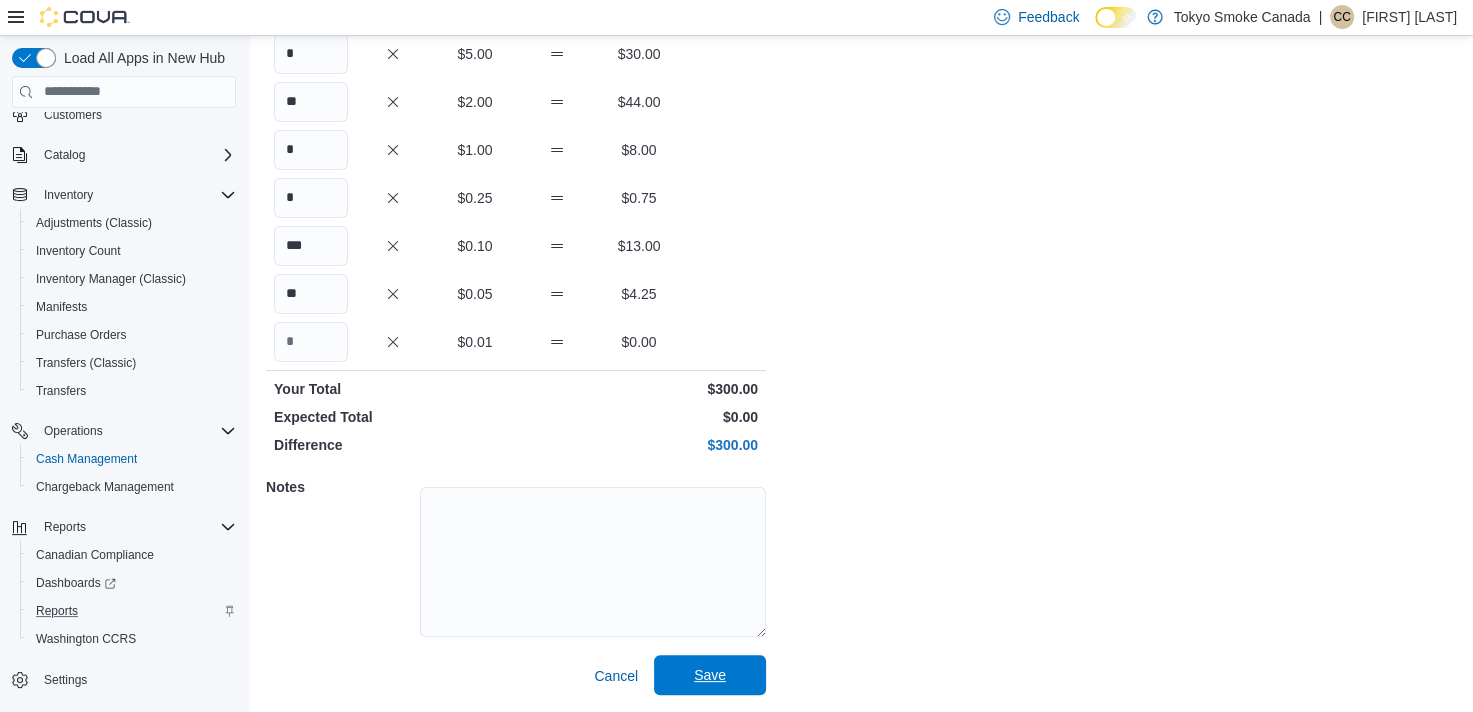 click on "Save" at bounding box center [710, 675] 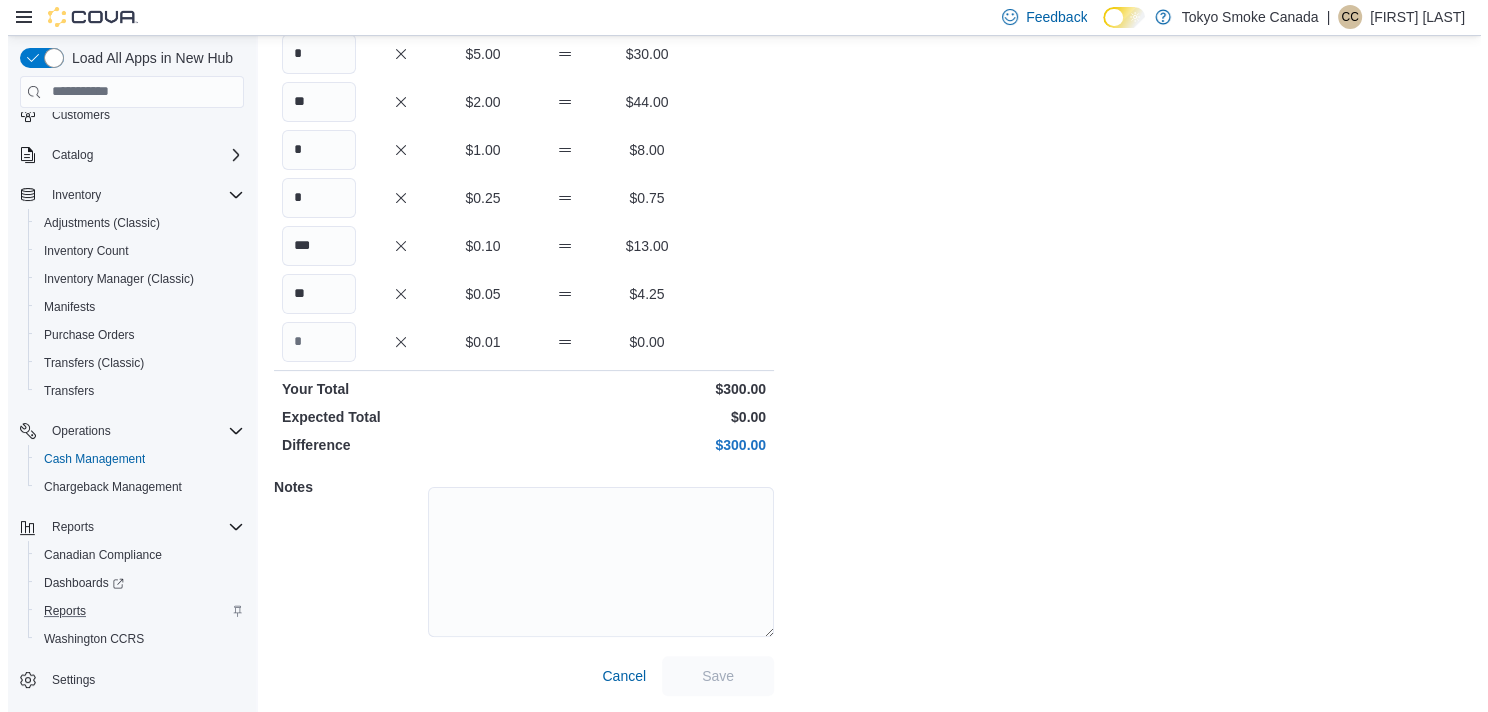 scroll, scrollTop: 0, scrollLeft: 0, axis: both 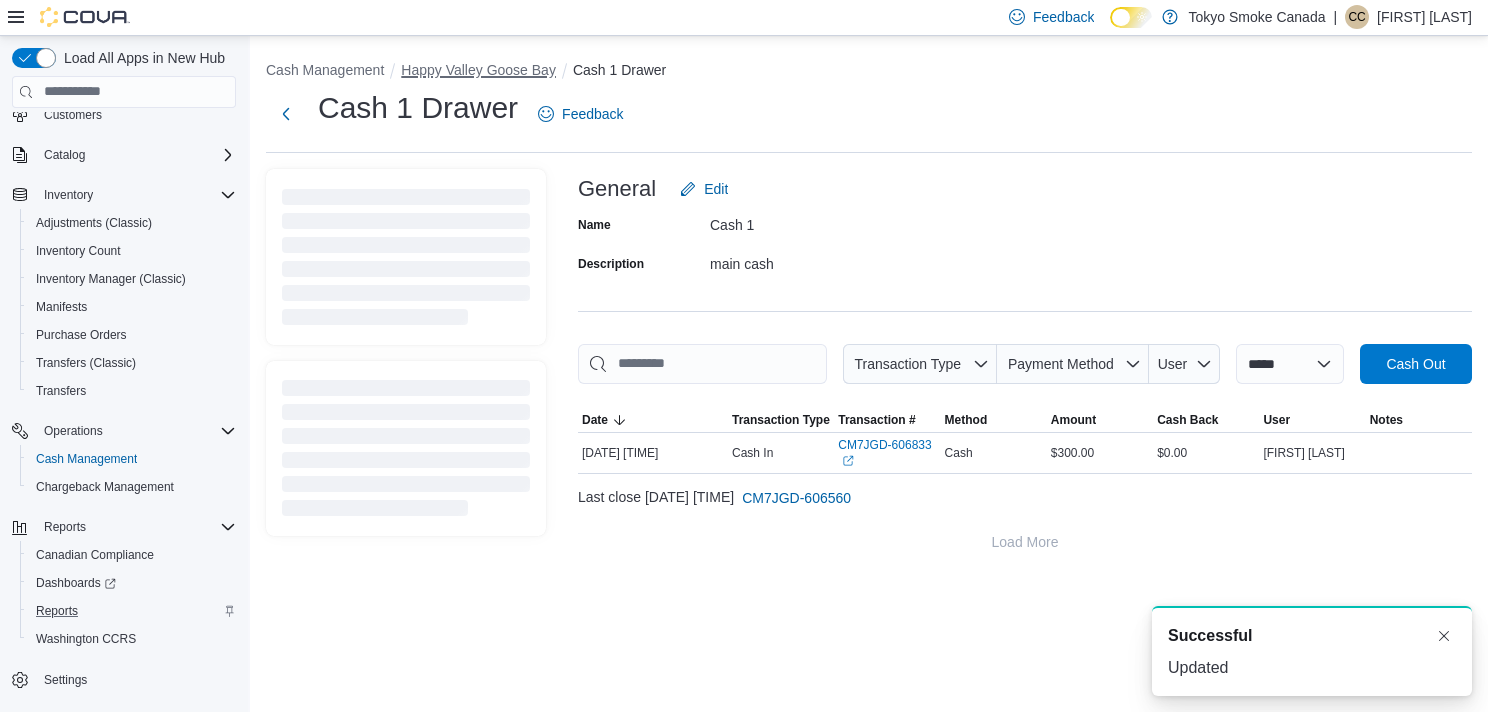 click on "Happy Valley Goose Bay" at bounding box center (478, 70) 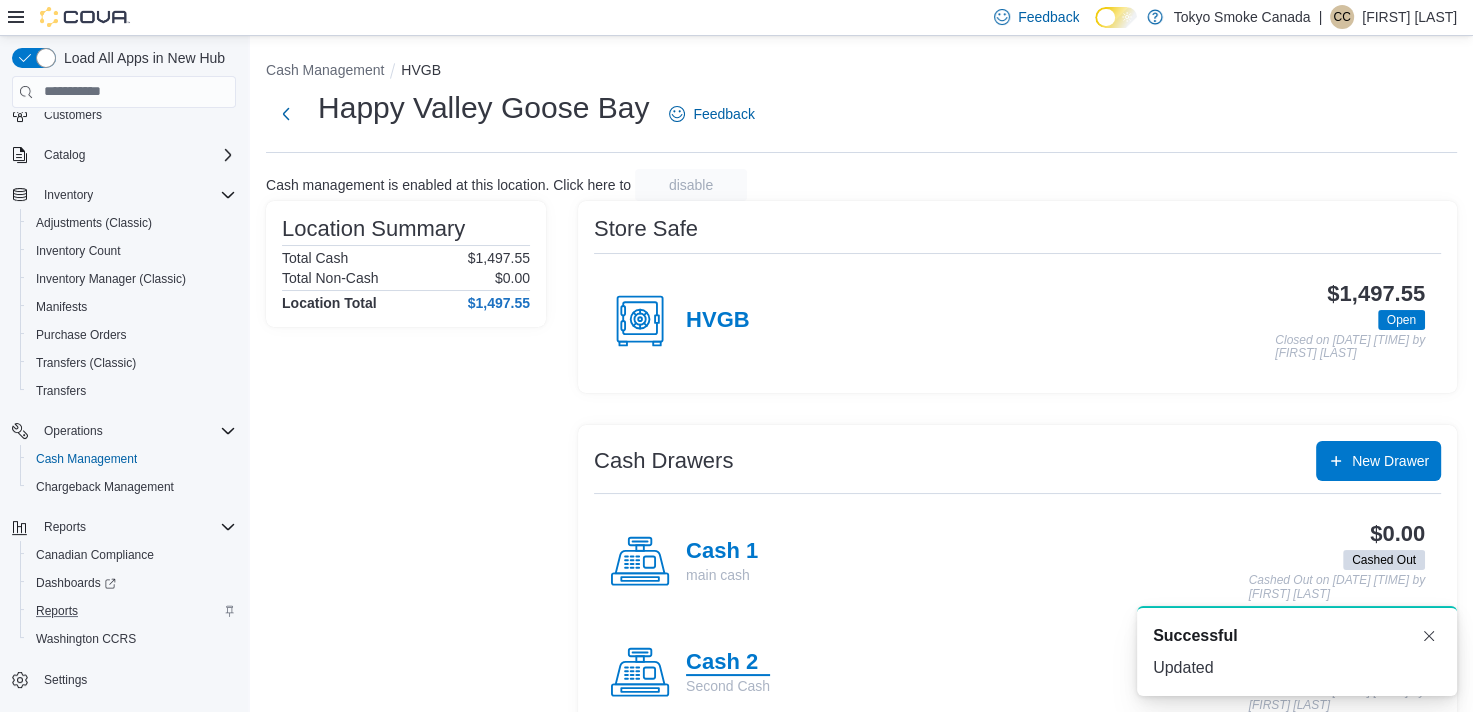click on "Cash 2" at bounding box center [728, 663] 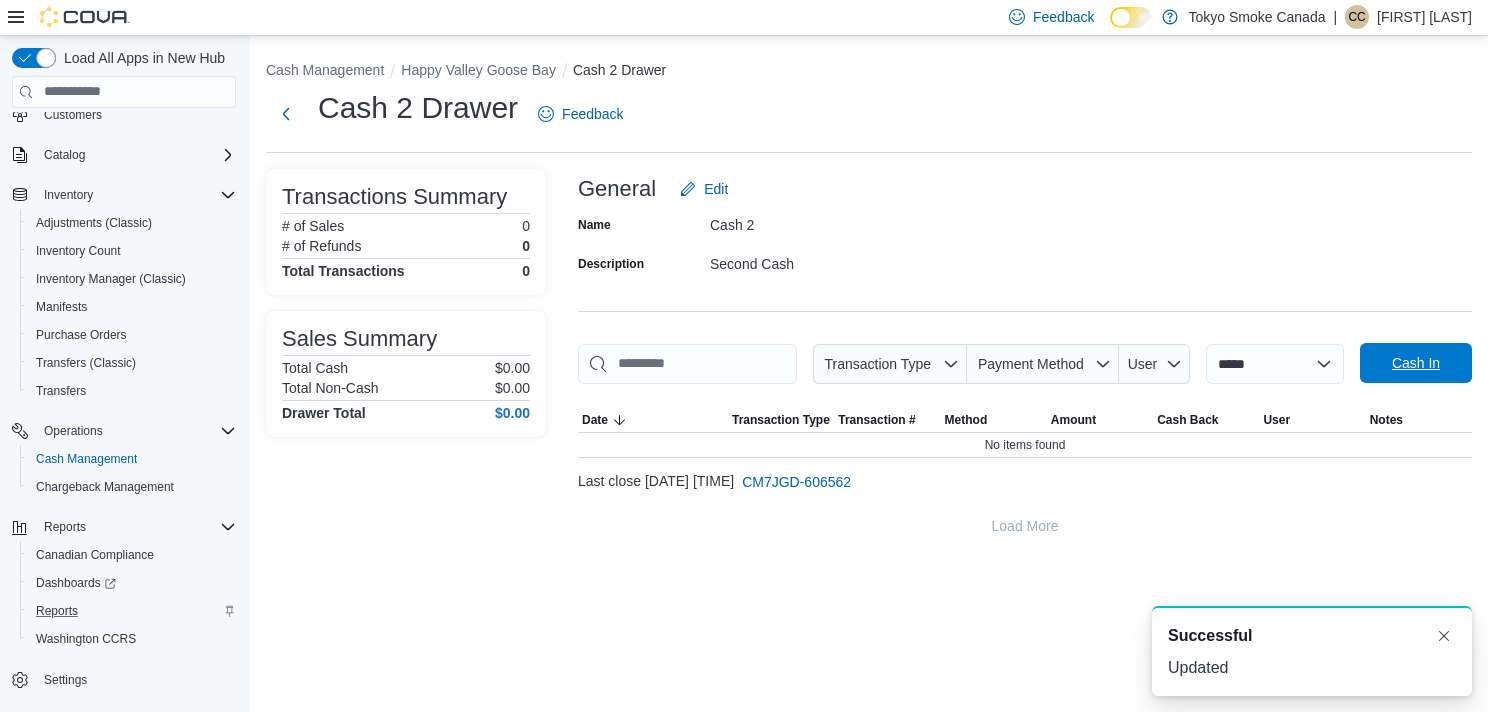 click on "Cash In" at bounding box center [1416, 363] 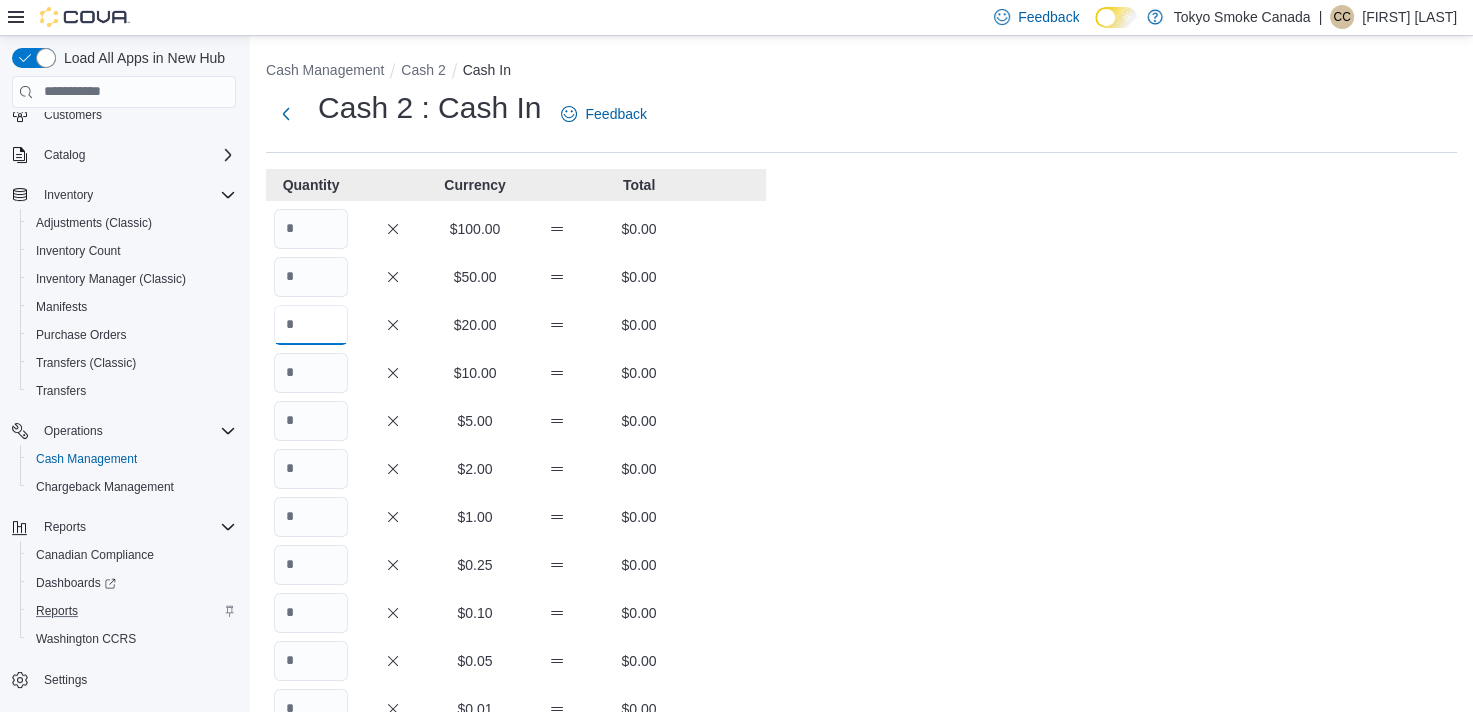 click at bounding box center [311, 325] 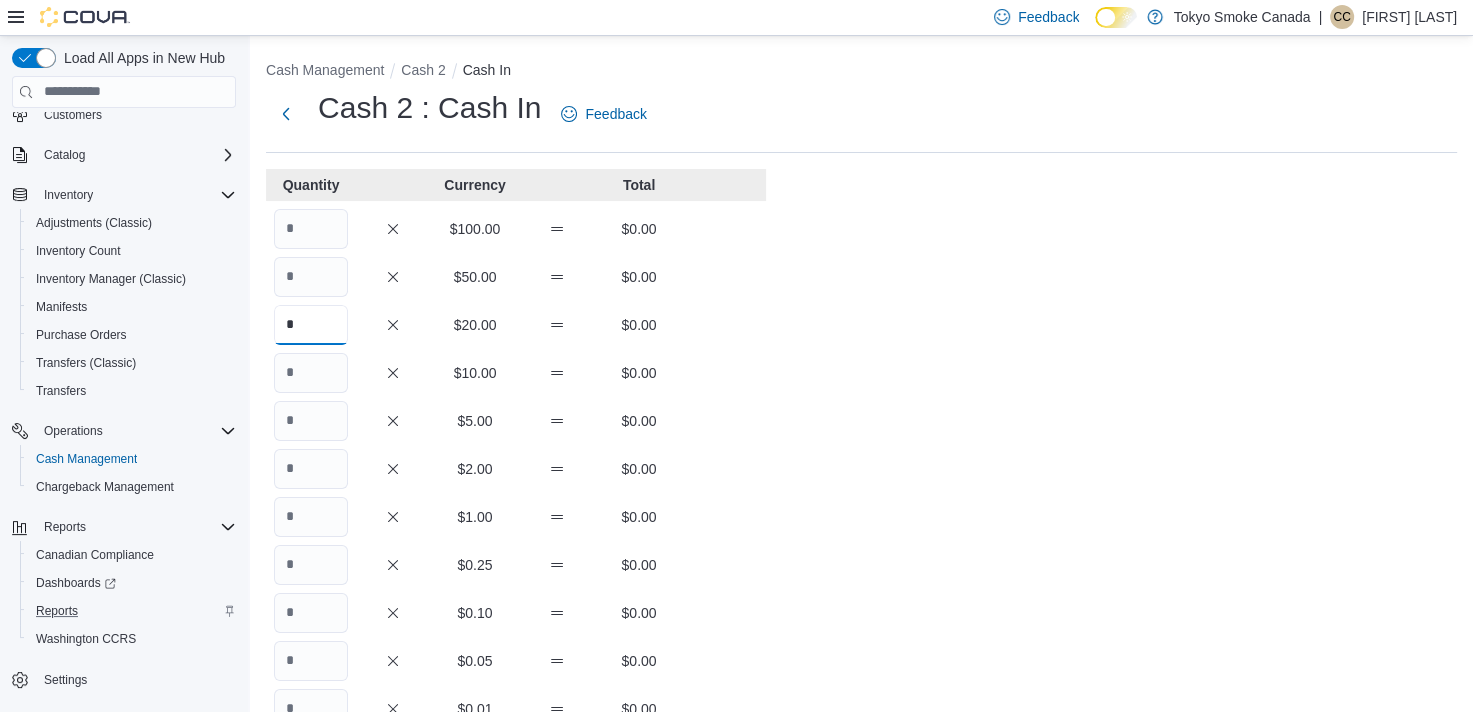 type on "*" 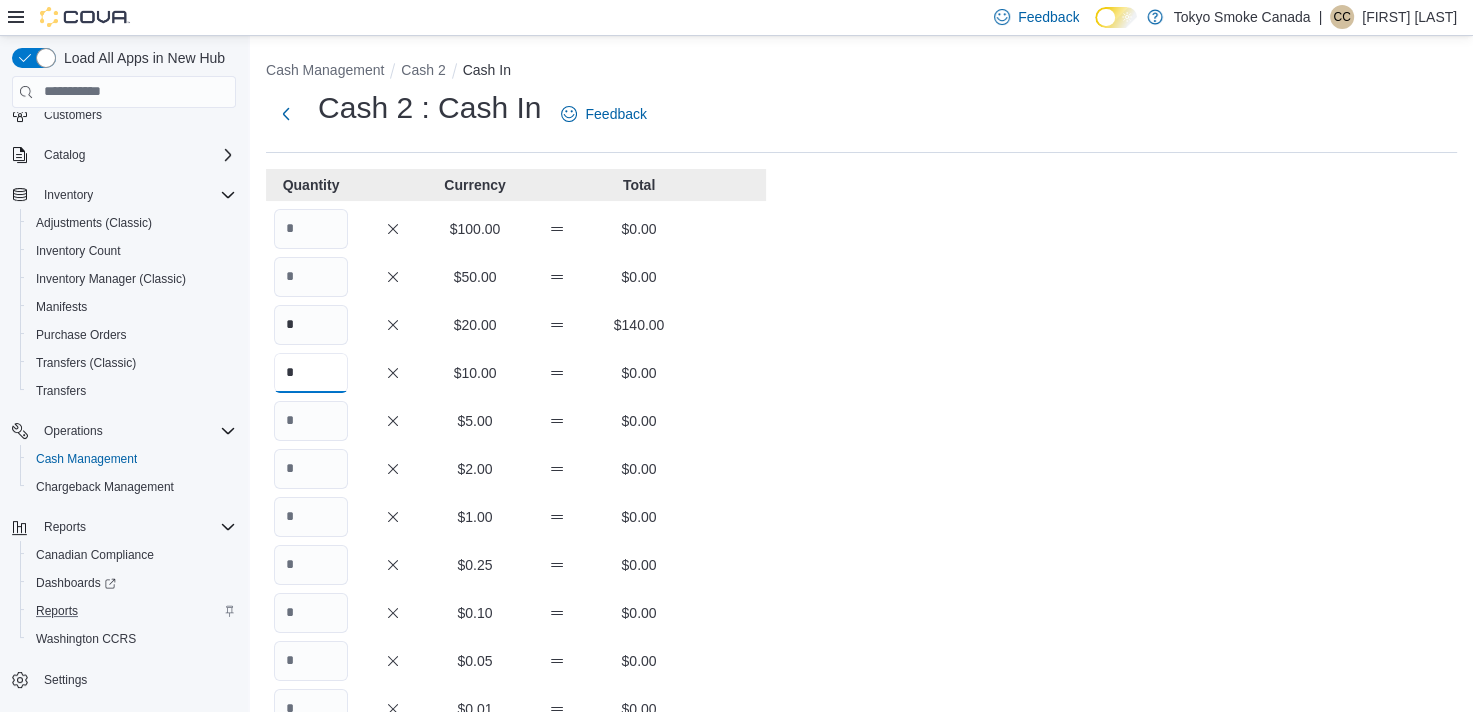 type on "*" 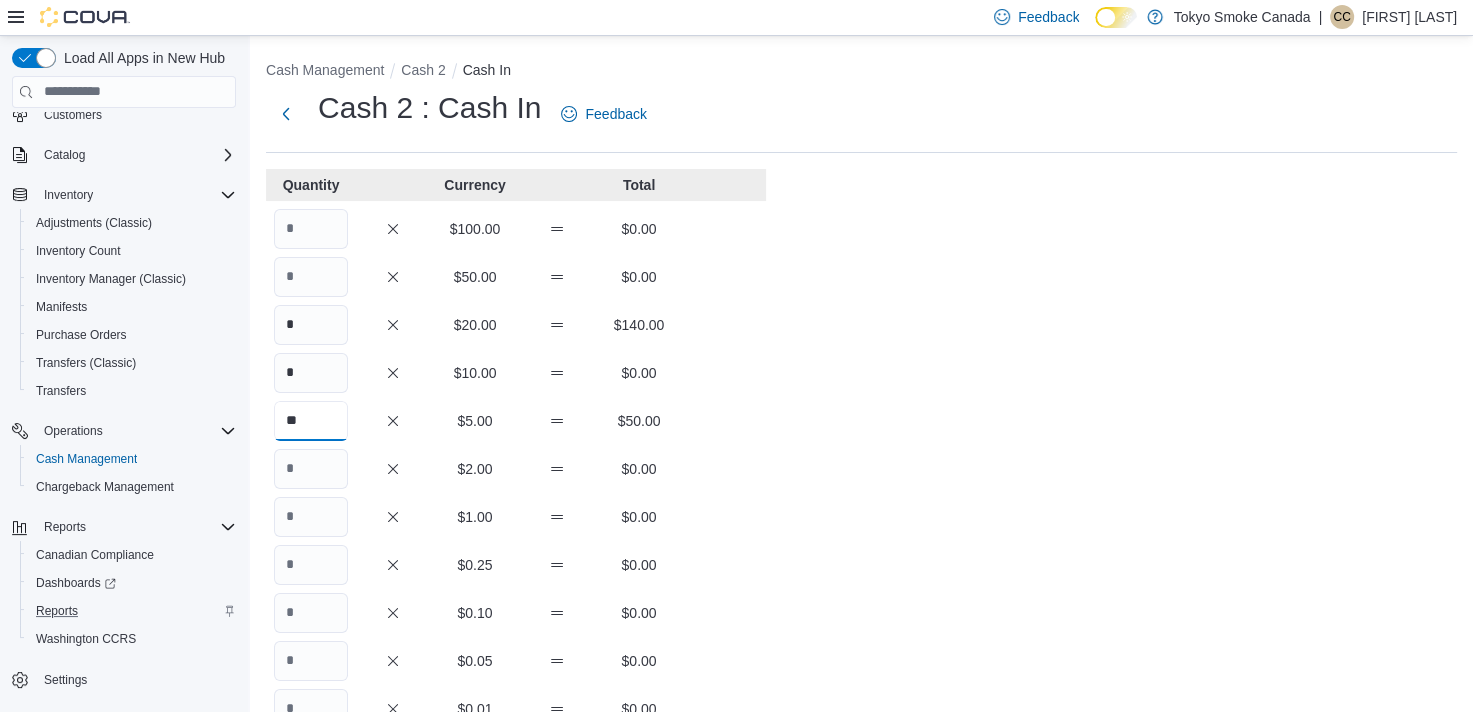 type on "**" 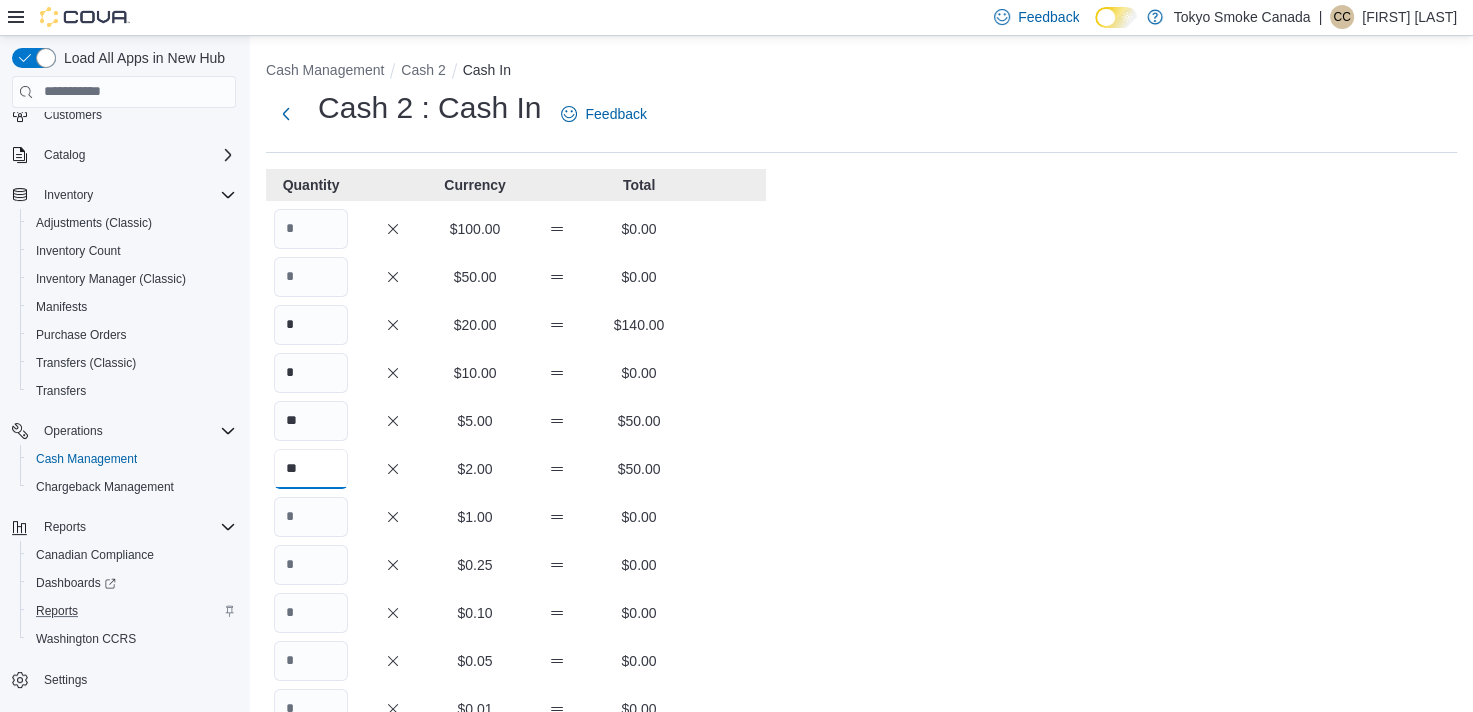 type on "**" 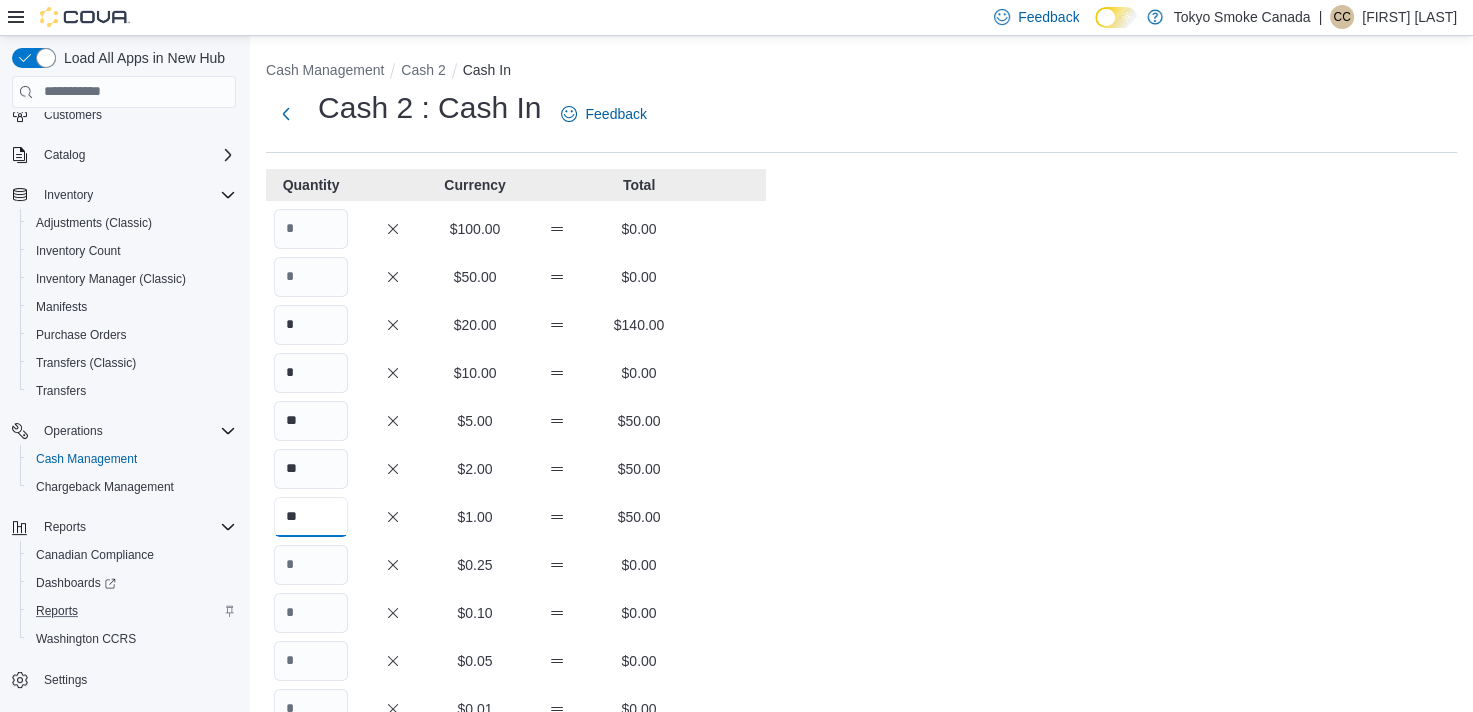 type on "**" 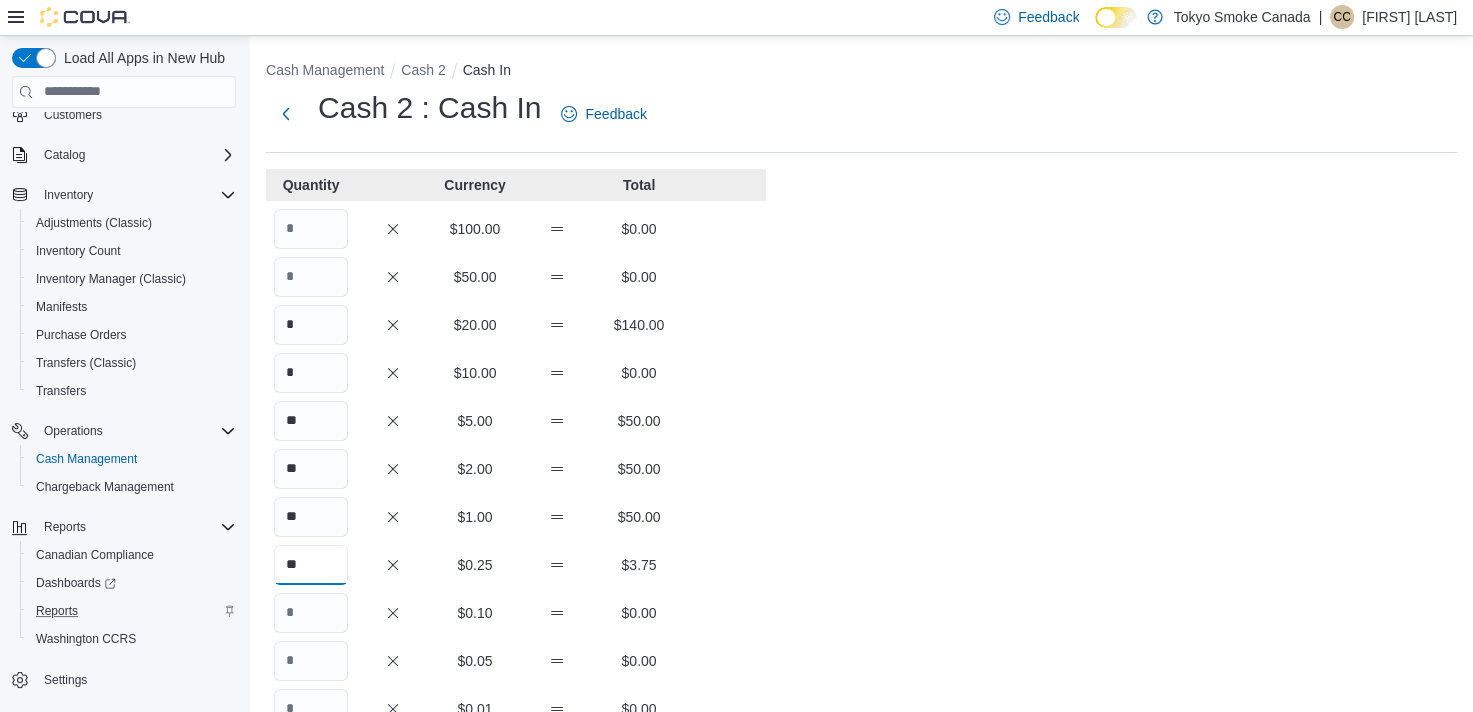 type on "**" 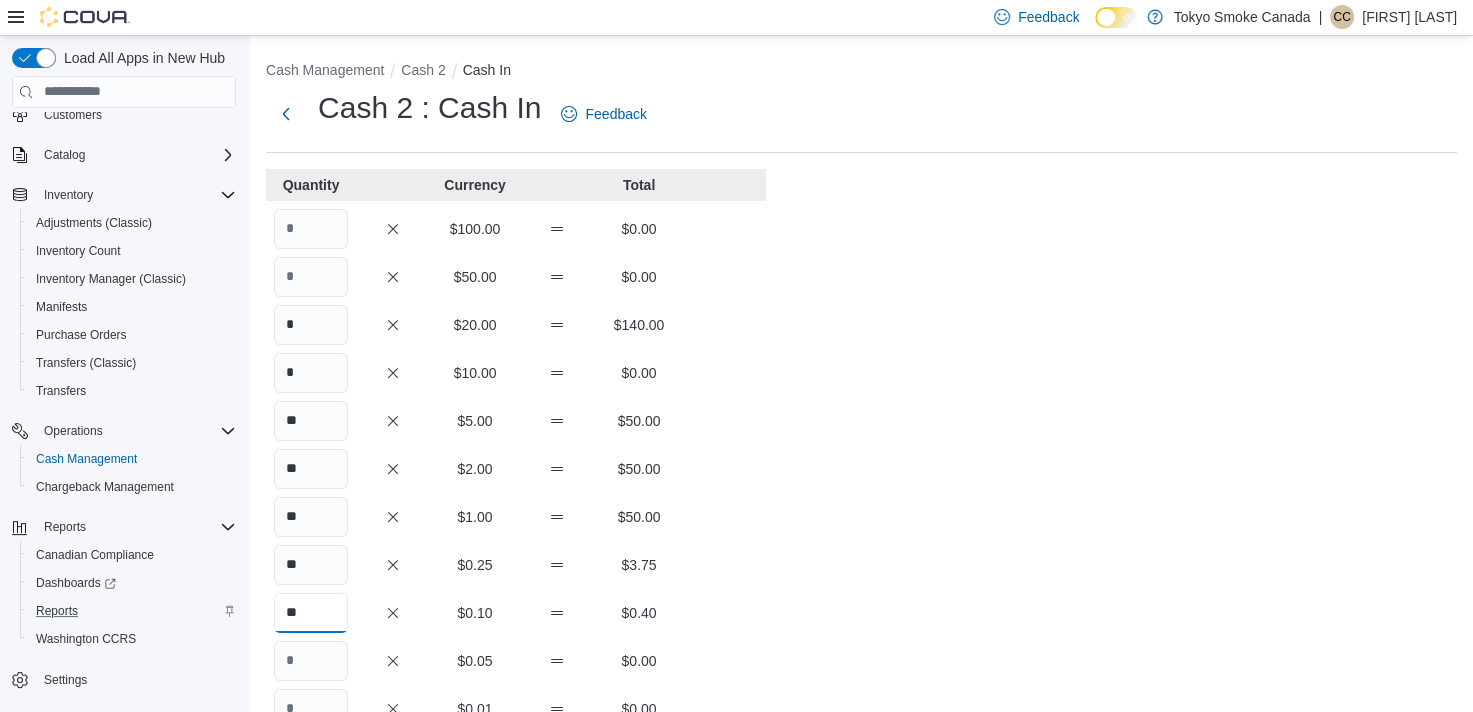 type on "**" 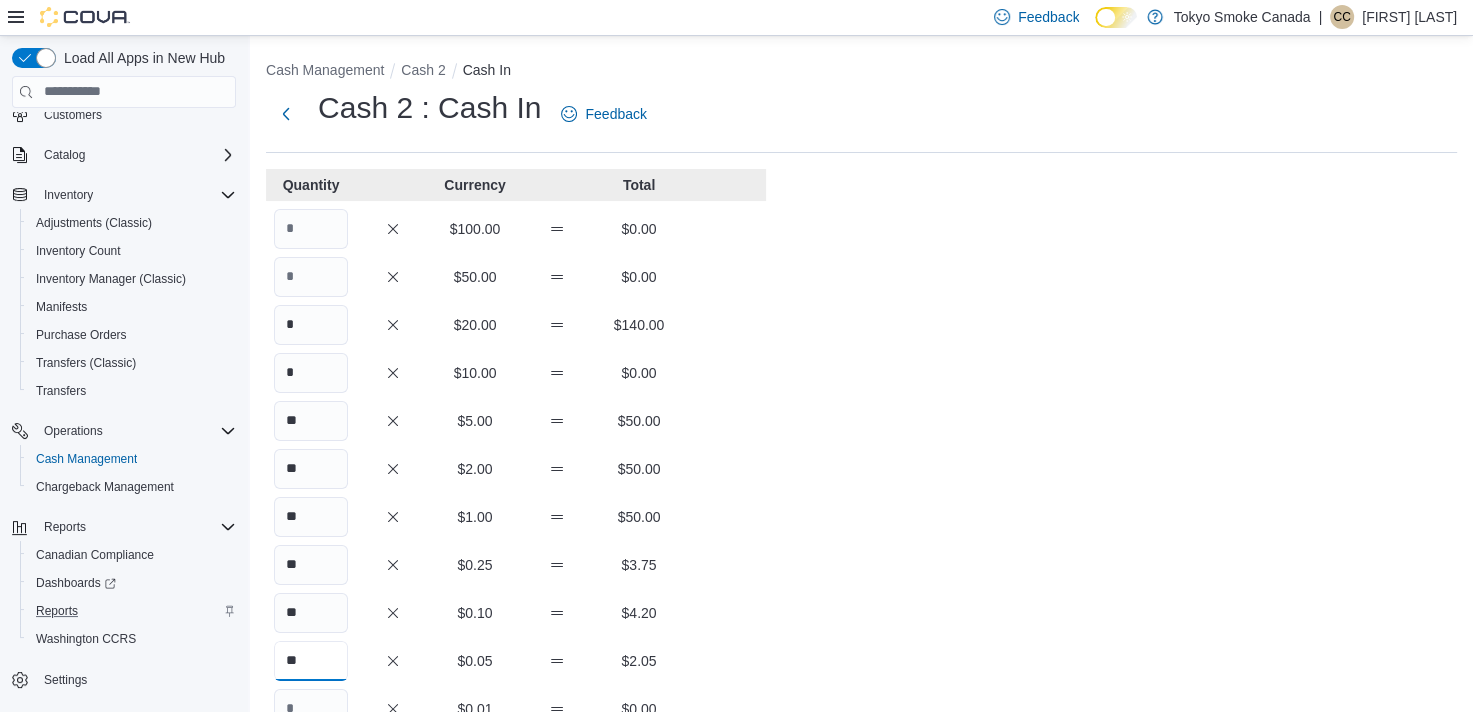 type on "**" 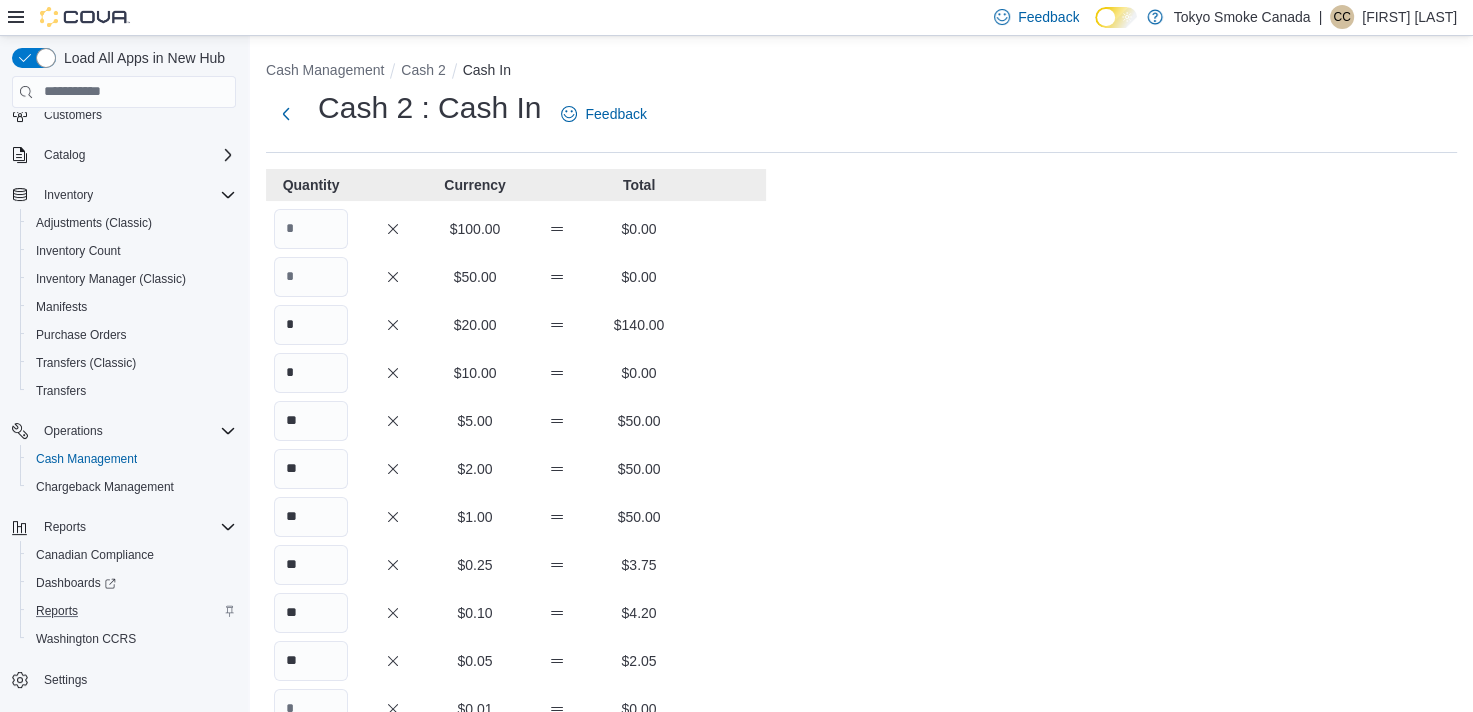 click on "** $1.00 $50.00" at bounding box center (516, 517) 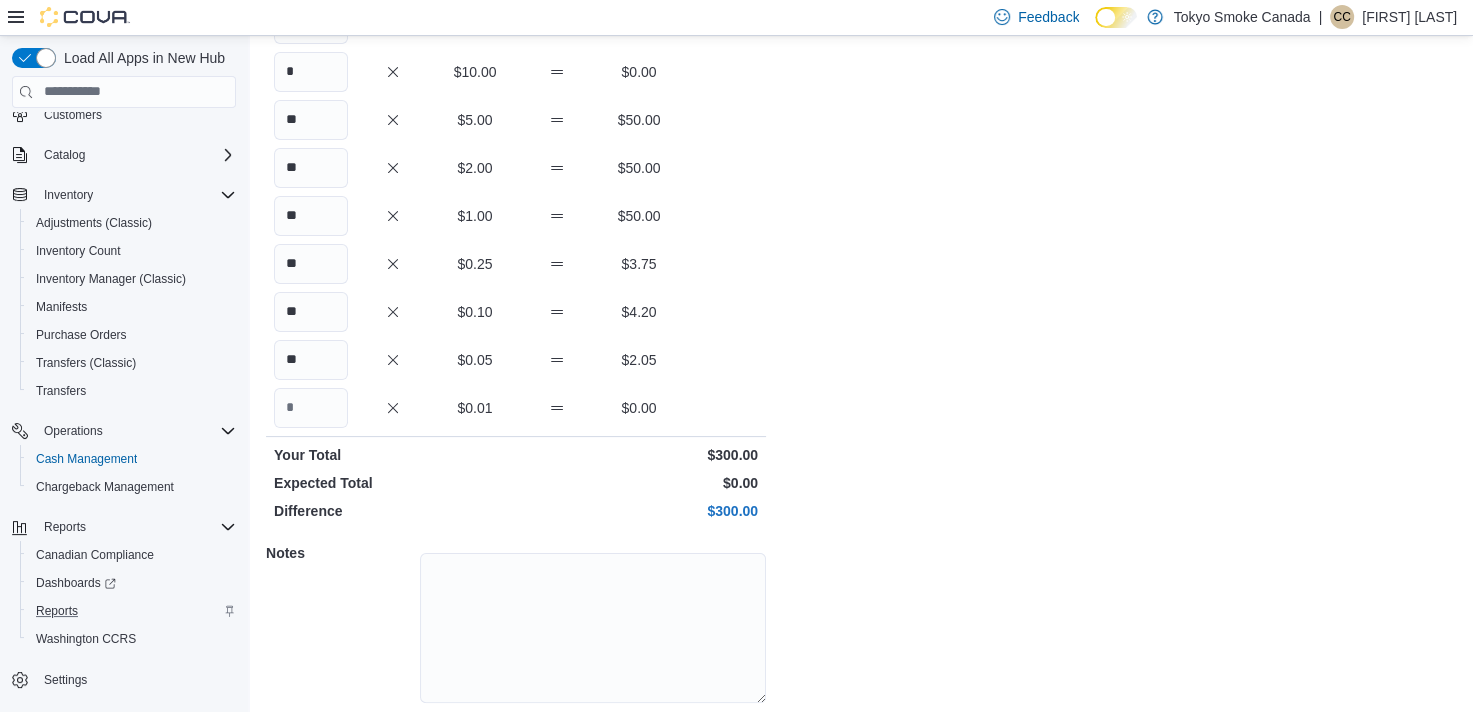 scroll, scrollTop: 367, scrollLeft: 0, axis: vertical 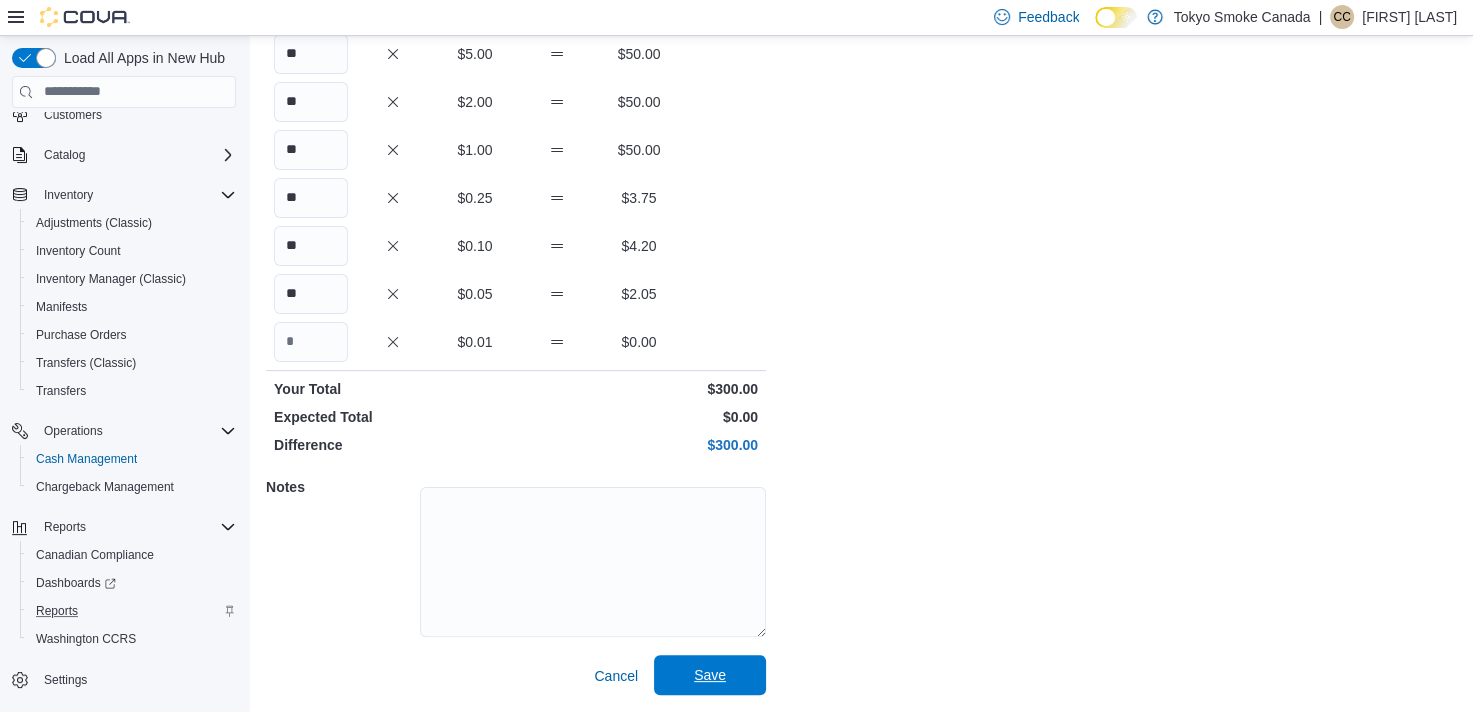 click on "Save" at bounding box center [710, 675] 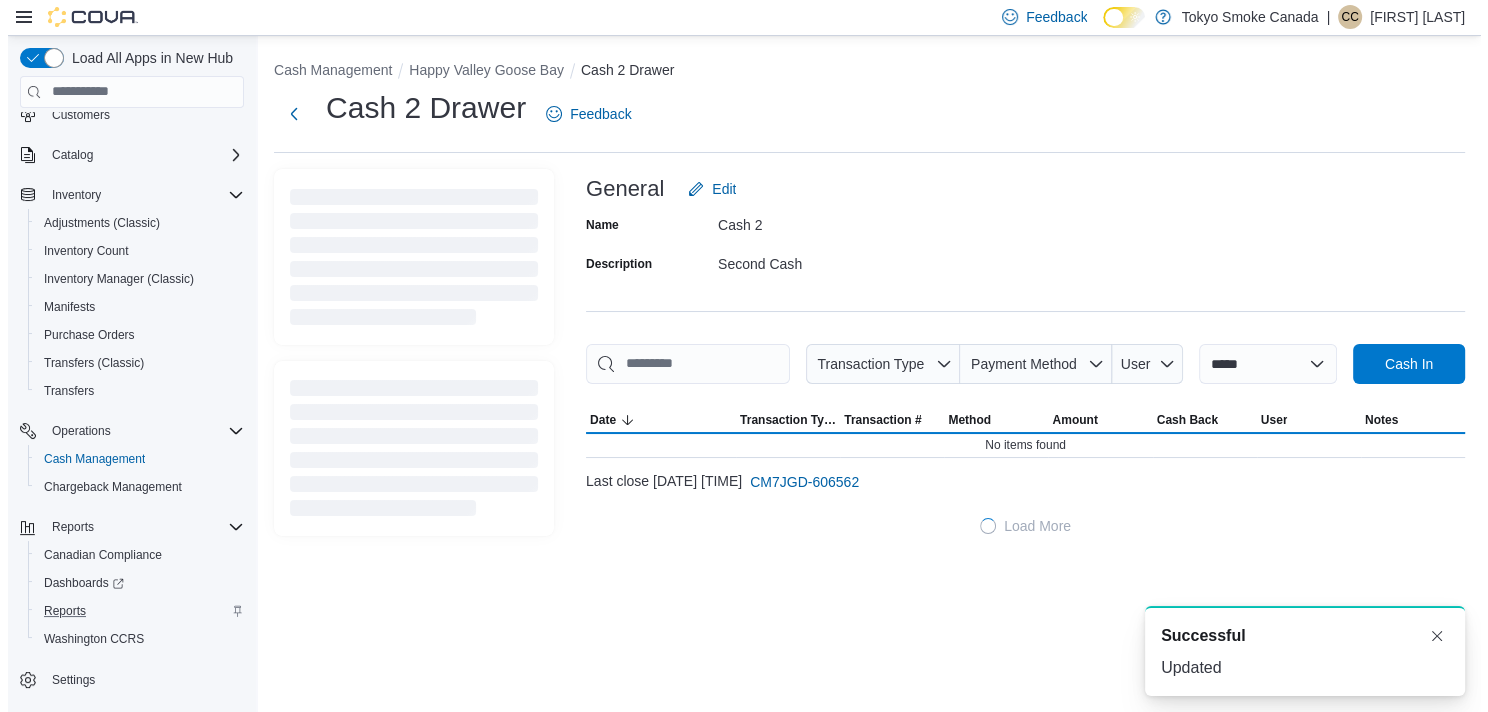 scroll, scrollTop: 0, scrollLeft: 0, axis: both 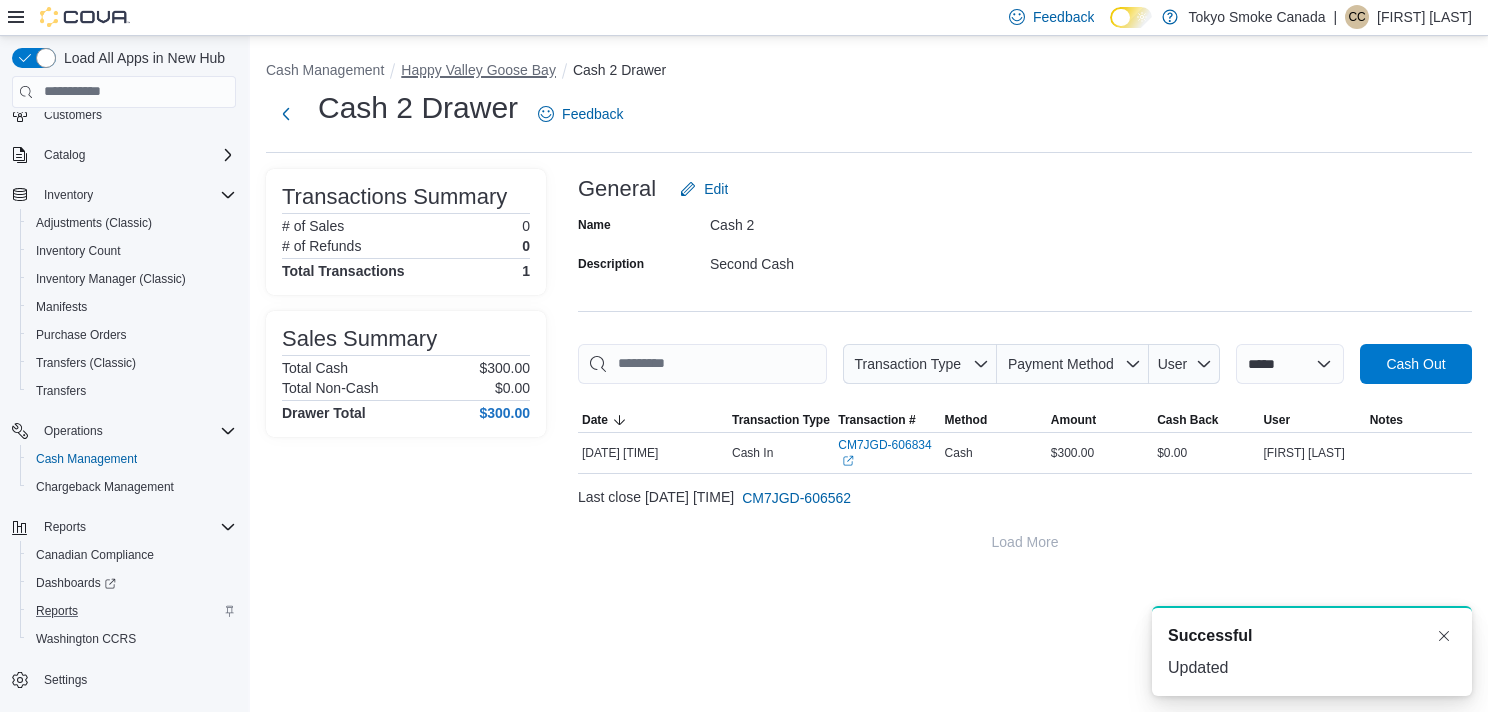 click on "Happy Valley Goose Bay" at bounding box center (478, 70) 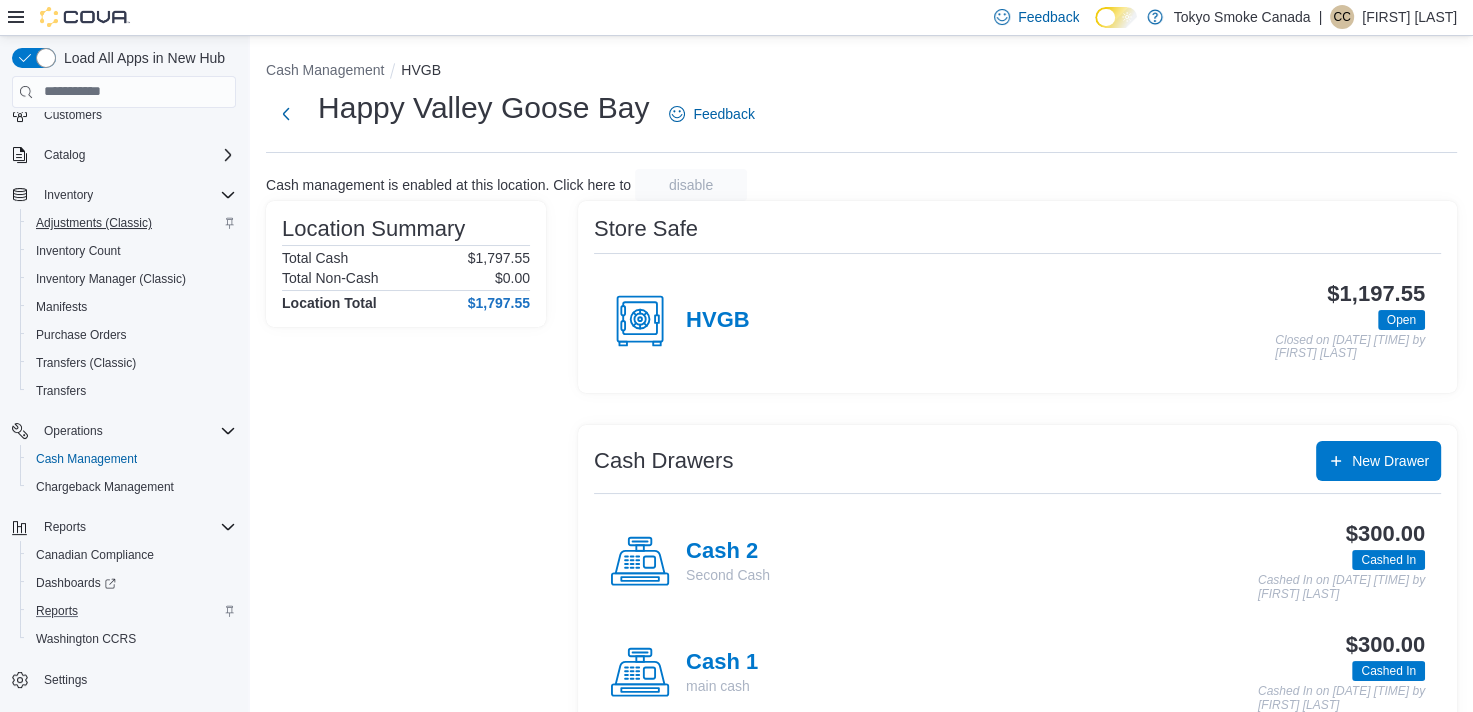 scroll, scrollTop: 0, scrollLeft: 0, axis: both 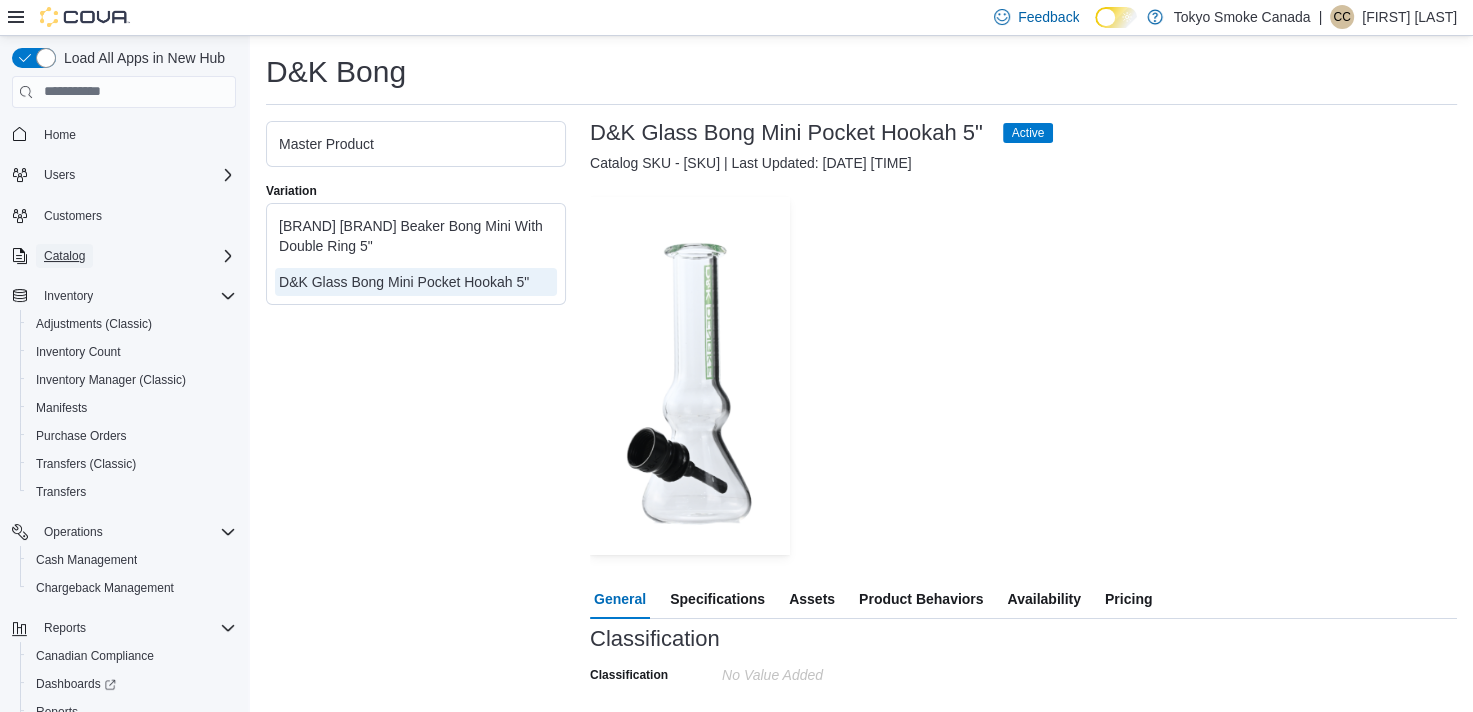 click on "Catalog" at bounding box center (64, 256) 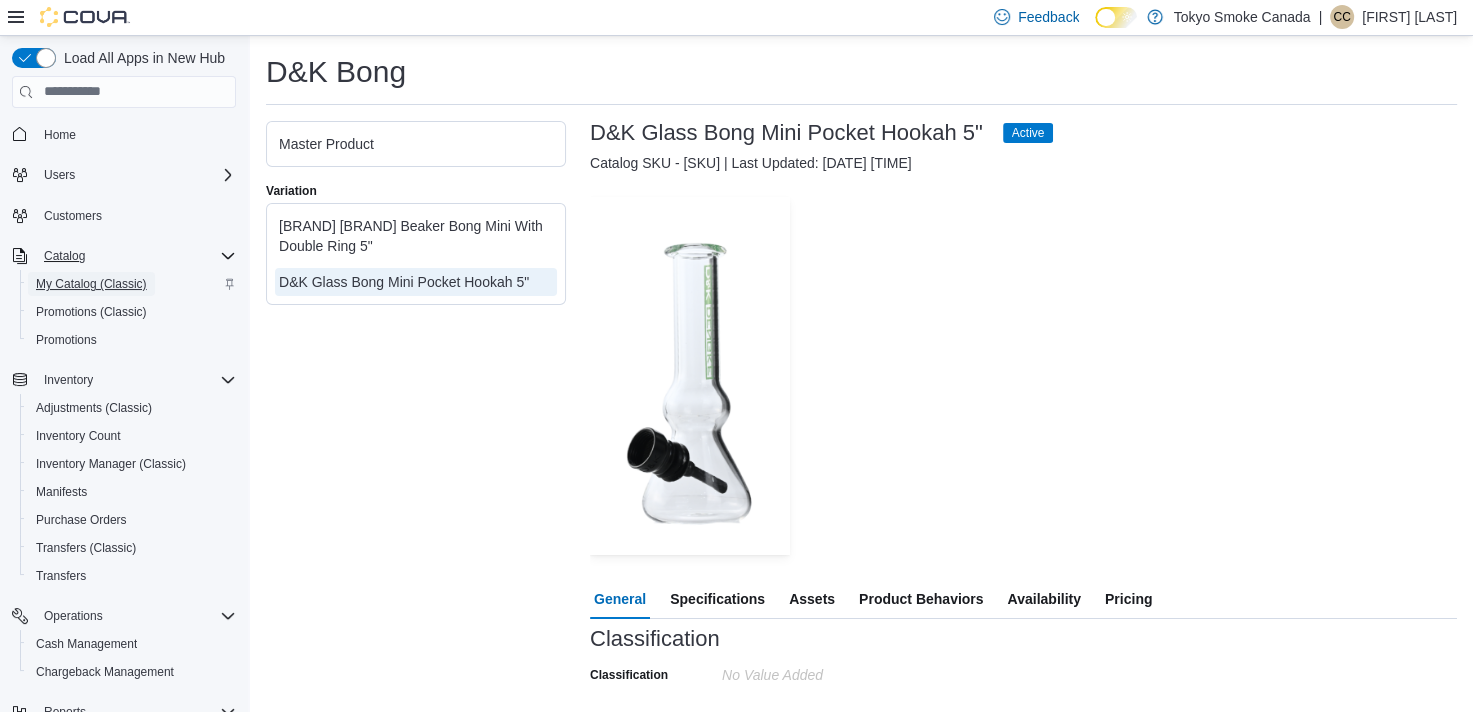 click on "My Catalog (Classic)" at bounding box center [91, 284] 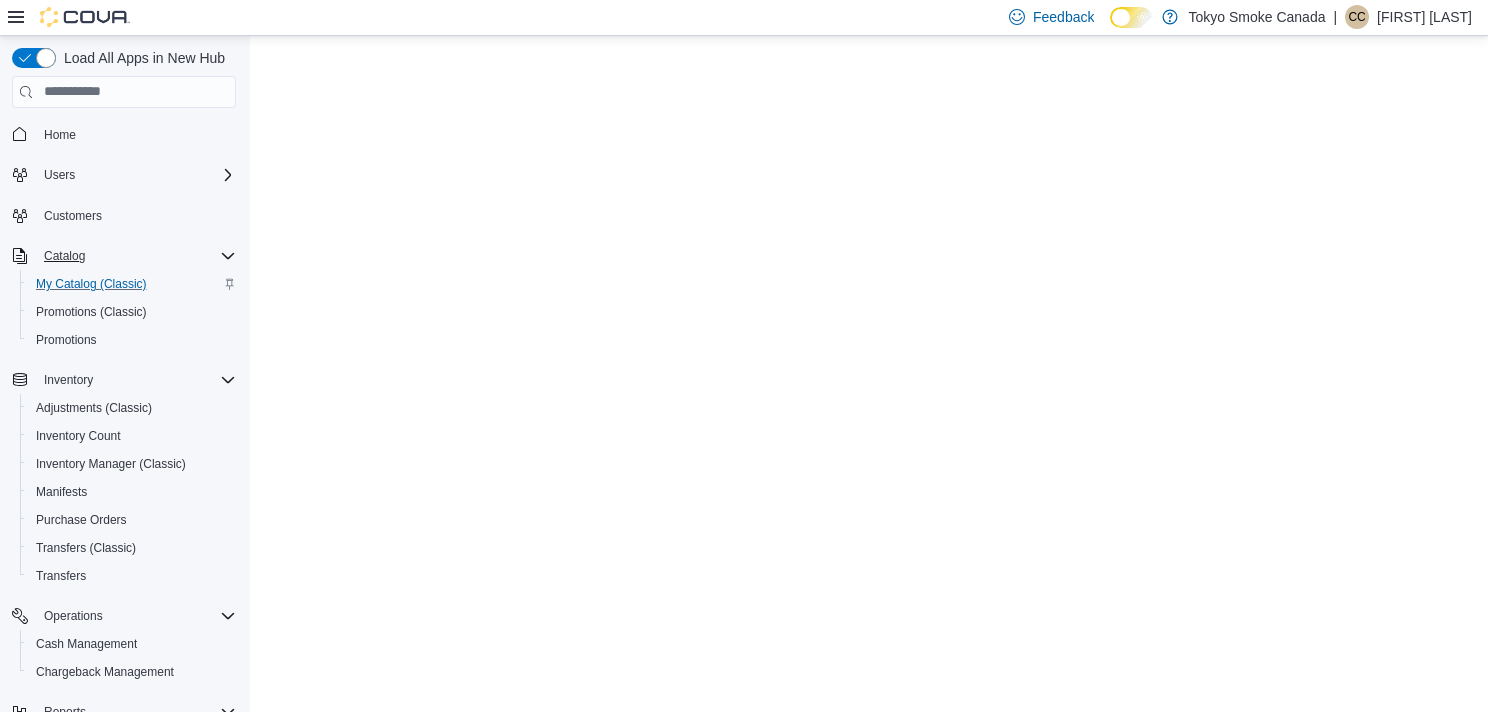 scroll, scrollTop: 0, scrollLeft: 0, axis: both 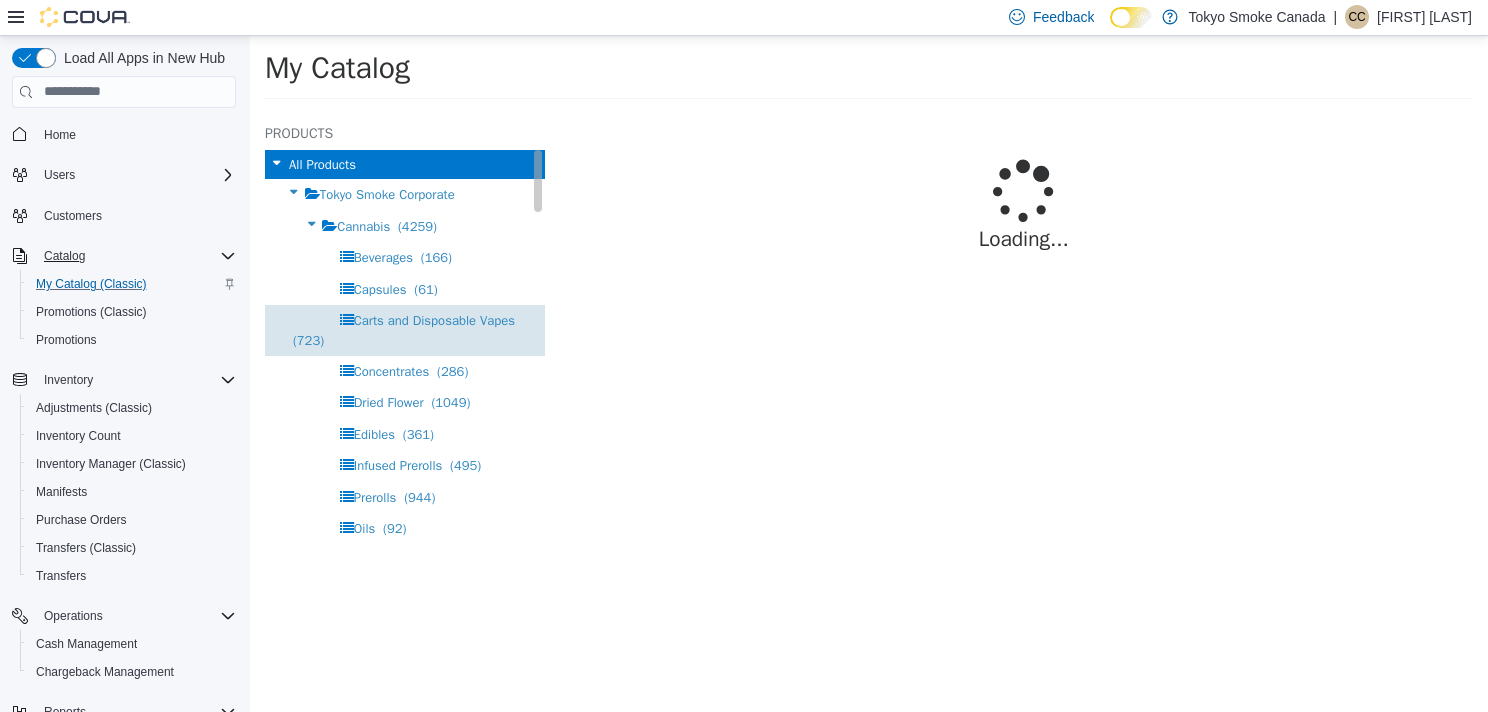 select on "**********" 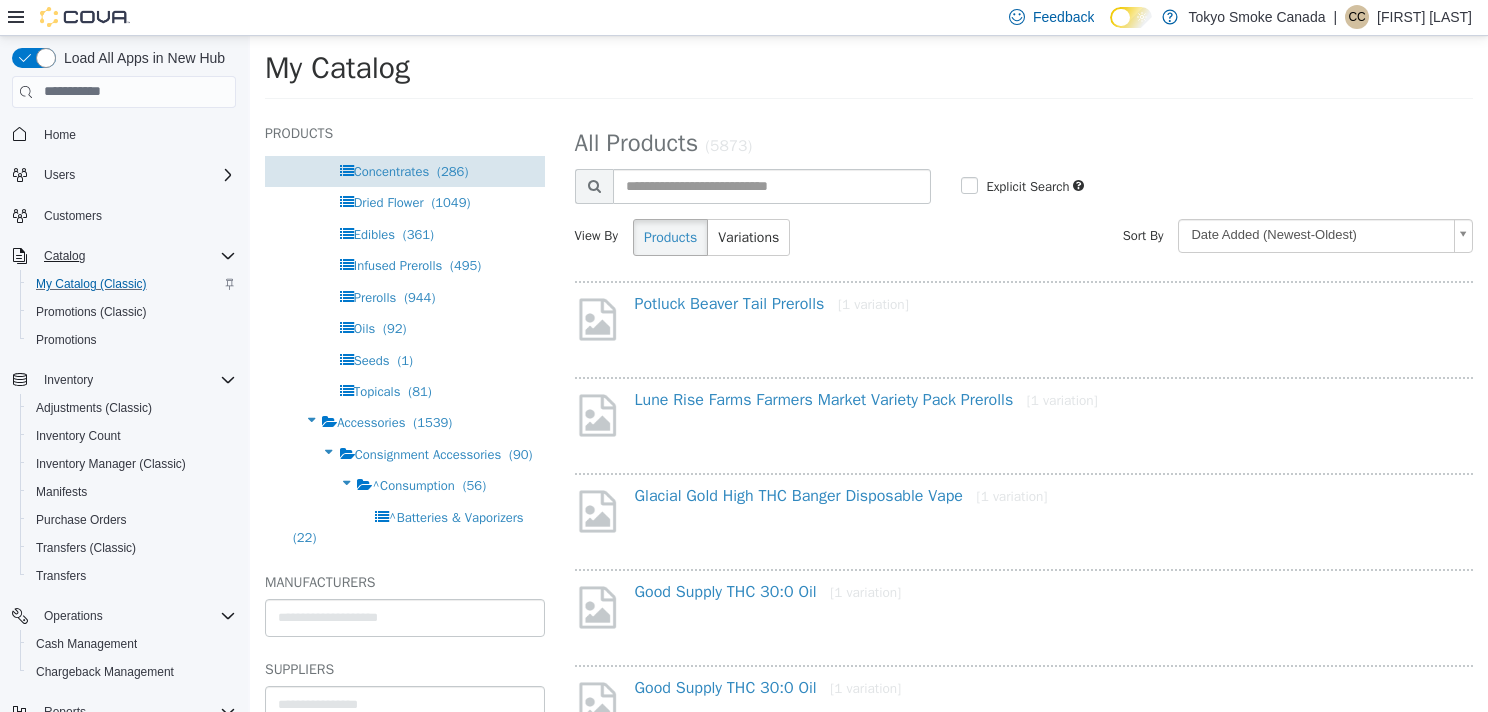 scroll, scrollTop: 0, scrollLeft: 0, axis: both 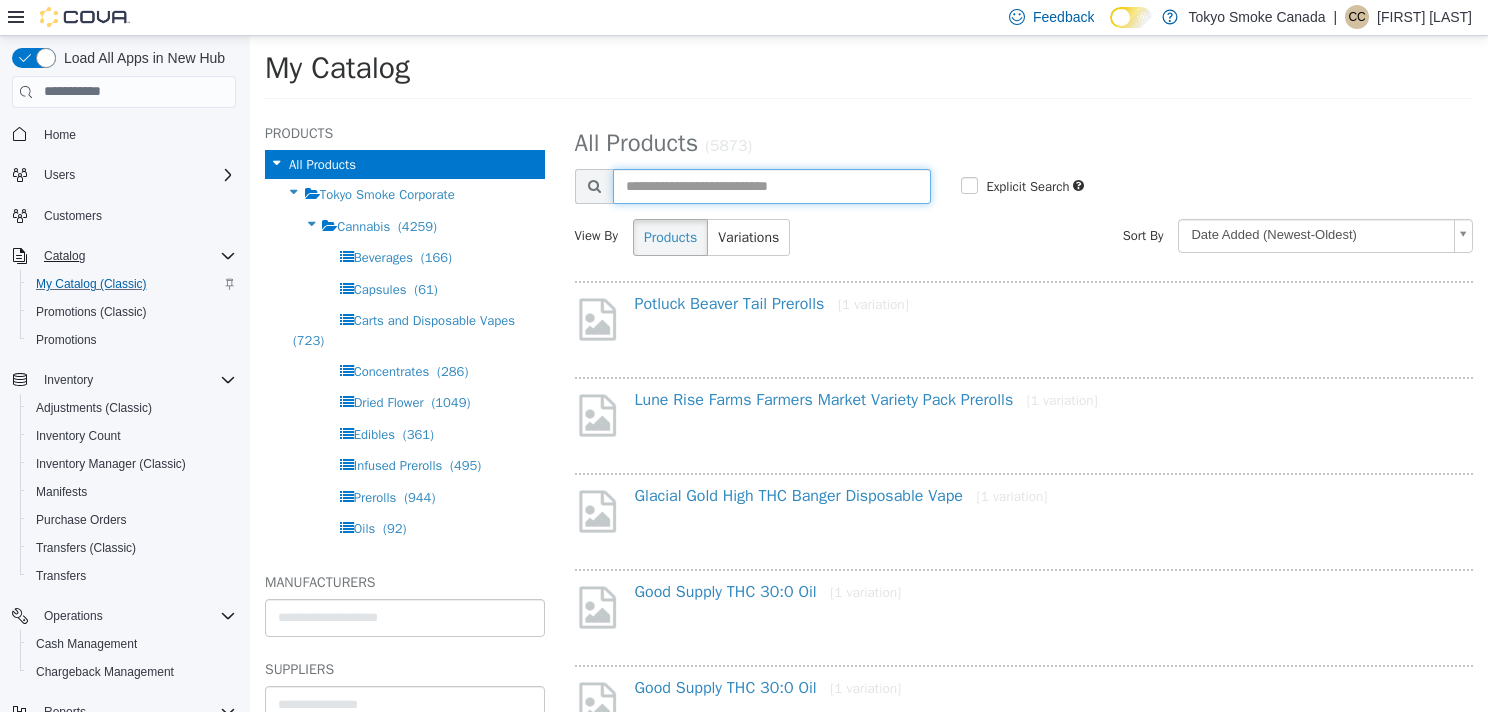 click at bounding box center [772, 185] 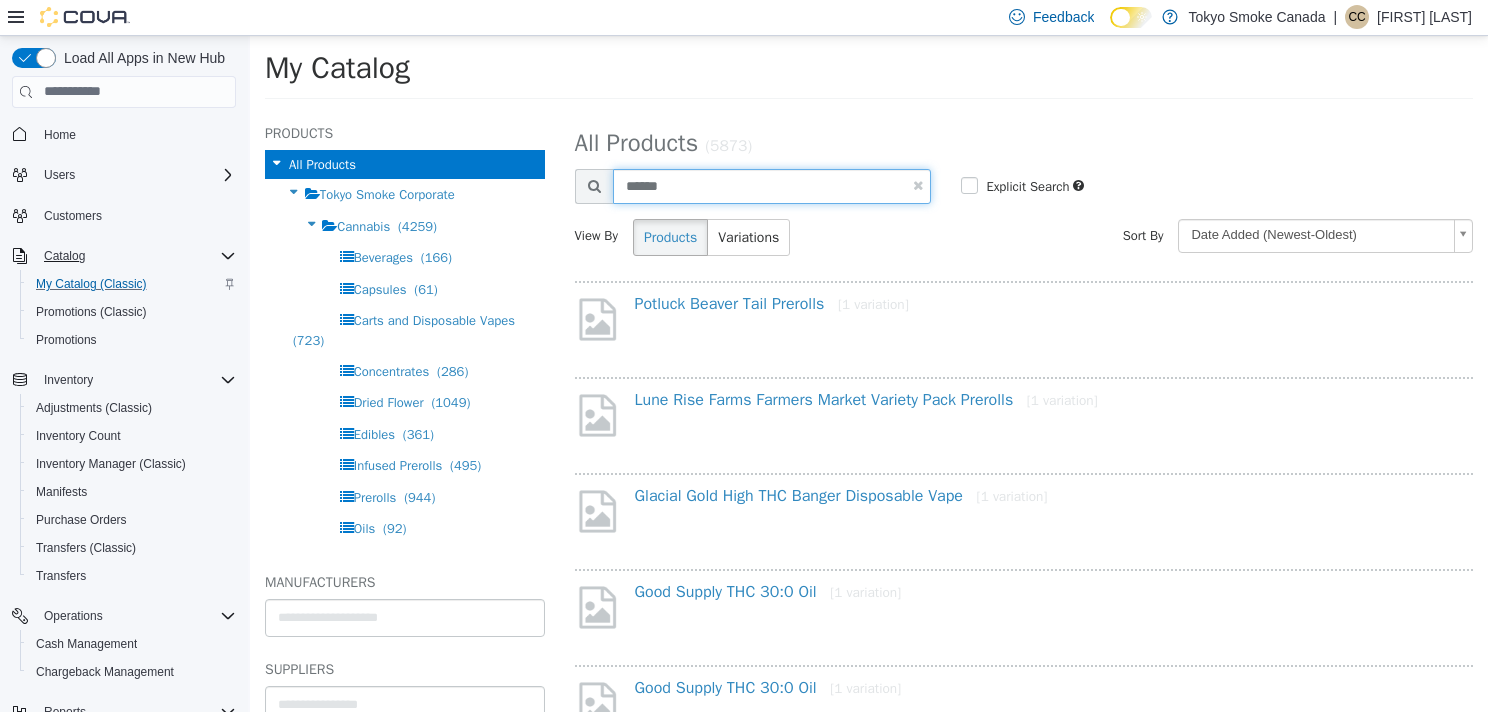 type on "******" 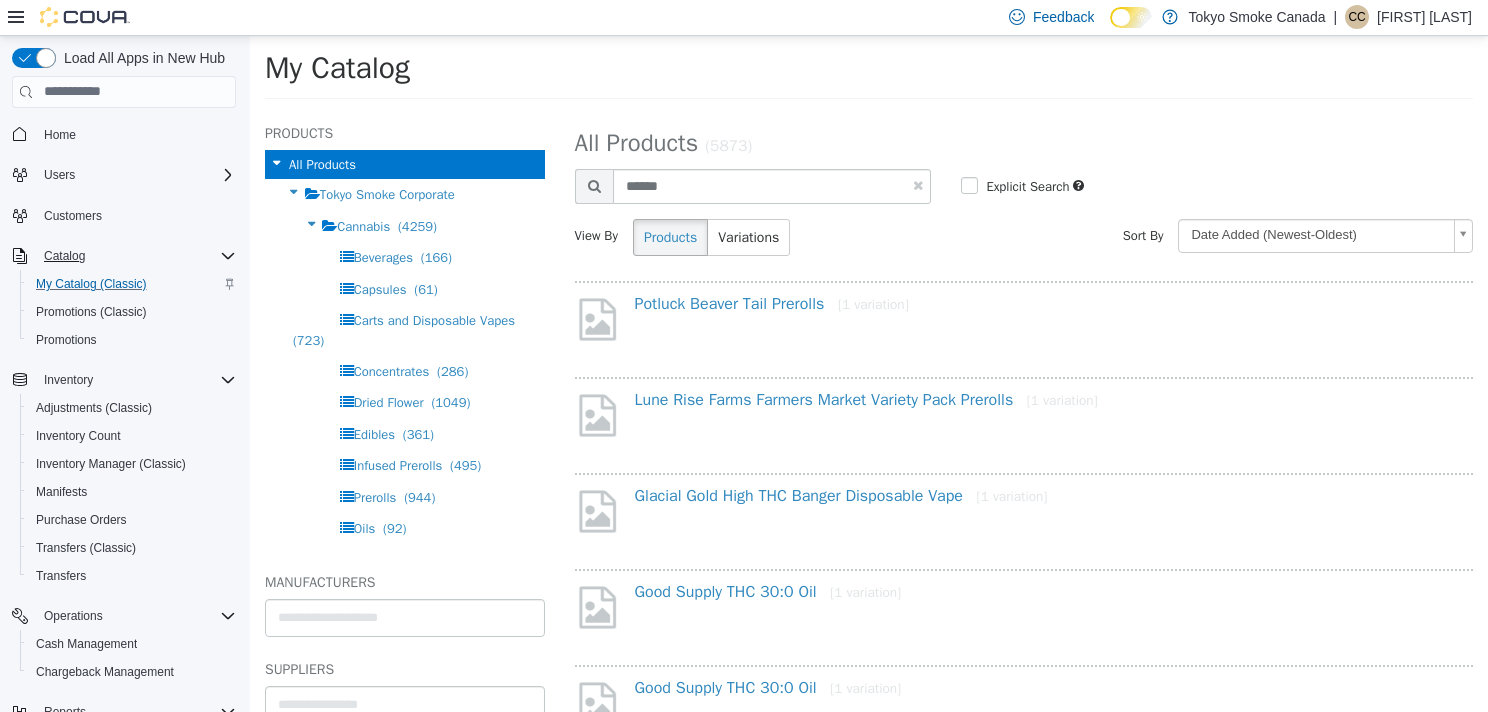 select on "**********" 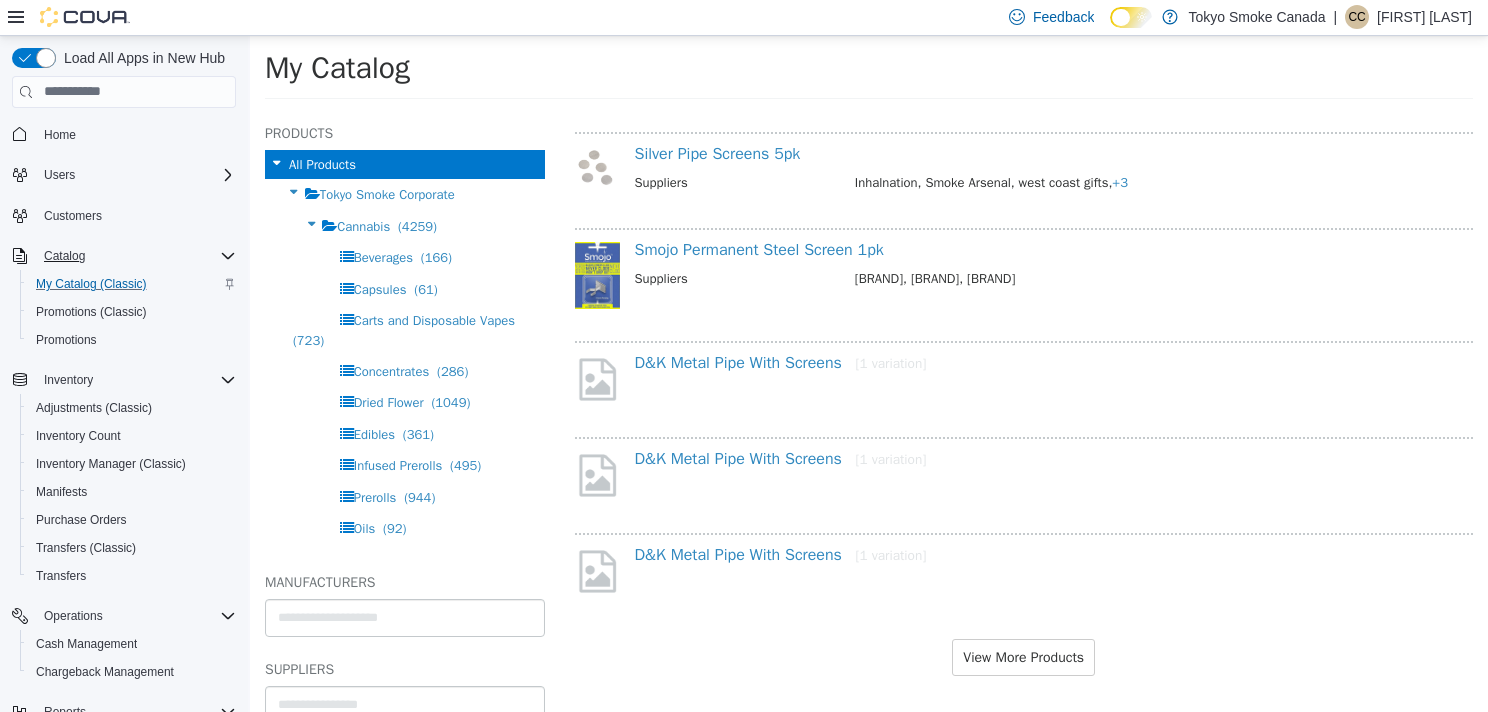 scroll, scrollTop: 1593, scrollLeft: 0, axis: vertical 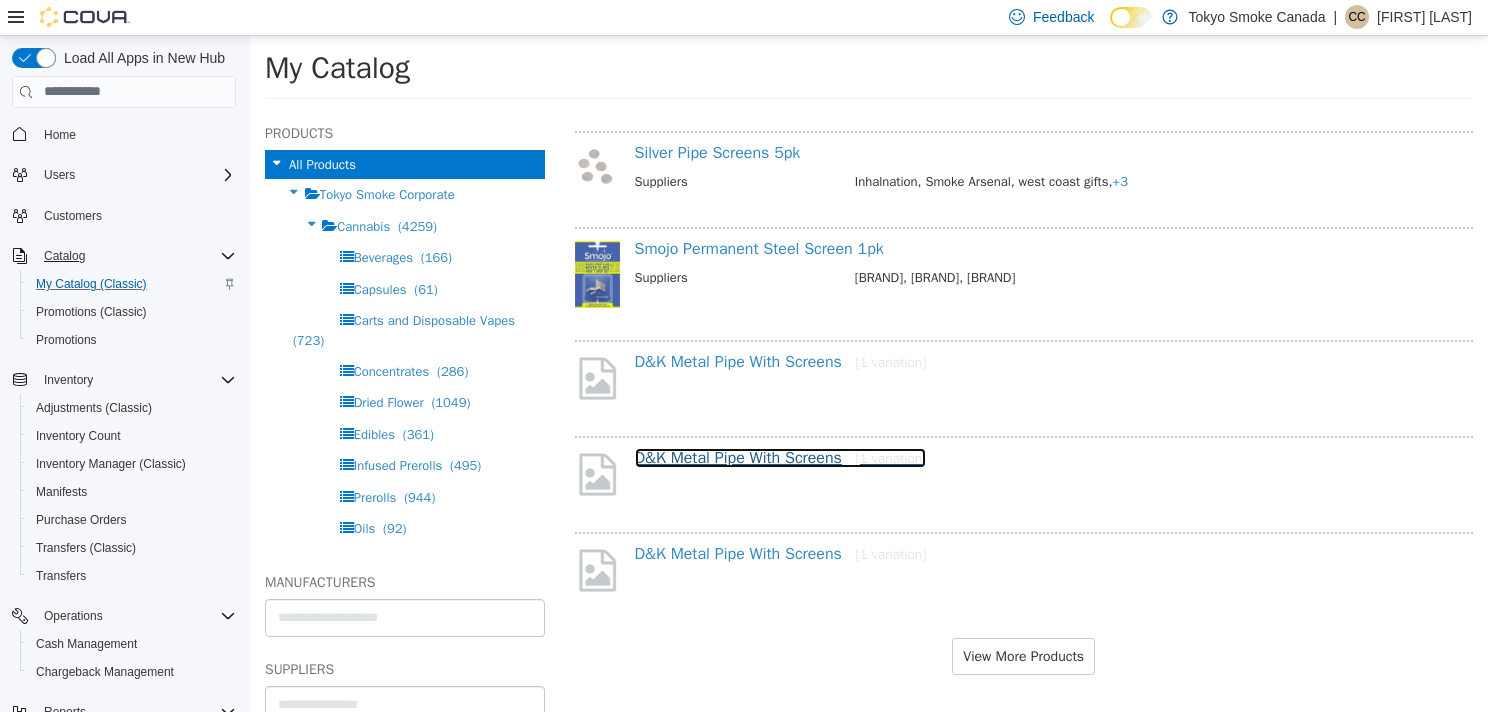 click on "D&K Metal Pipe With Screens
[1 variation]" at bounding box center (781, 457) 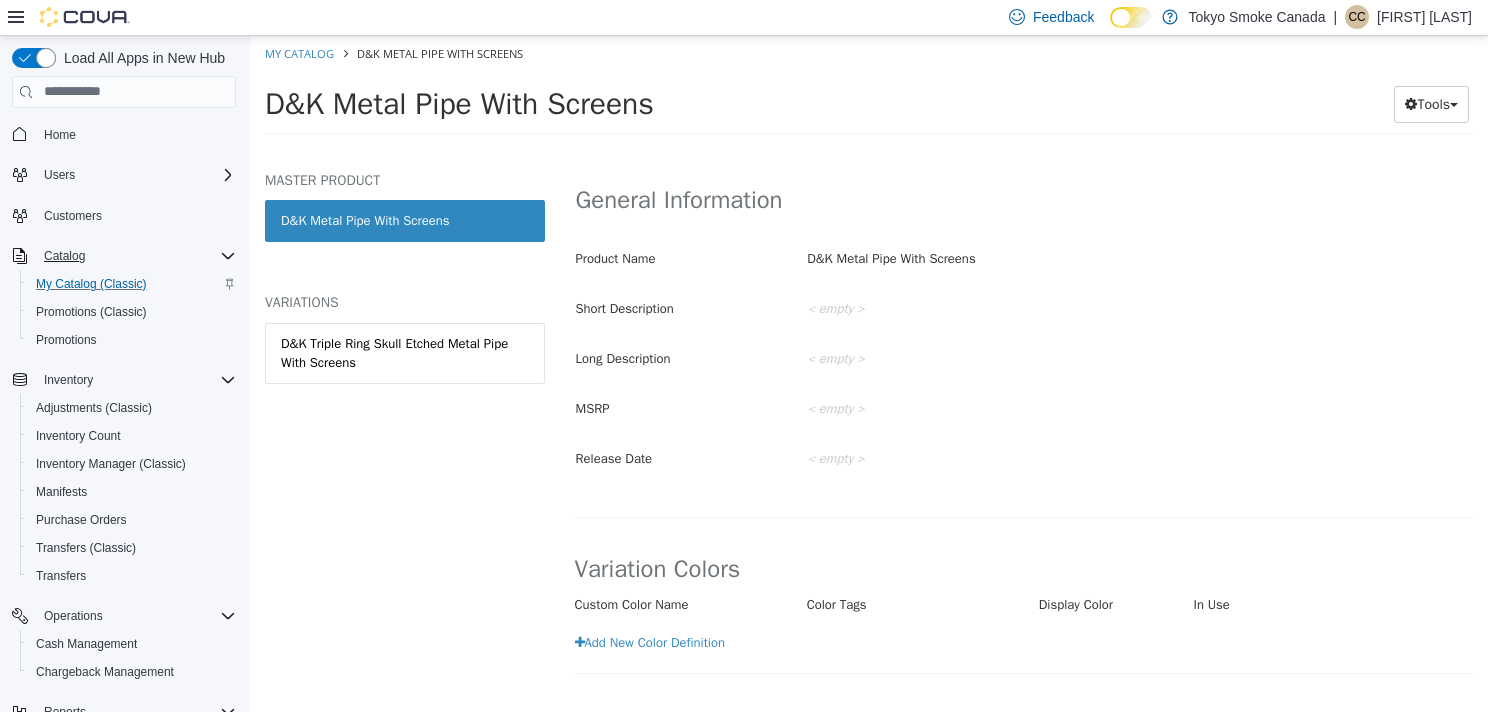scroll, scrollTop: 200, scrollLeft: 0, axis: vertical 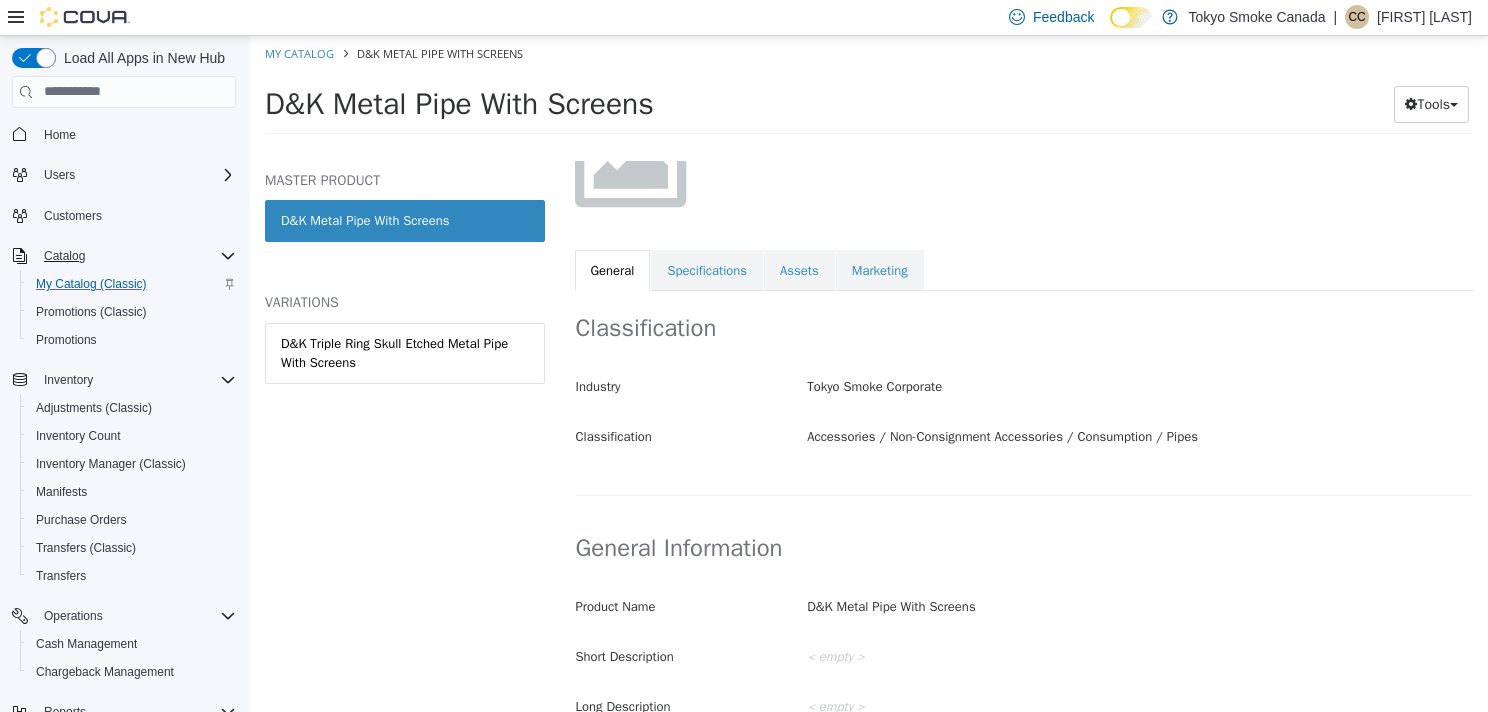 select on "**********" 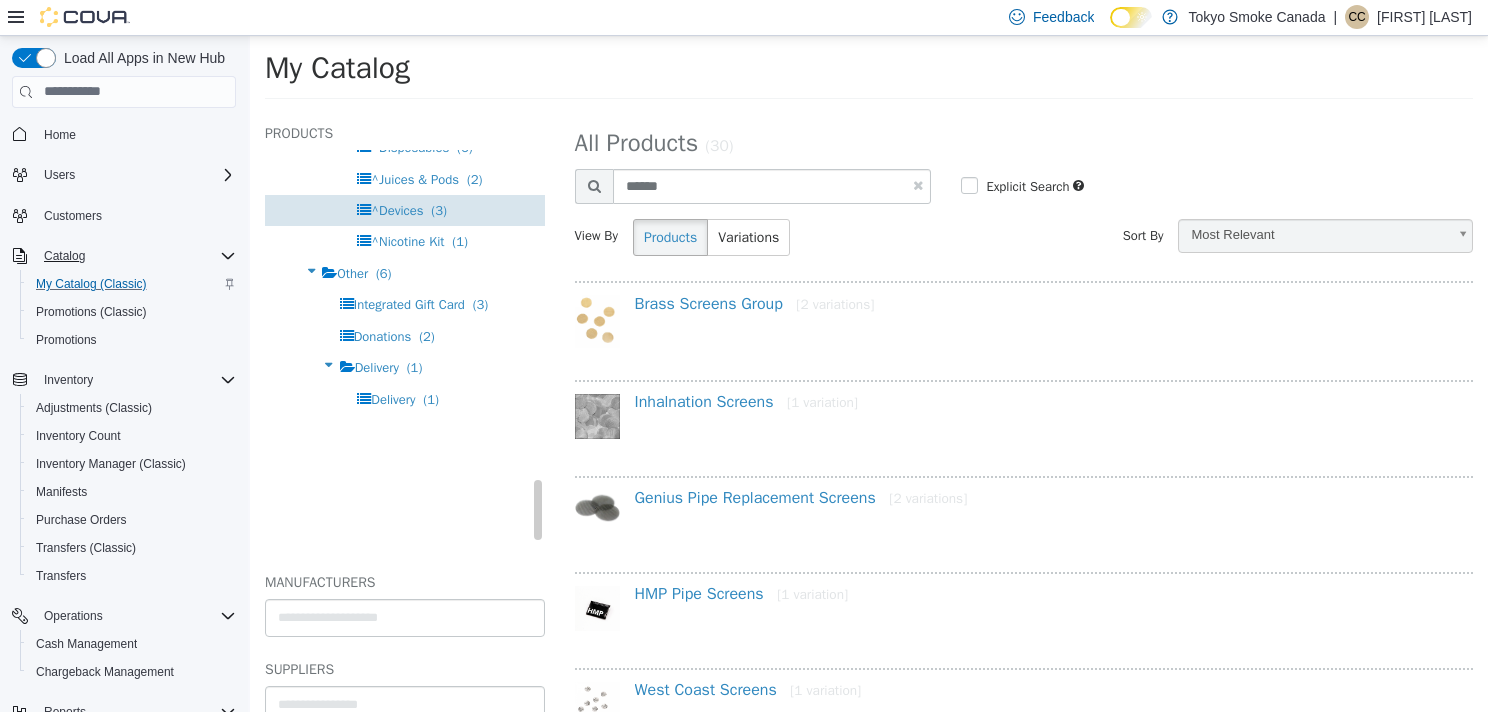 scroll, scrollTop: 2261, scrollLeft: 0, axis: vertical 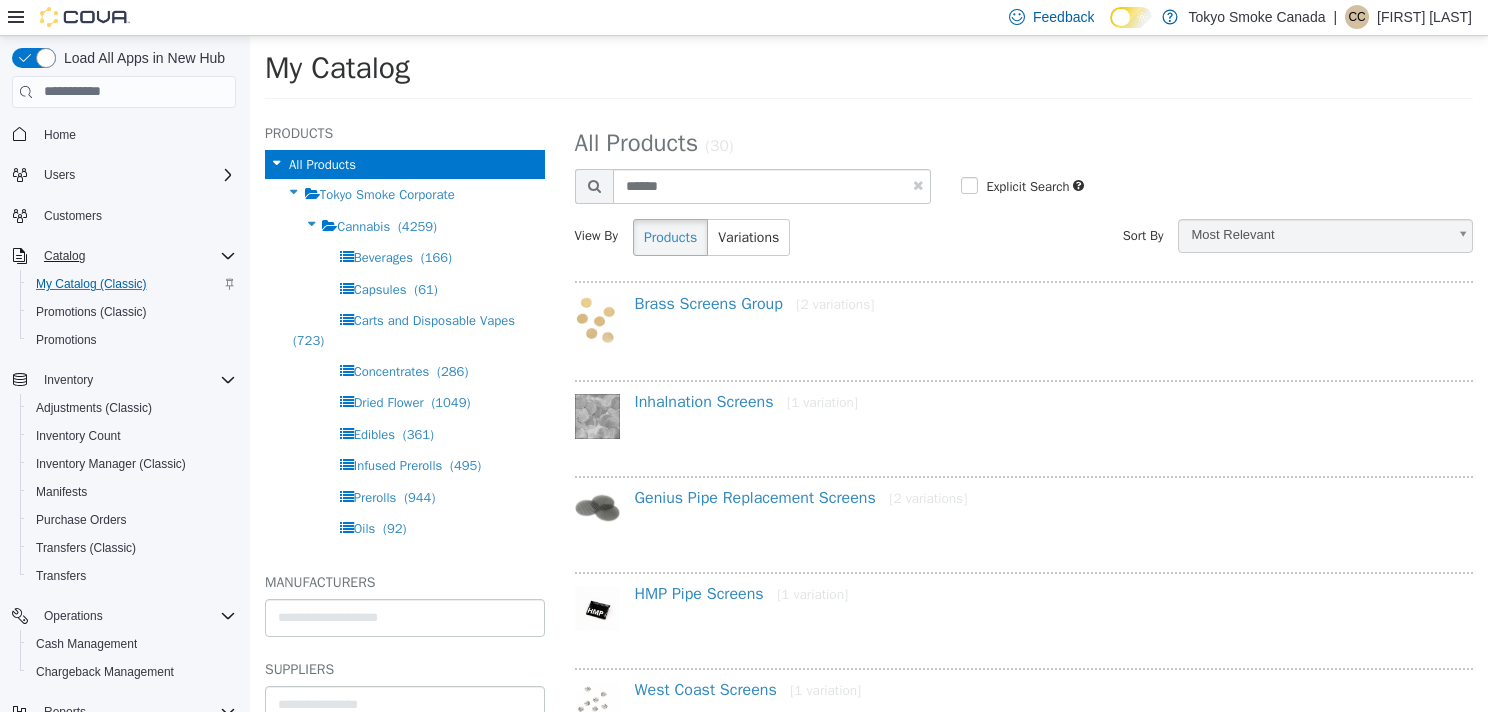 click on "My Catalog" at bounding box center (806, 67) 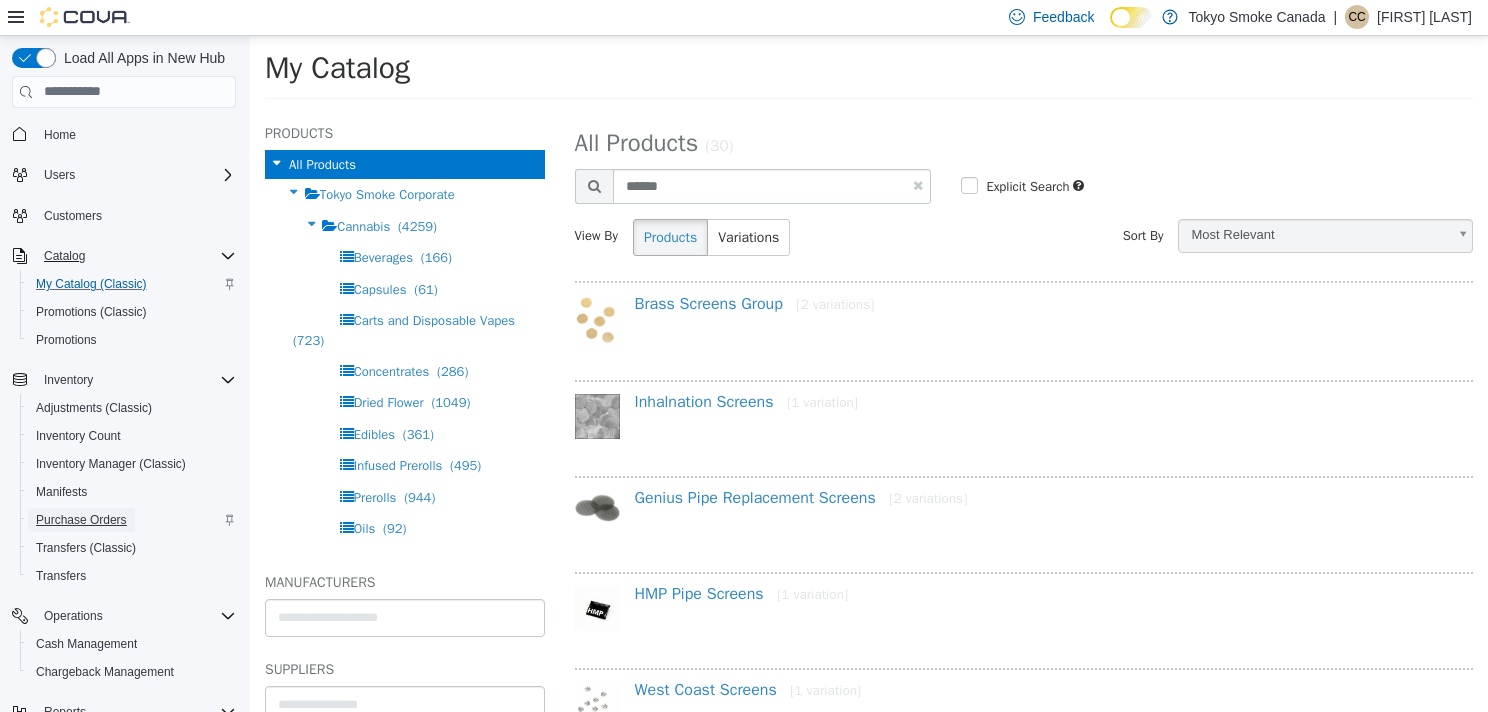 click on "Purchase Orders" at bounding box center (81, 520) 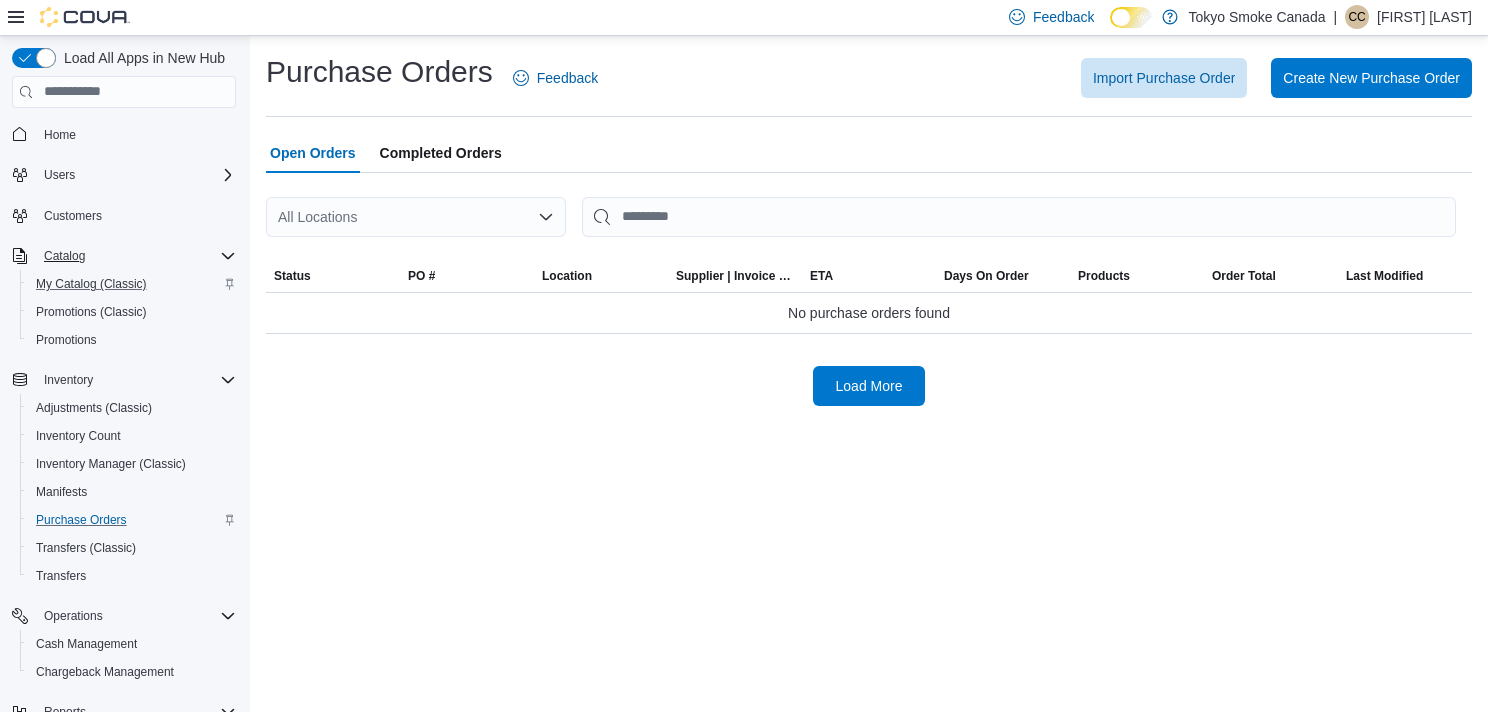 click on "All Locations" at bounding box center (416, 217) 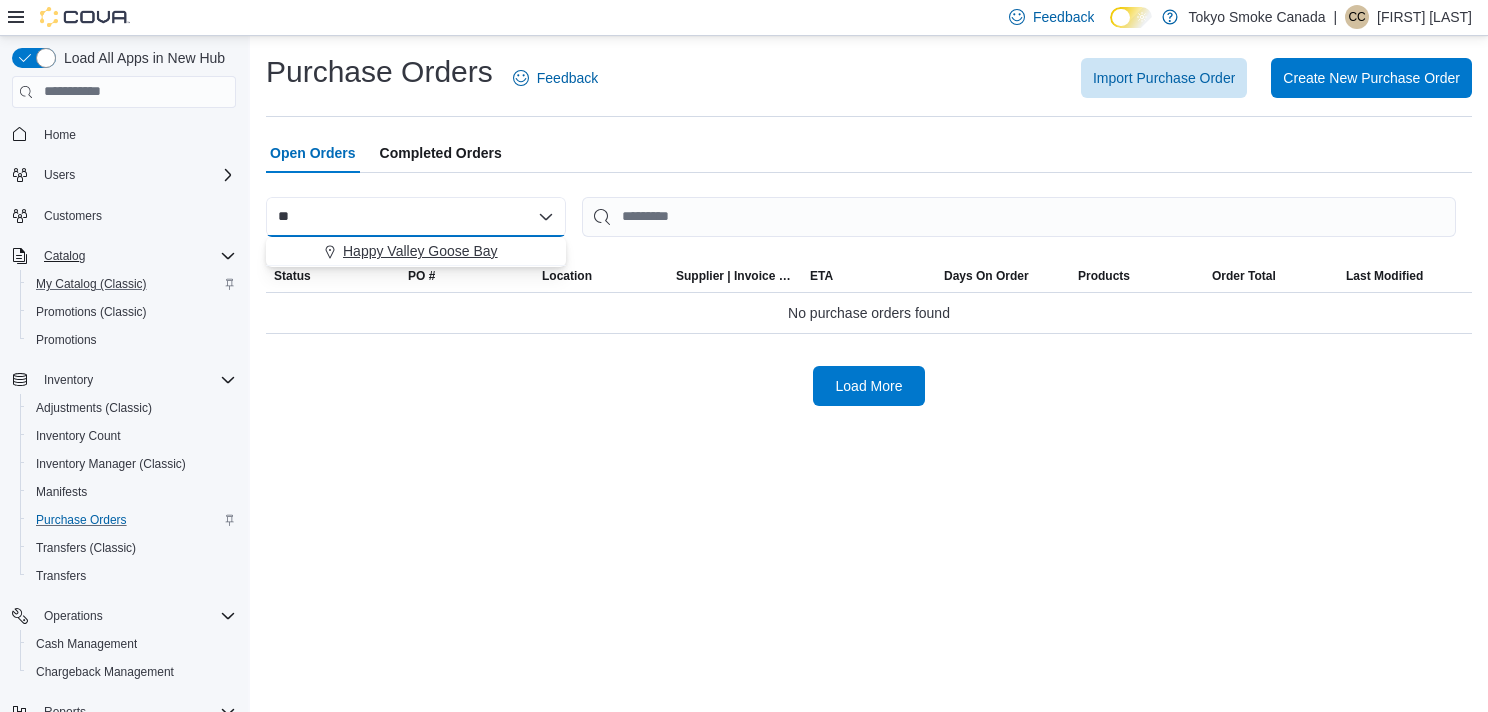 type on "**" 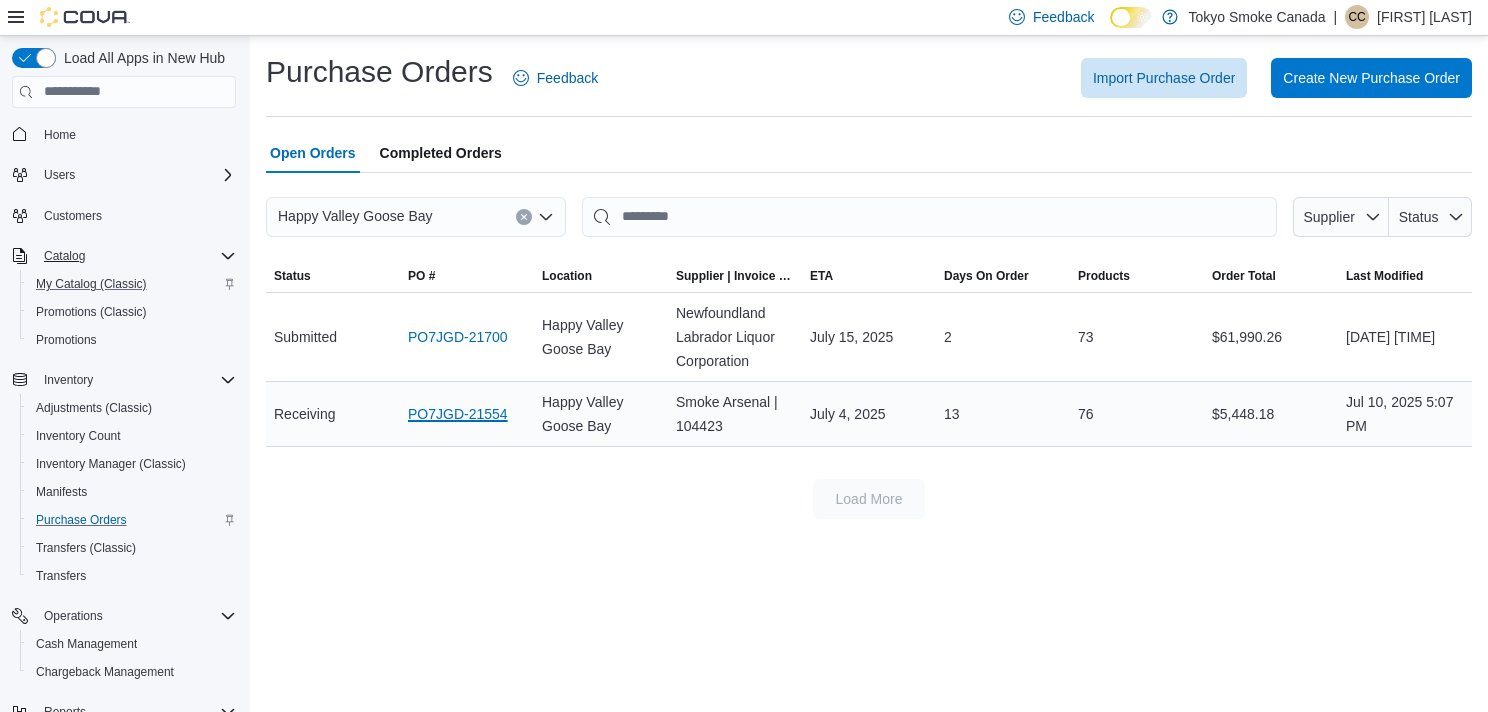 click on "PO7JGD-21554" at bounding box center [458, 414] 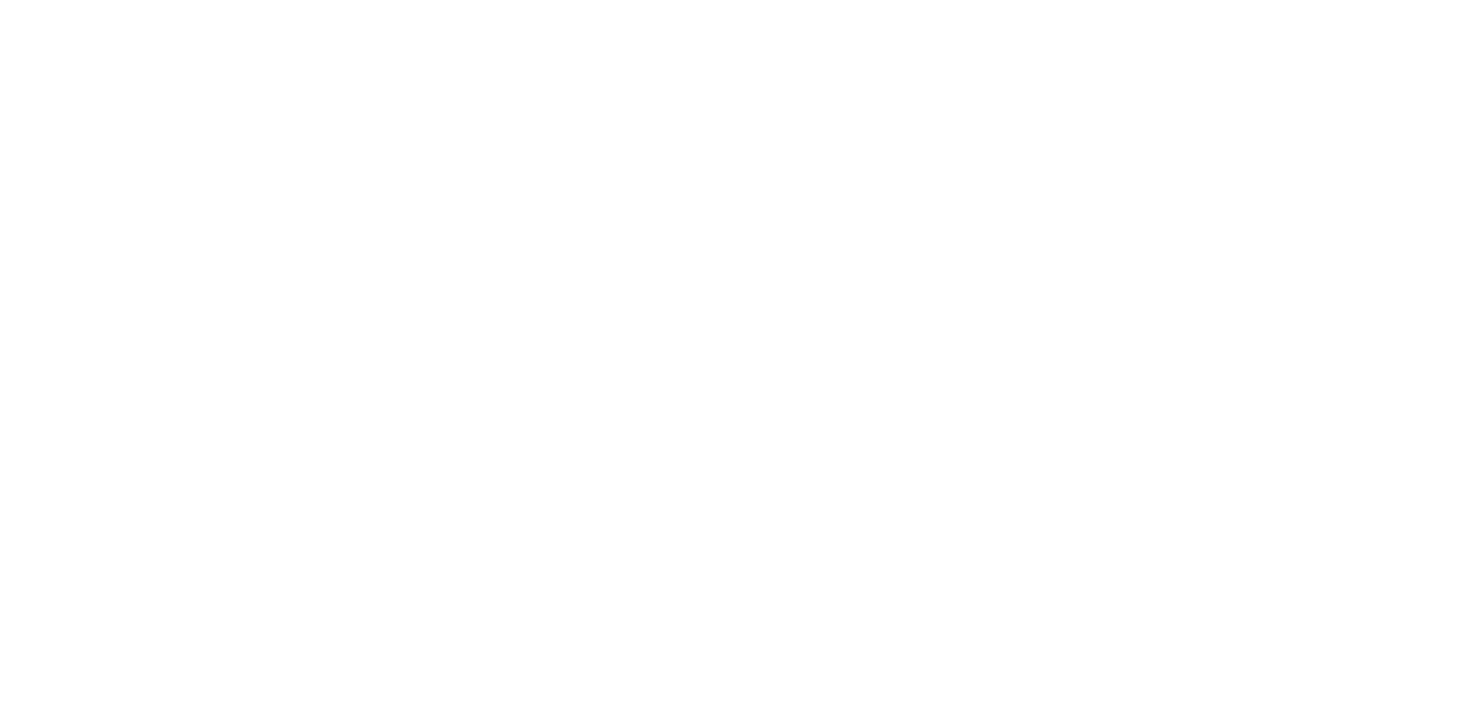 scroll, scrollTop: 0, scrollLeft: 0, axis: both 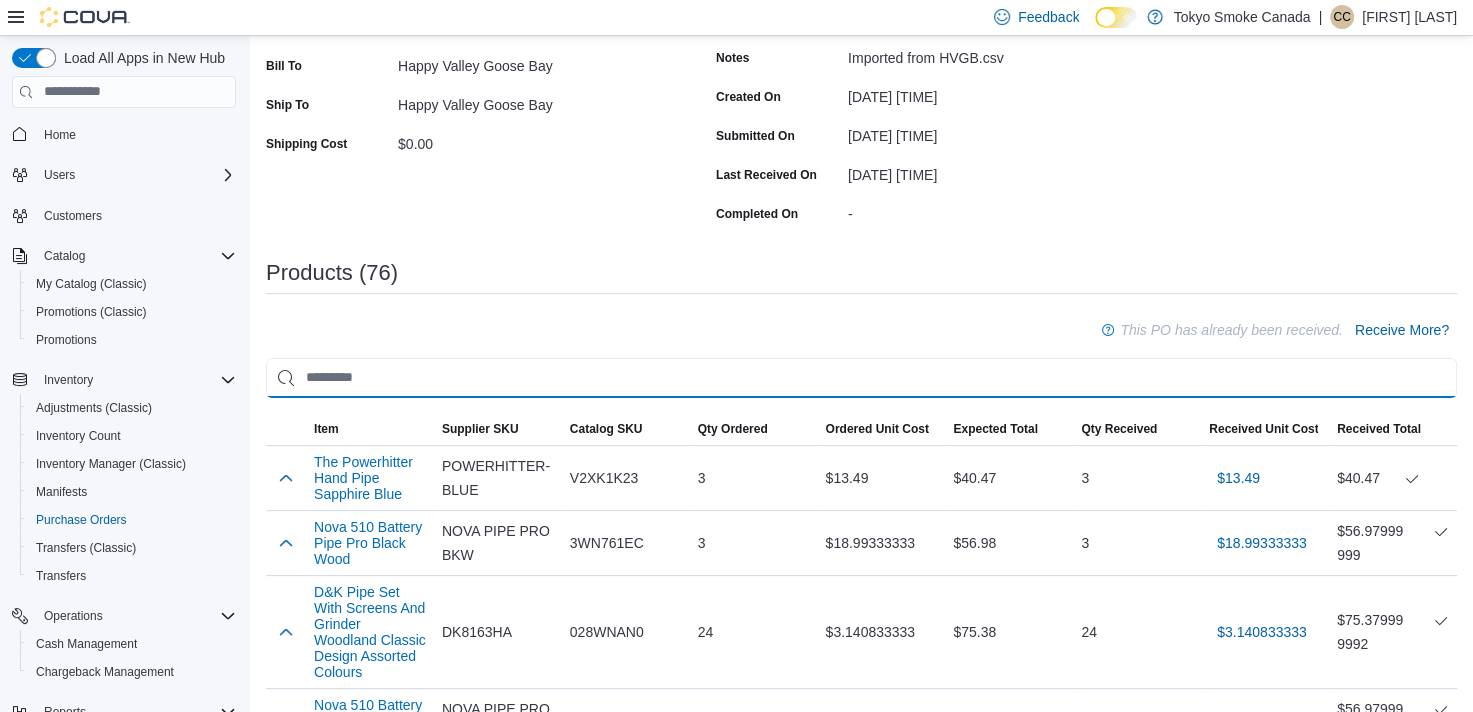 click at bounding box center (861, 378) 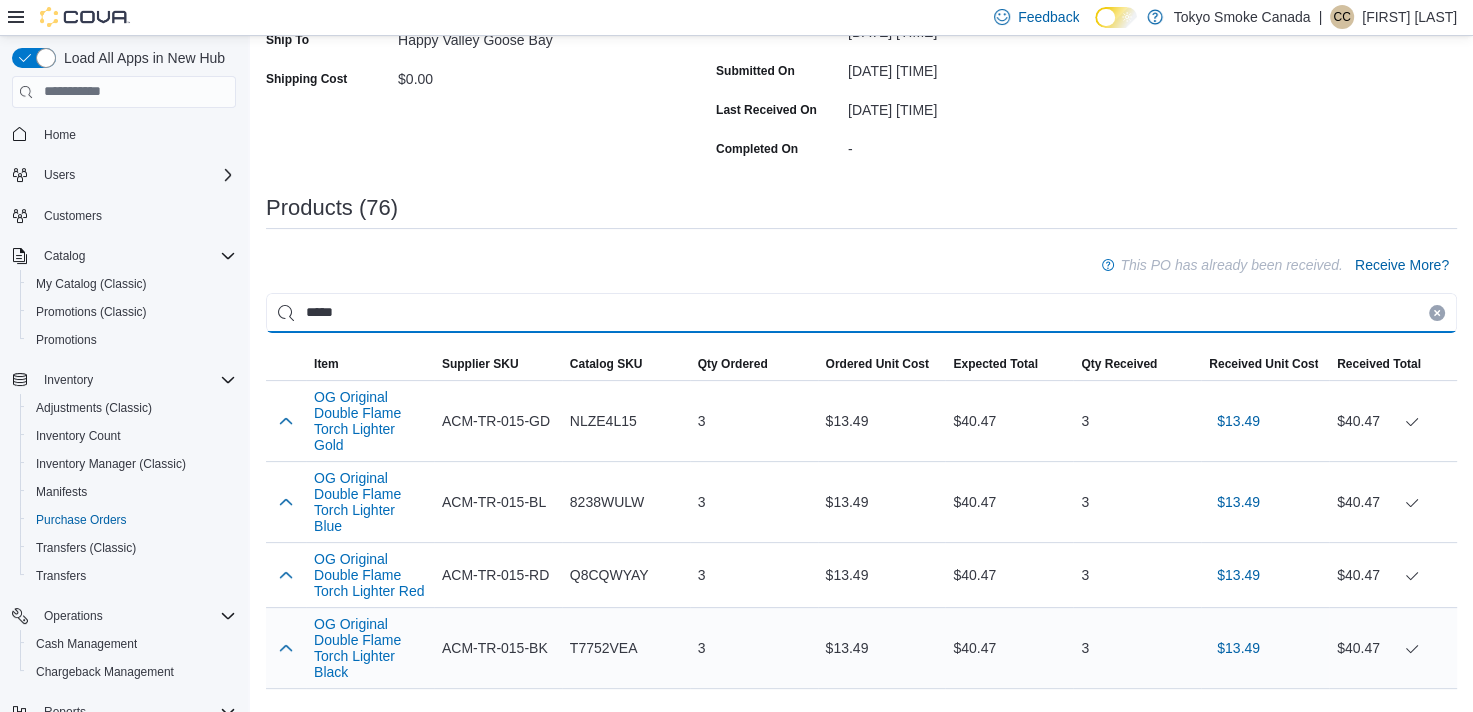scroll, scrollTop: 400, scrollLeft: 0, axis: vertical 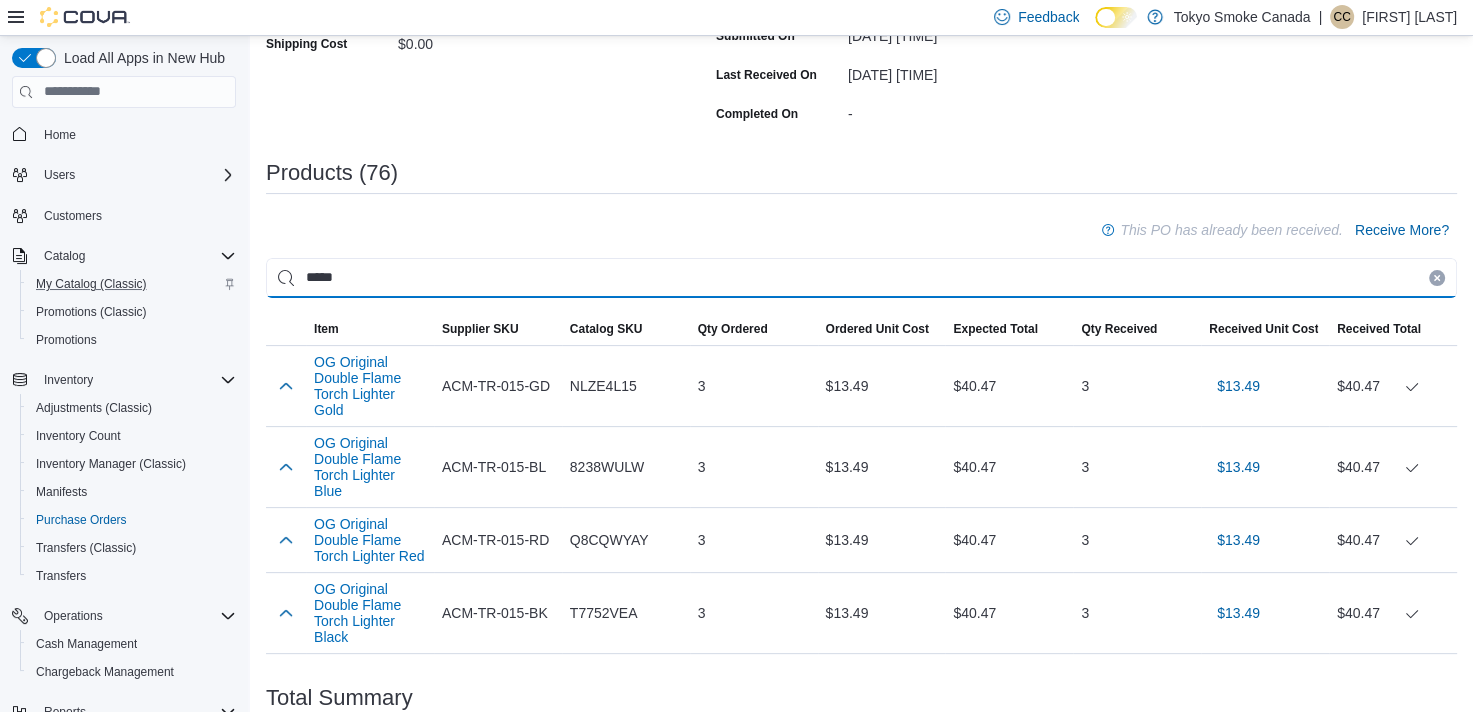 drag, startPoint x: 358, startPoint y: 281, endPoint x: 175, endPoint y: 278, distance: 183.02458 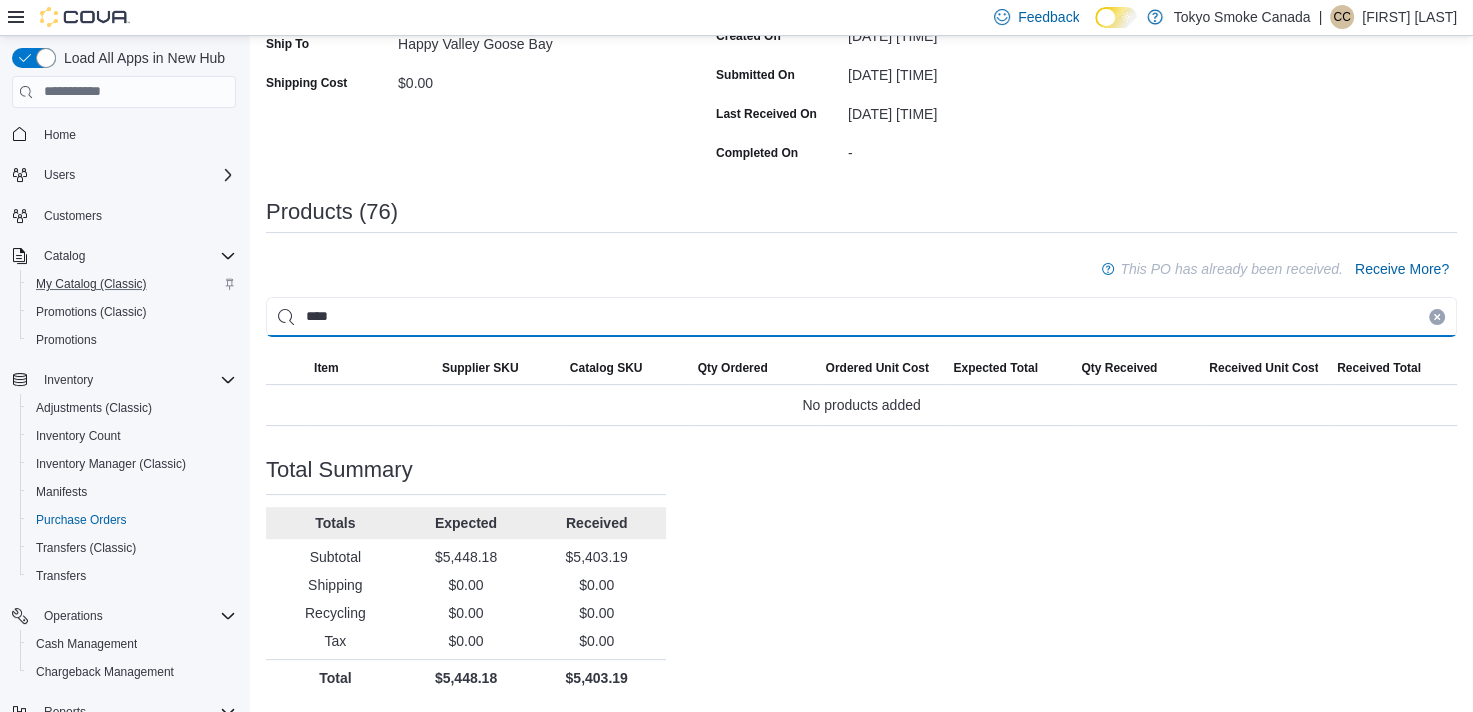 scroll, scrollTop: 360, scrollLeft: 0, axis: vertical 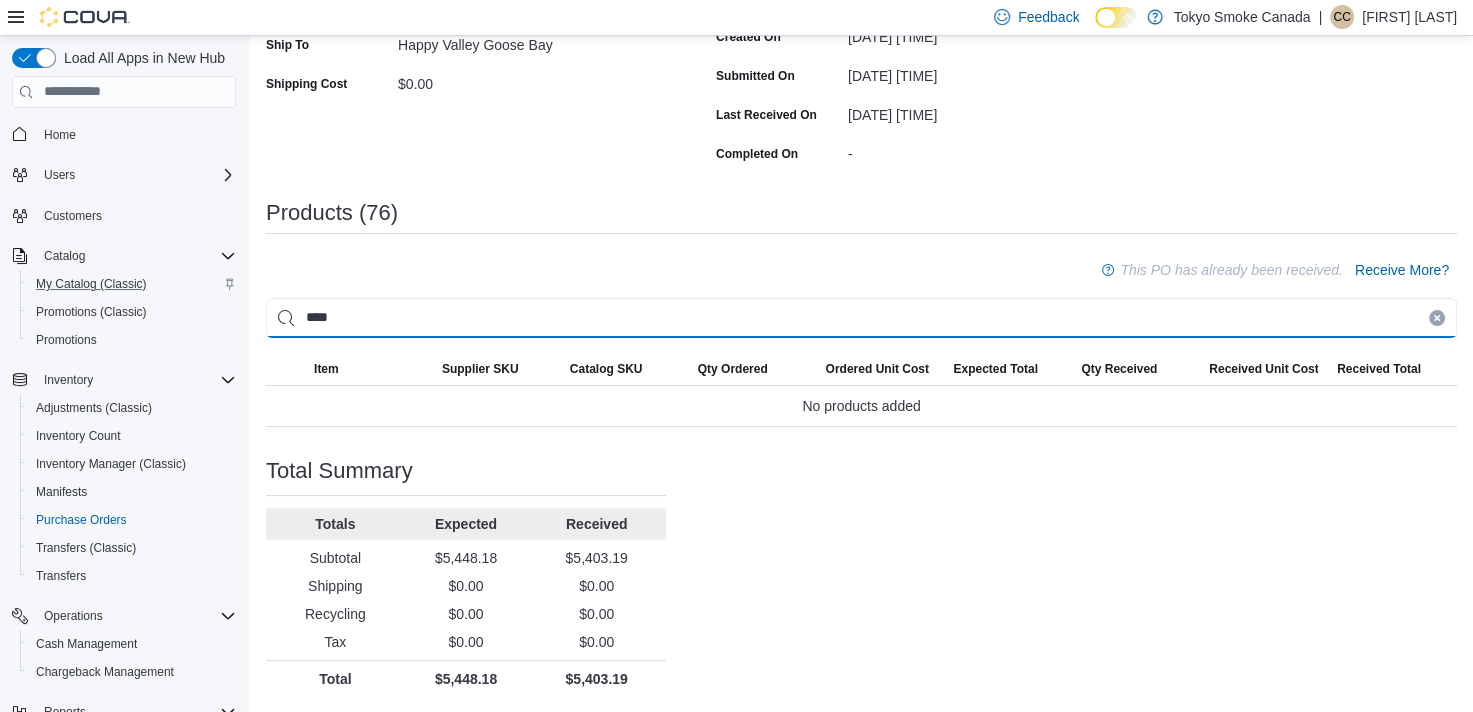 type on "***" 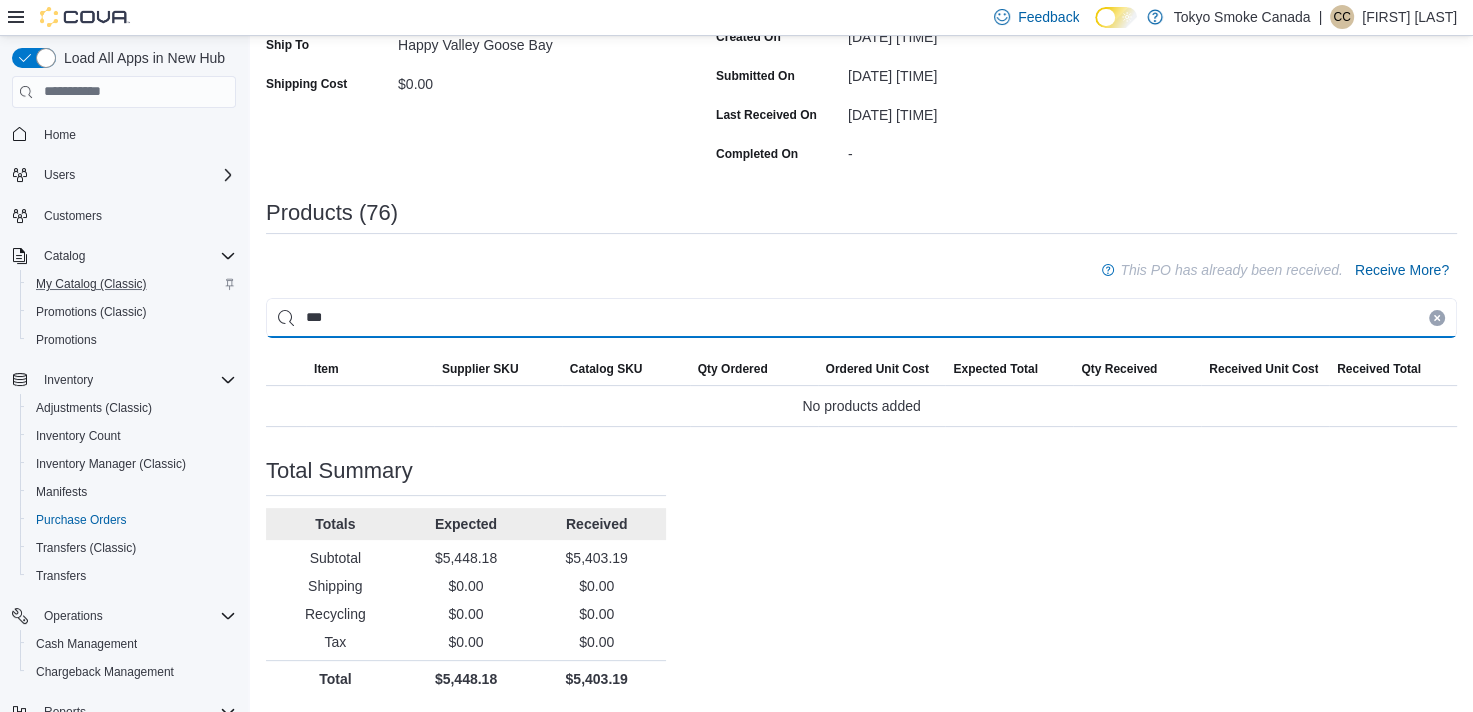 scroll, scrollTop: 400, scrollLeft: 0, axis: vertical 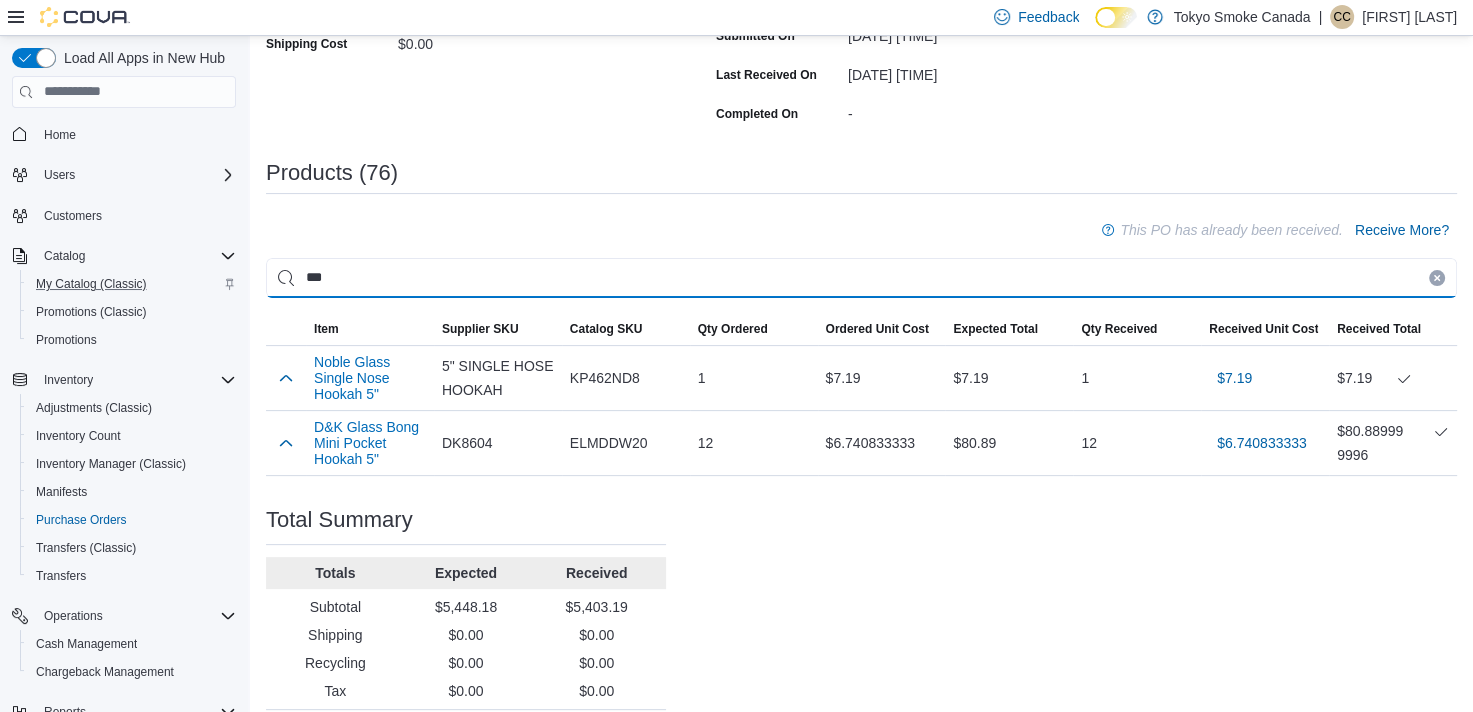 drag, startPoint x: 412, startPoint y: 276, endPoint x: 216, endPoint y: 285, distance: 196.20653 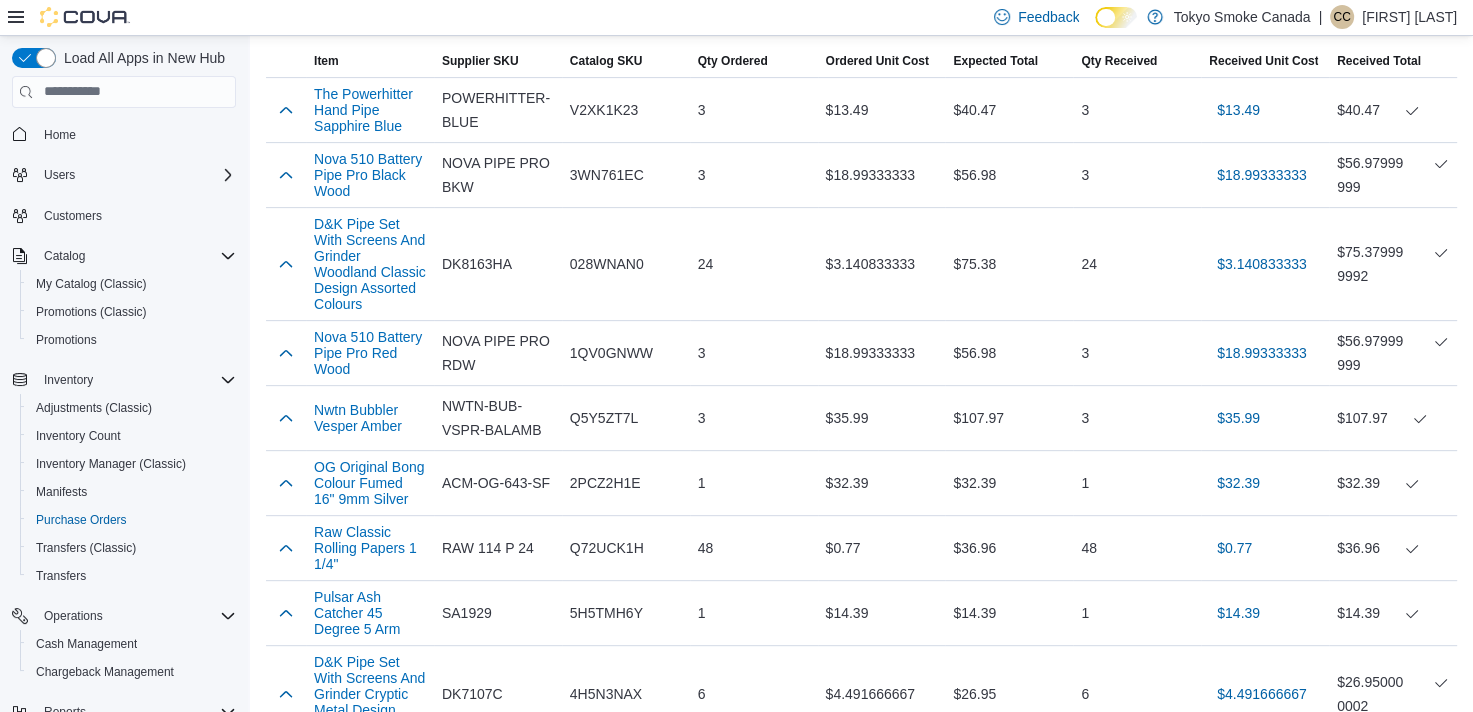 scroll, scrollTop: 500, scrollLeft: 0, axis: vertical 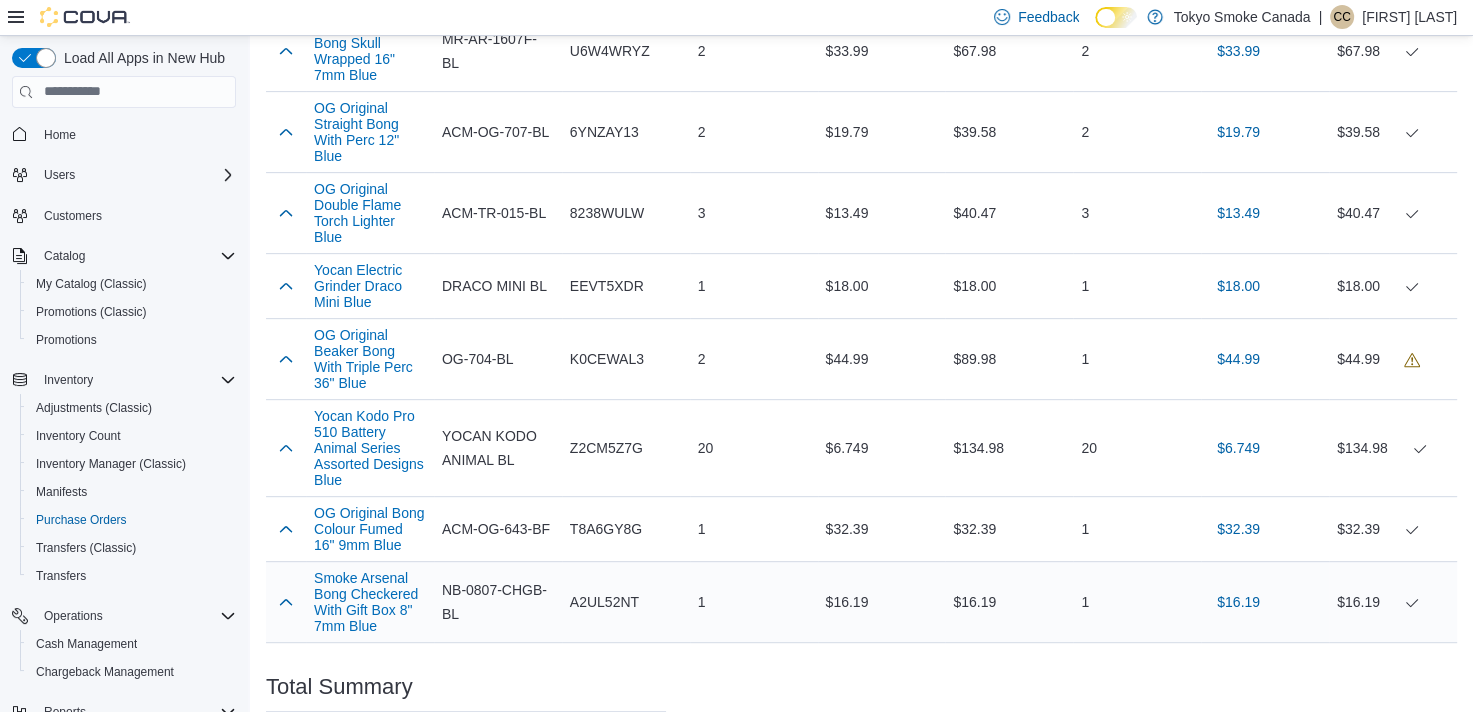 type on "****" 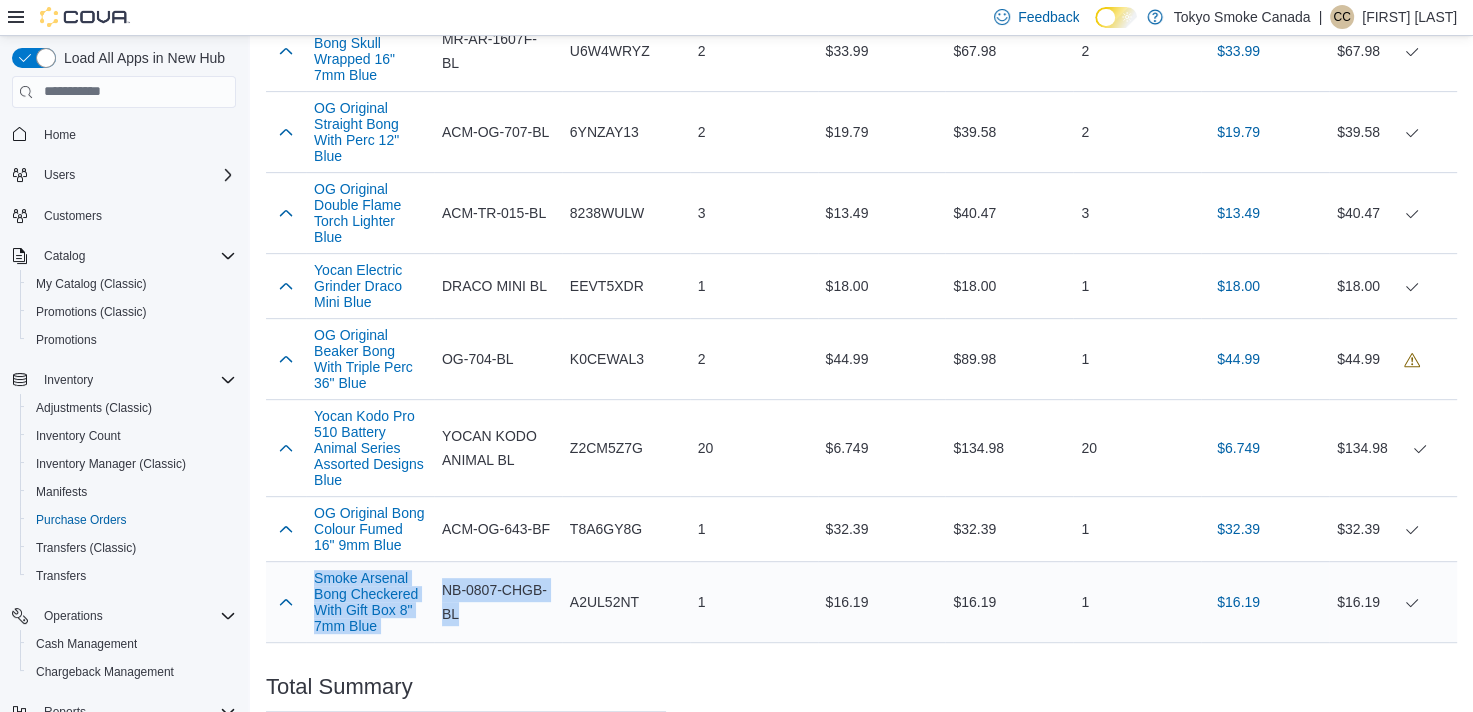 drag, startPoint x: 484, startPoint y: 631, endPoint x: 298, endPoint y: 584, distance: 191.8463 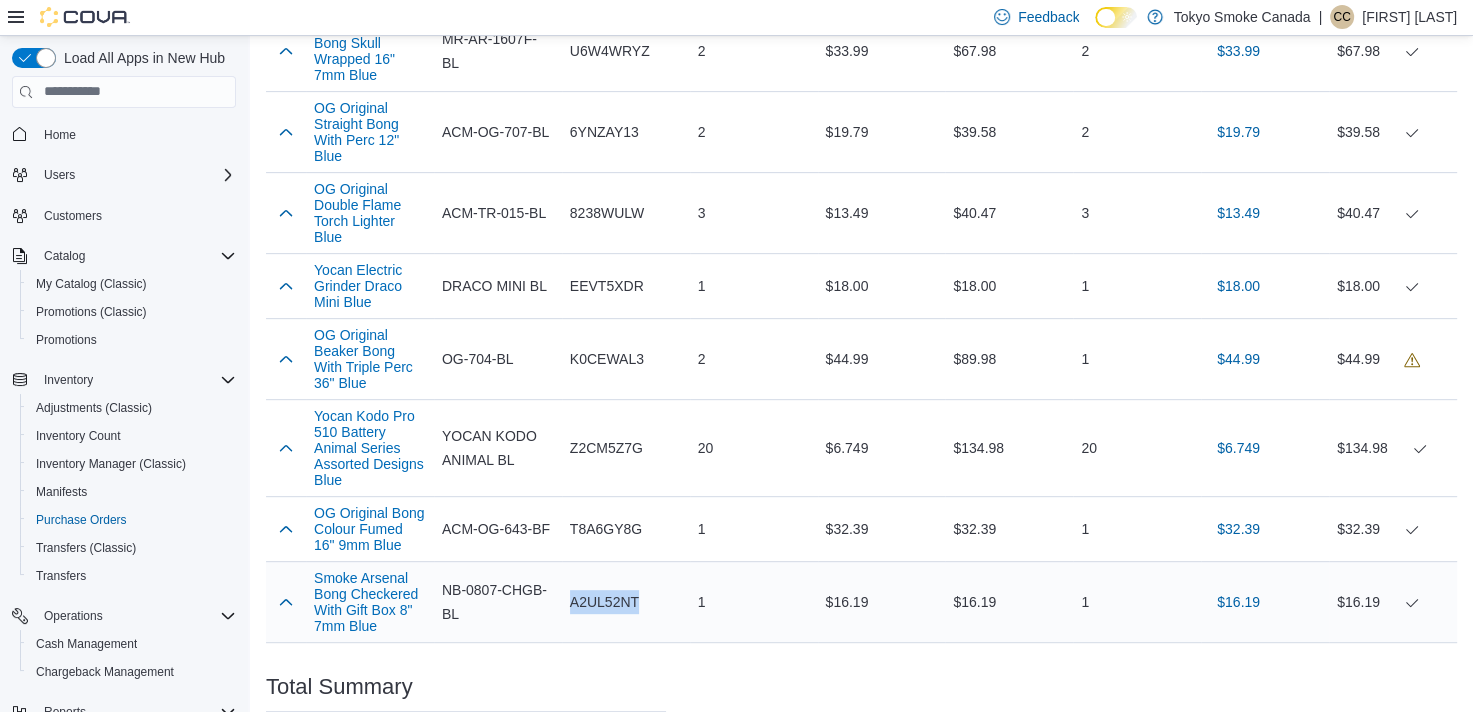 drag, startPoint x: 646, startPoint y: 604, endPoint x: 573, endPoint y: 609, distance: 73.171036 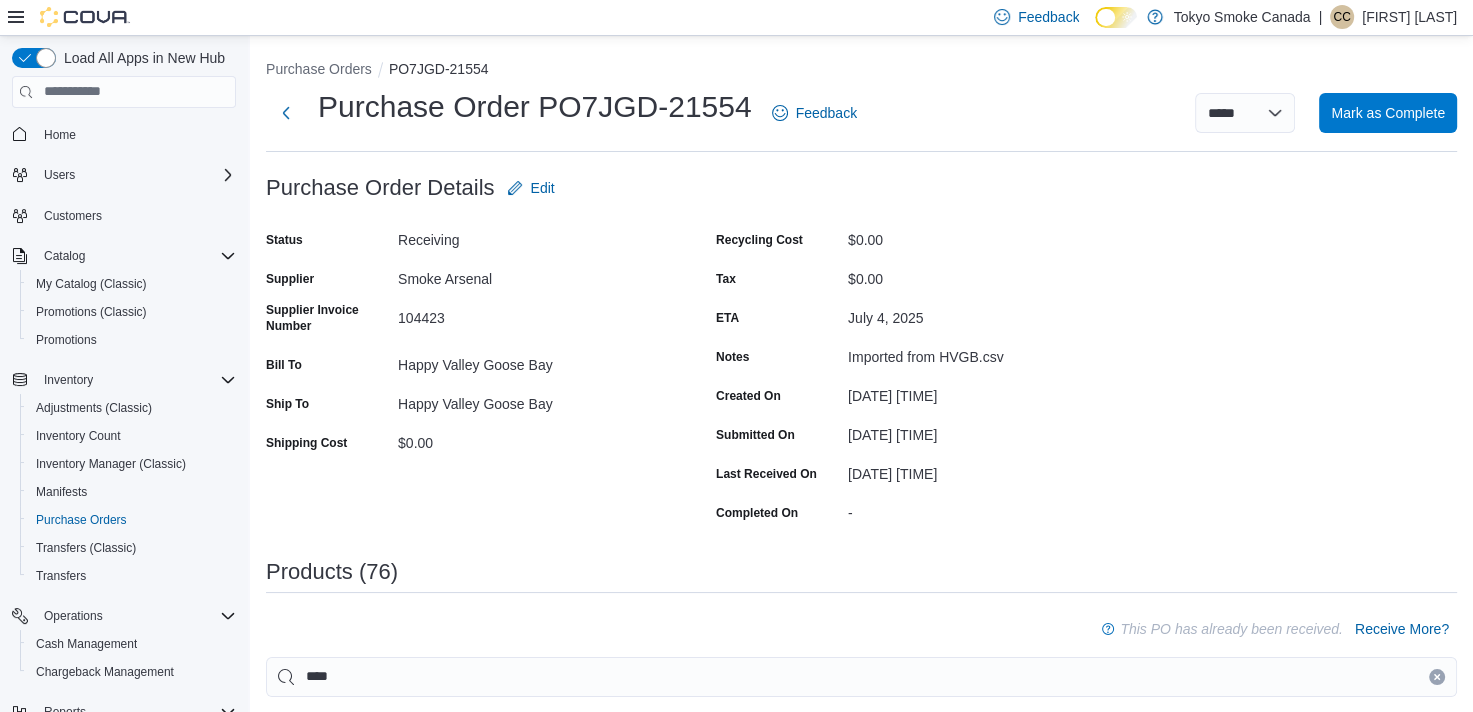 scroll, scrollTop: 0, scrollLeft: 0, axis: both 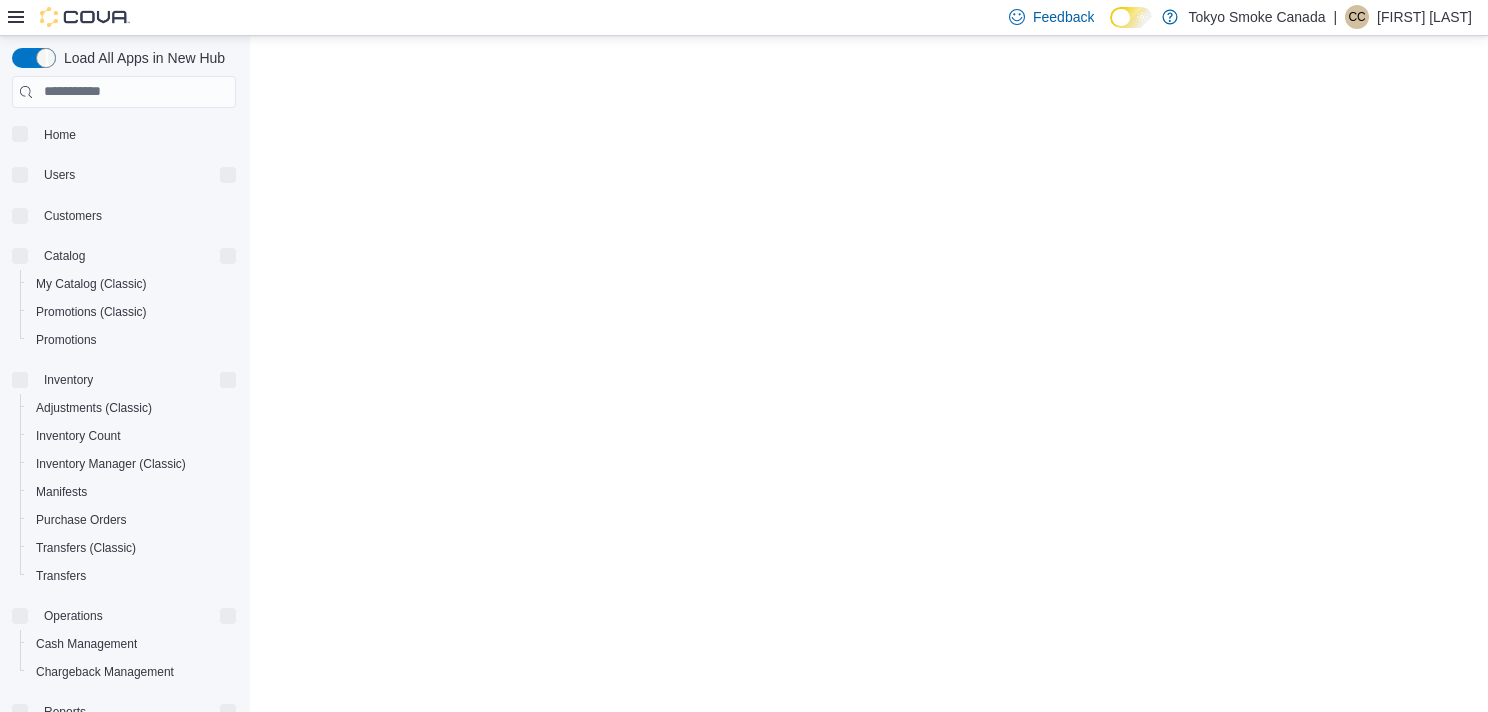 click 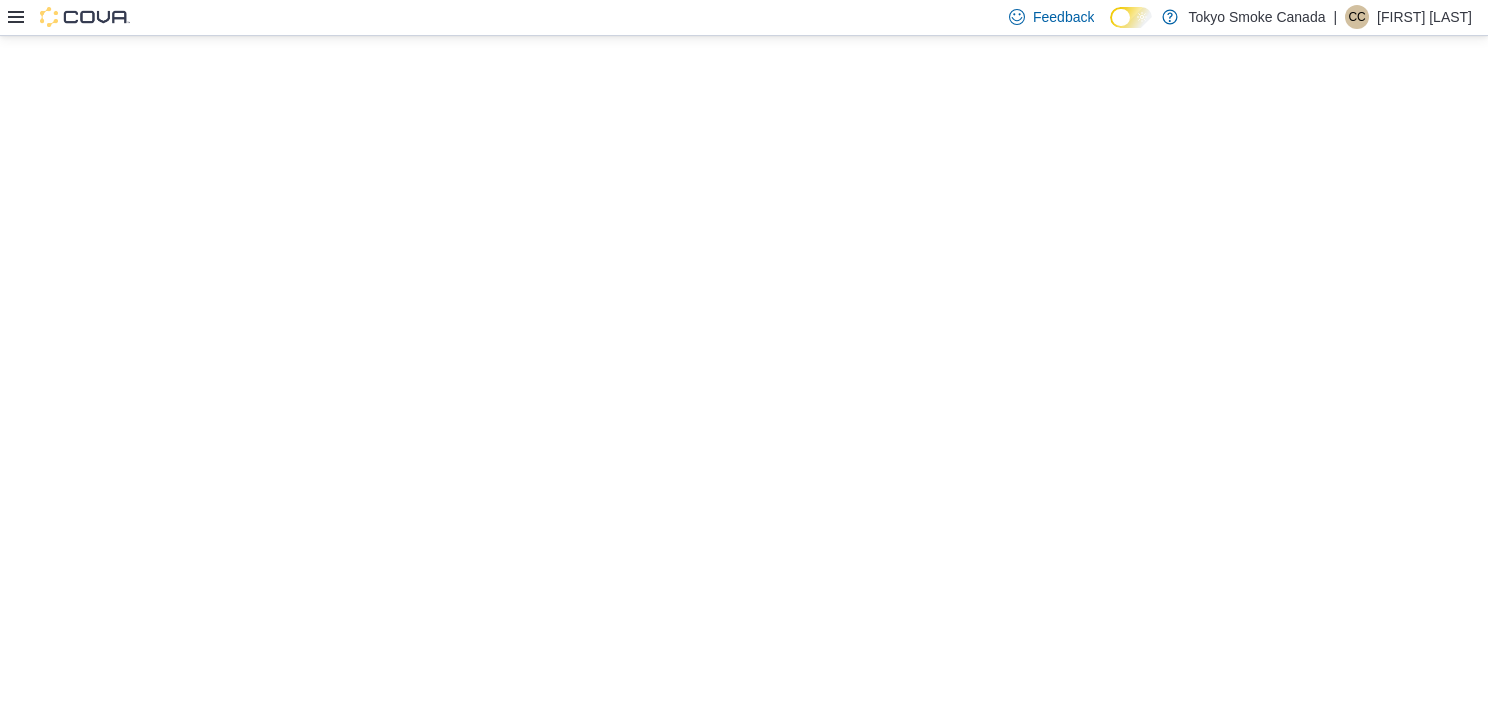 click at bounding box center (69, 17) 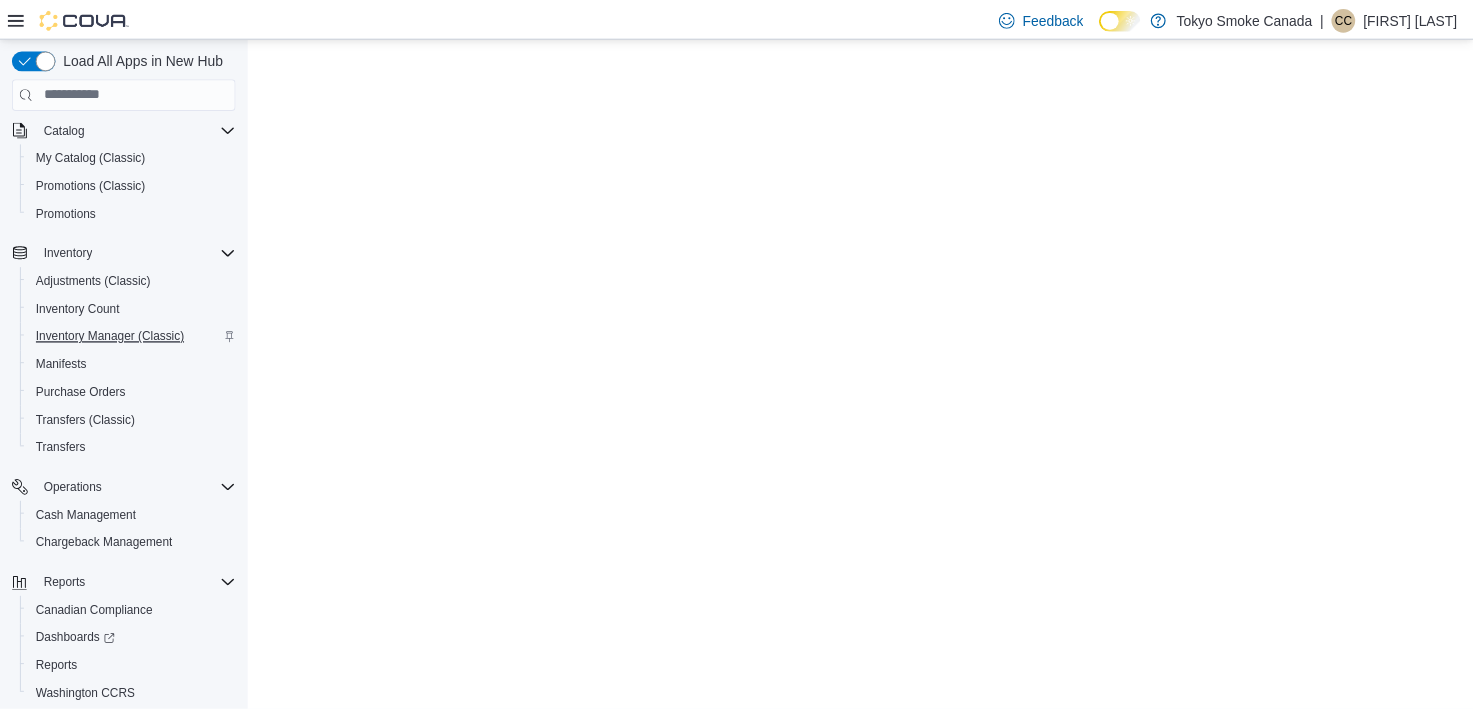scroll, scrollTop: 185, scrollLeft: 0, axis: vertical 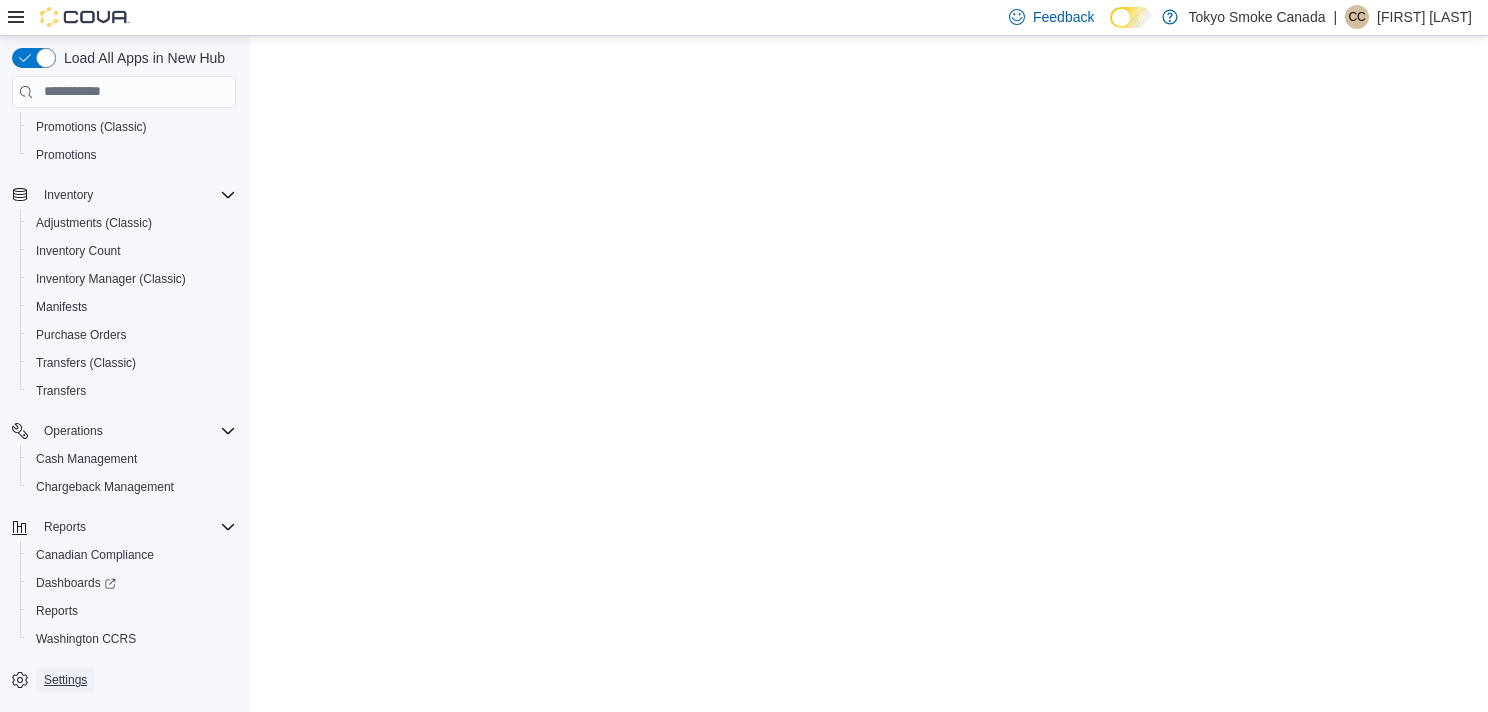 click on "Settings" at bounding box center [65, 680] 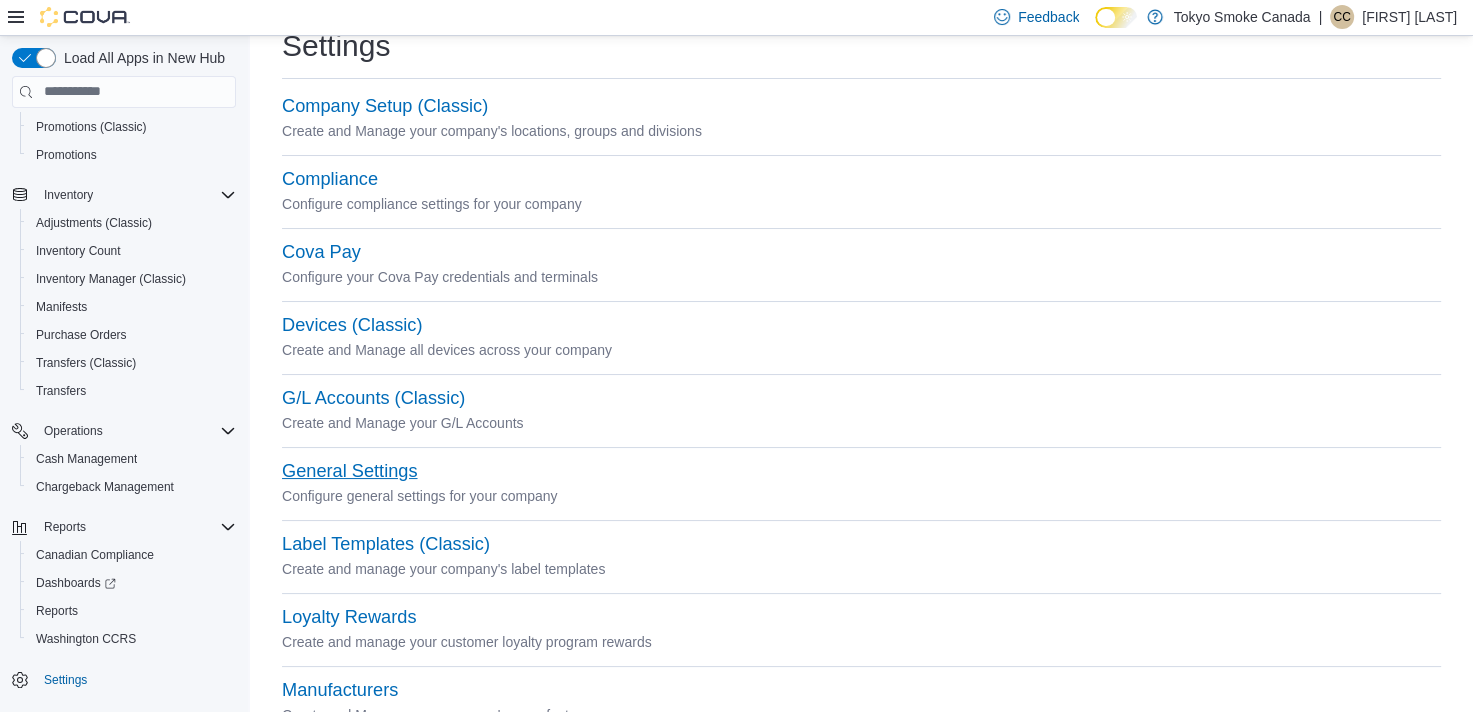 scroll, scrollTop: 0, scrollLeft: 0, axis: both 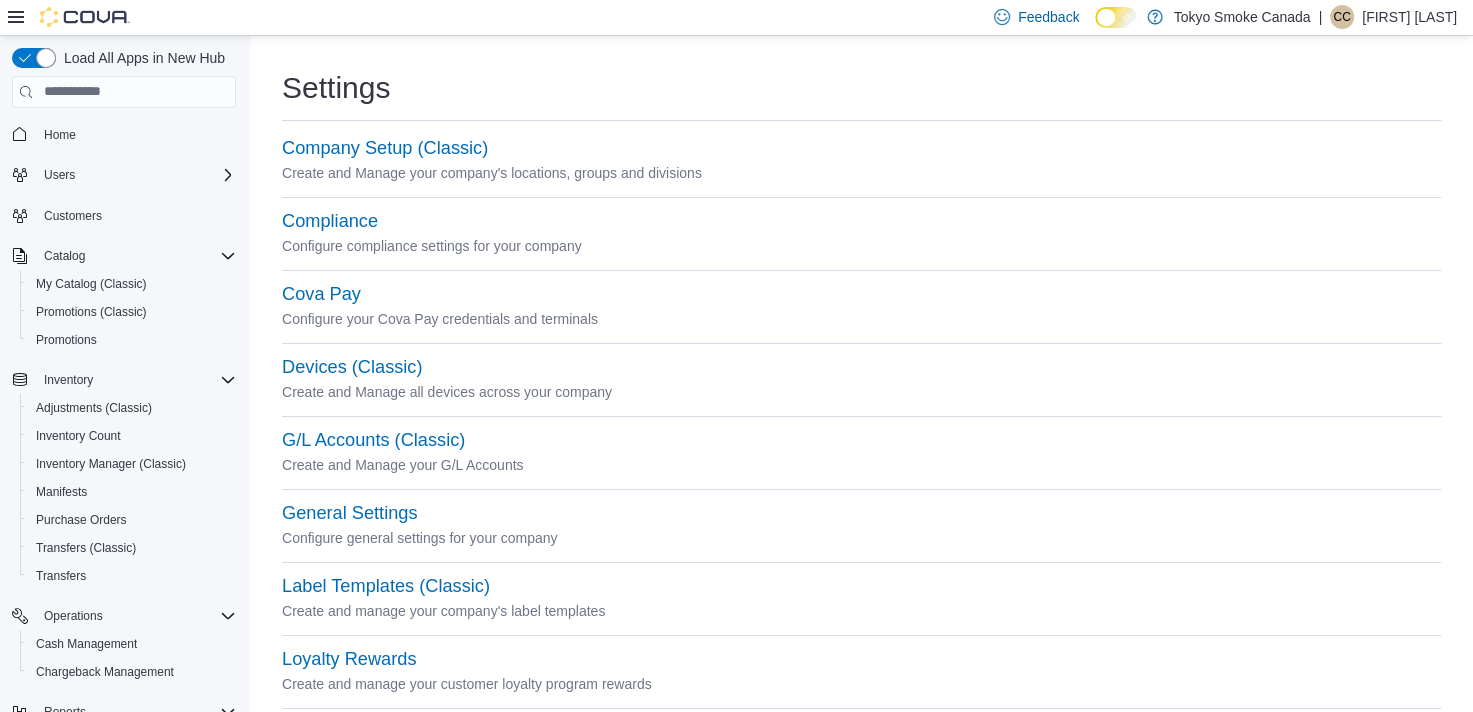 click on "Home" at bounding box center (136, 134) 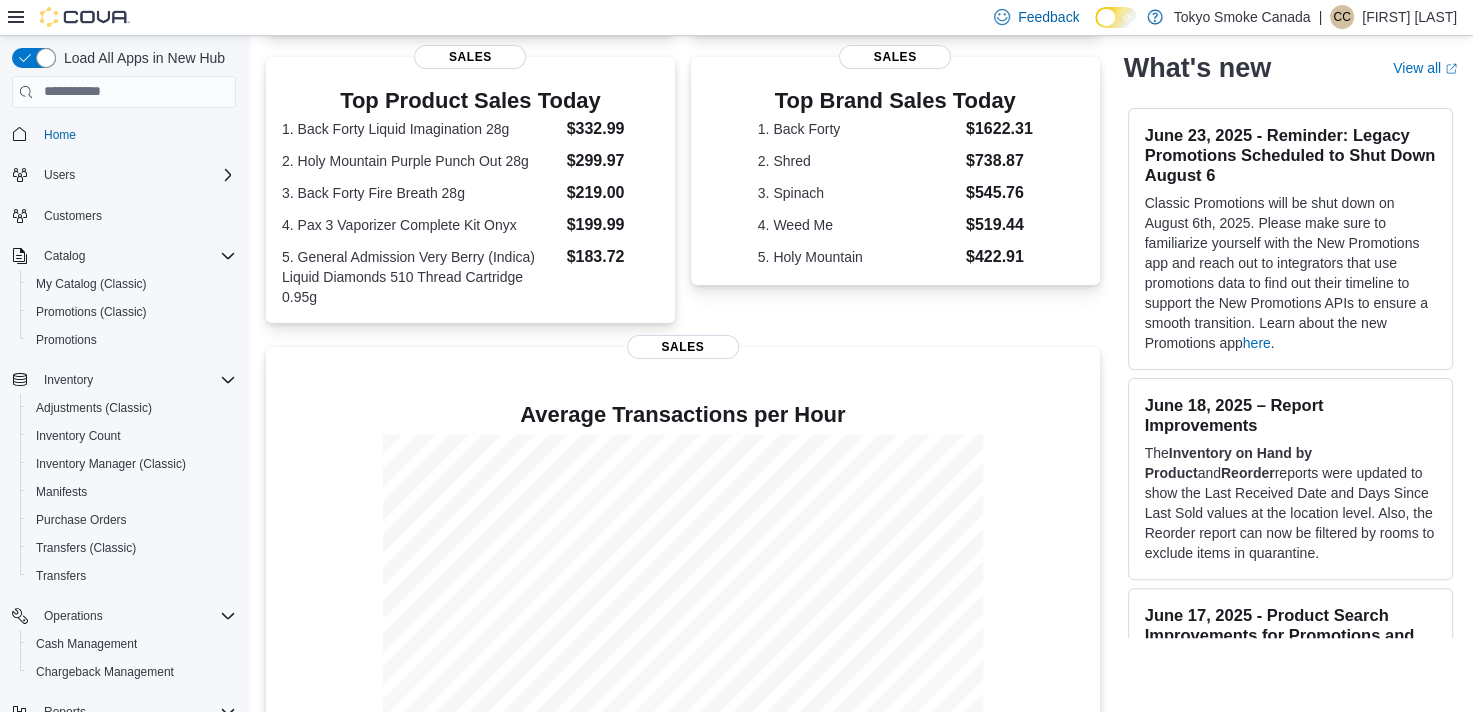 scroll, scrollTop: 400, scrollLeft: 0, axis: vertical 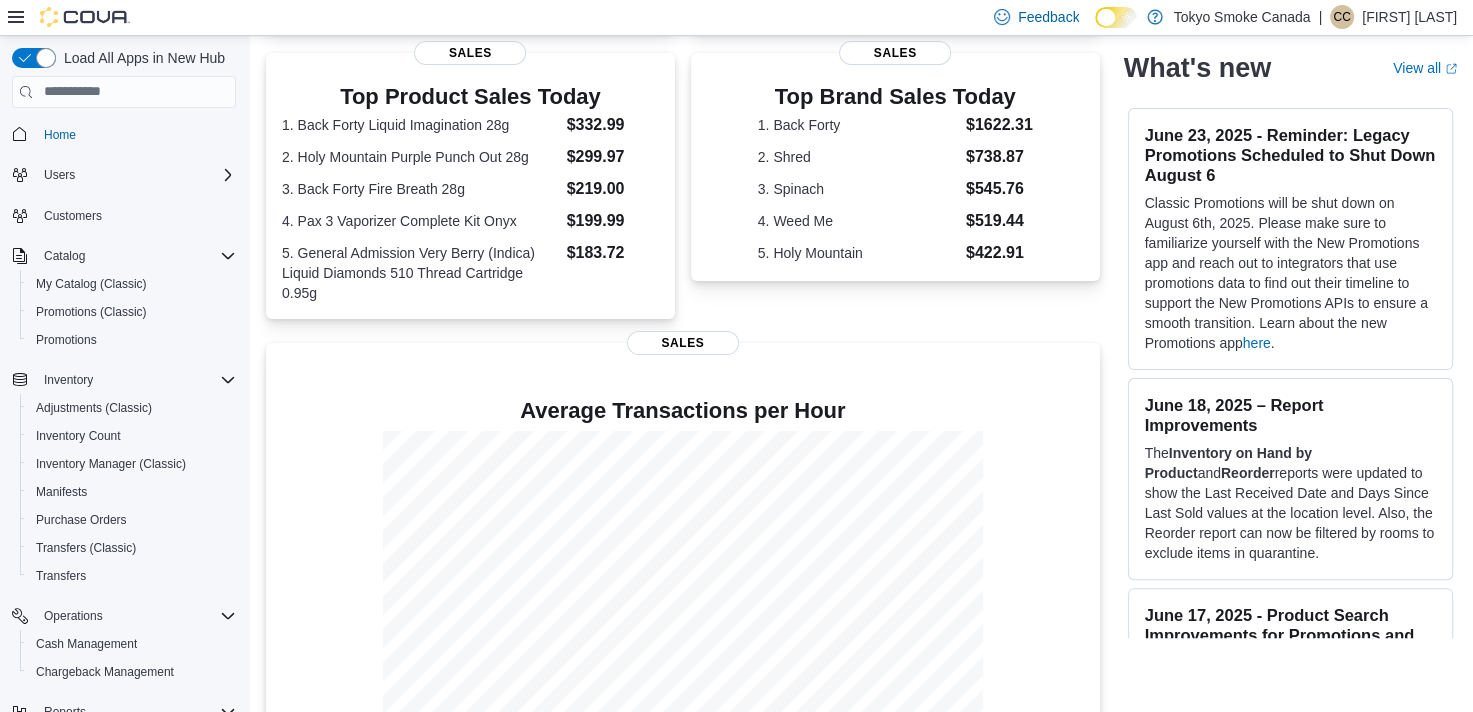 drag, startPoint x: 1290, startPoint y: 557, endPoint x: 1242, endPoint y: 96, distance: 463.4922 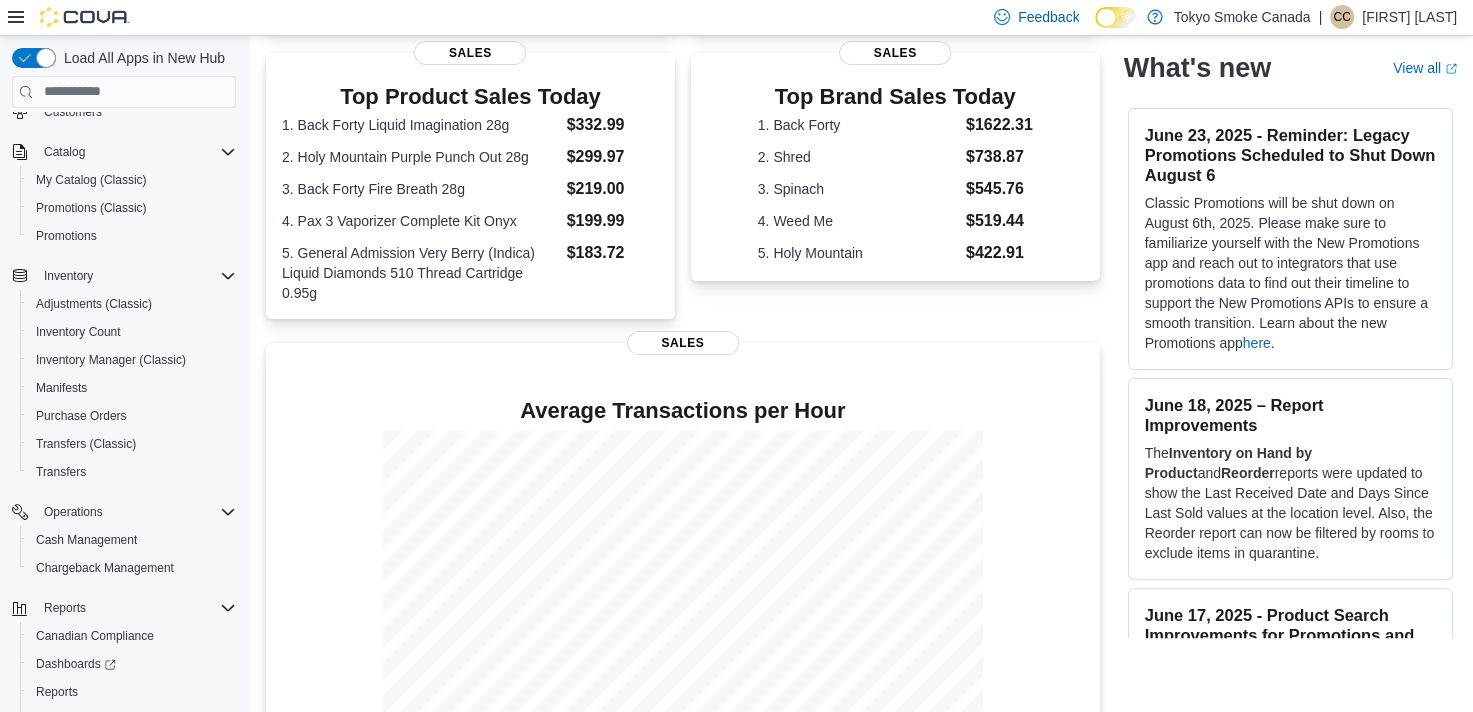 scroll, scrollTop: 0, scrollLeft: 0, axis: both 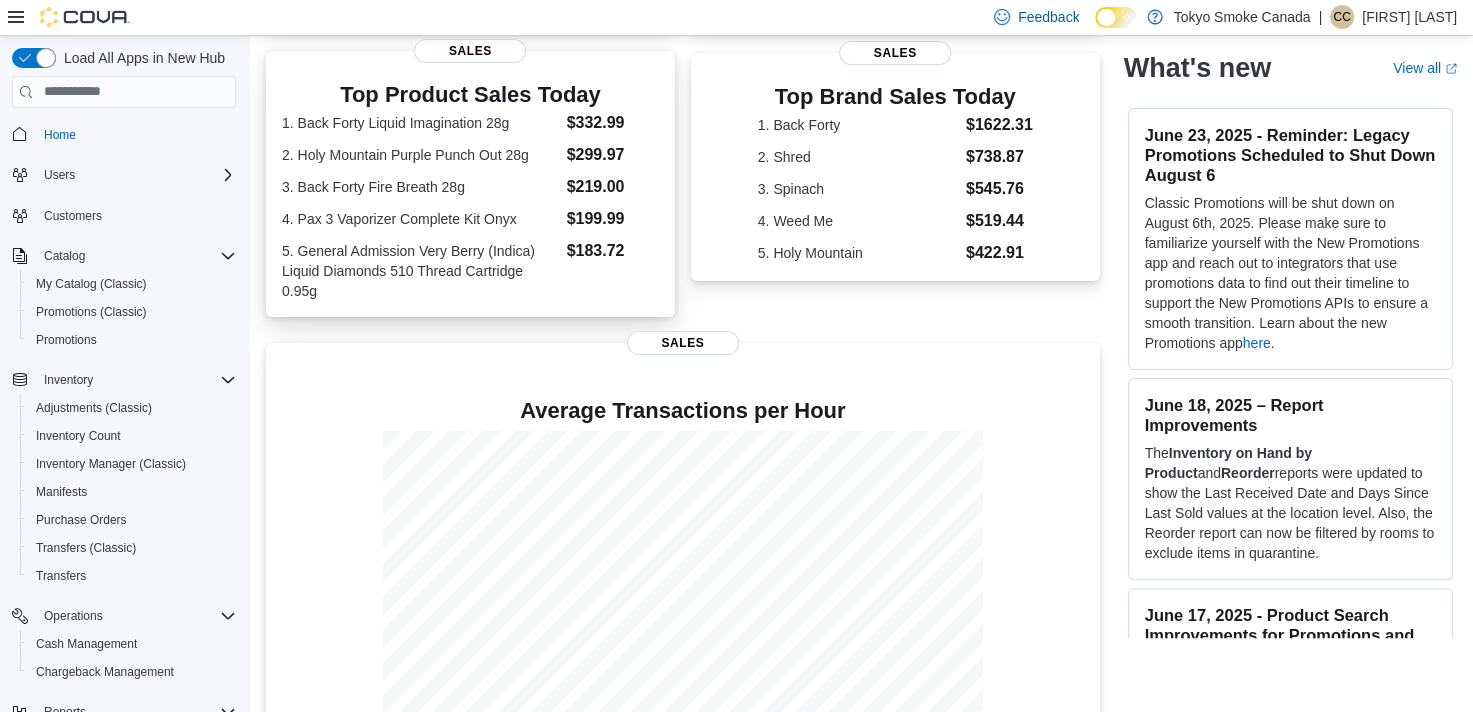 click on "Top Product Sales Today 1. Back Forty Liquid Imagination 28g $332.99 2. Holy Mountain Purple Punch Out 28g $299.97 3. Back Forty Fire Breath 28g $219.00 4. Pax 3 Vaporizer Complete Kit Onyx $199.99 5. General Admission Very Berry (Indica) Liquid Diamonds 510 Thread Cartridge 0.95g $183.72" at bounding box center (470, 192) 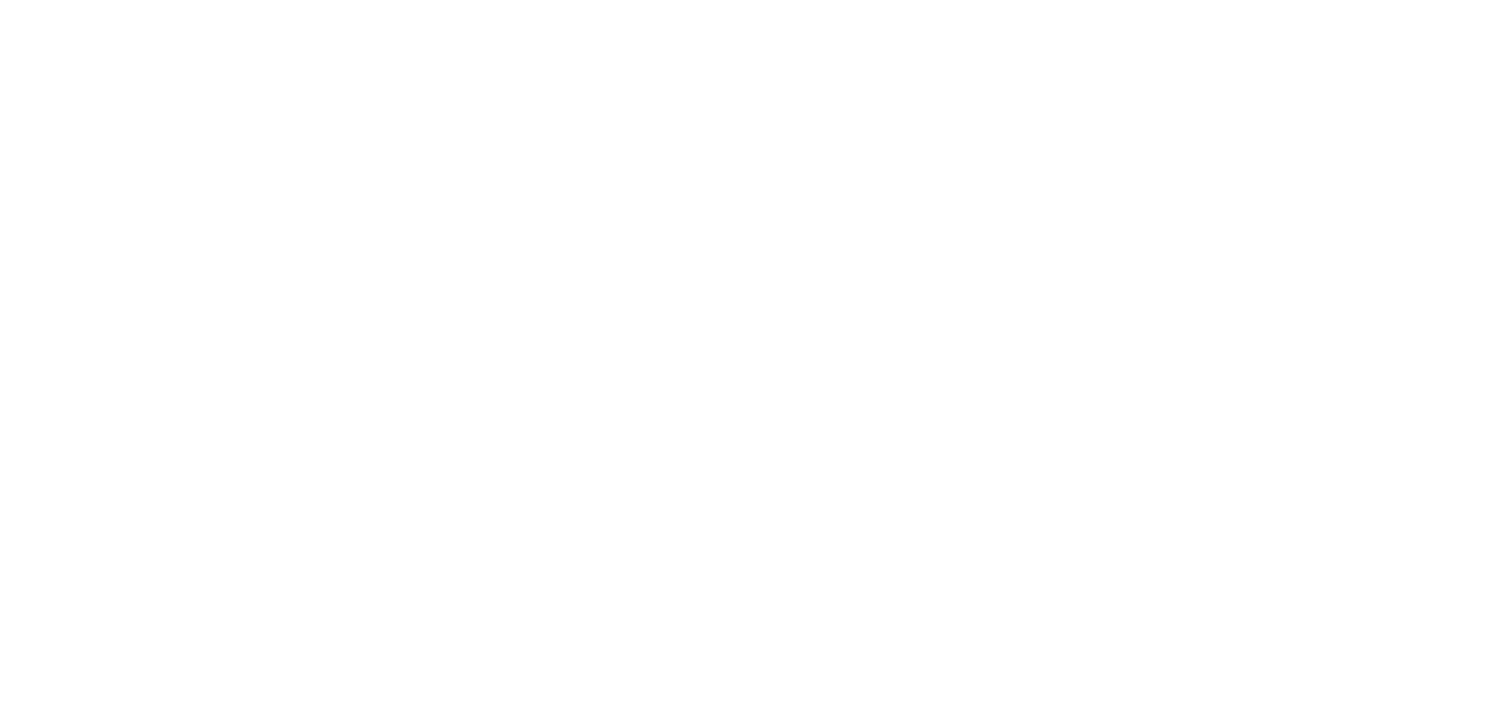 scroll, scrollTop: 0, scrollLeft: 0, axis: both 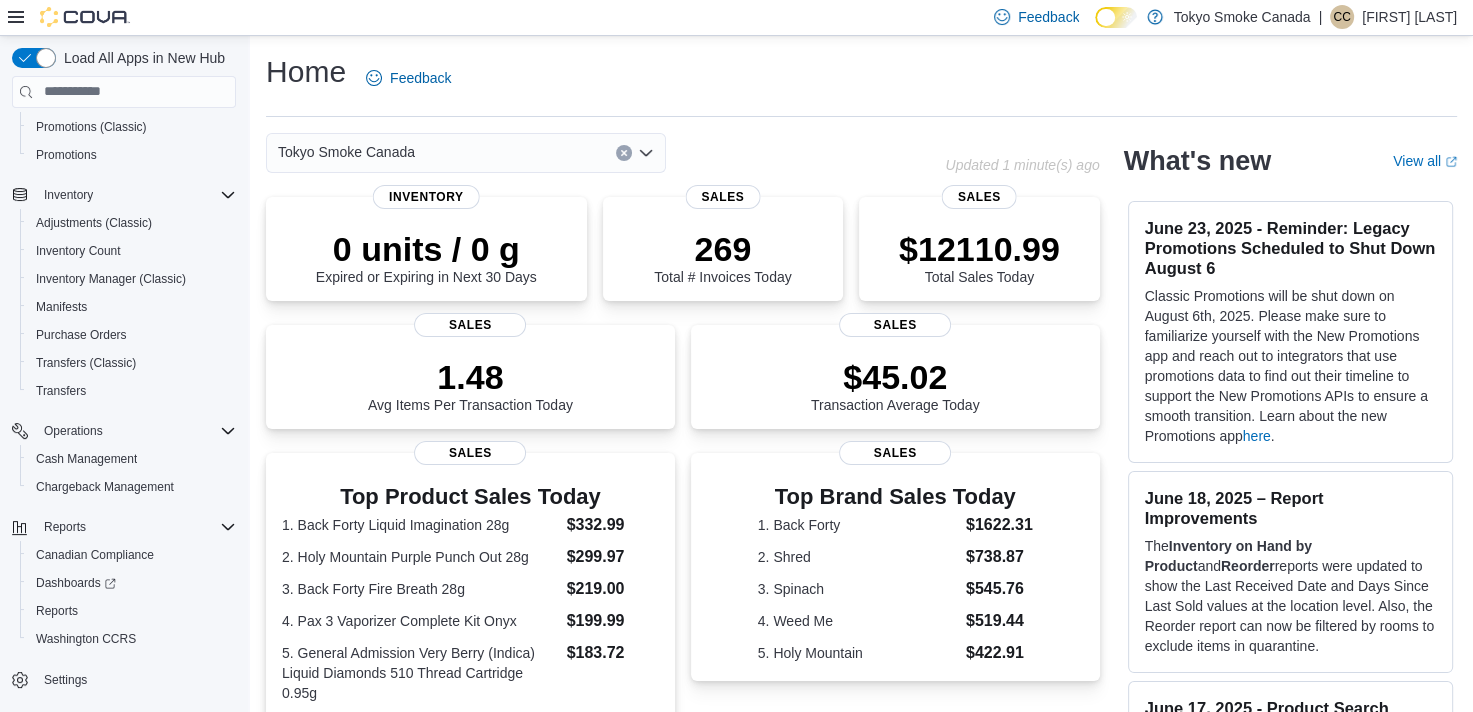 click on "Settings" at bounding box center [136, 679] 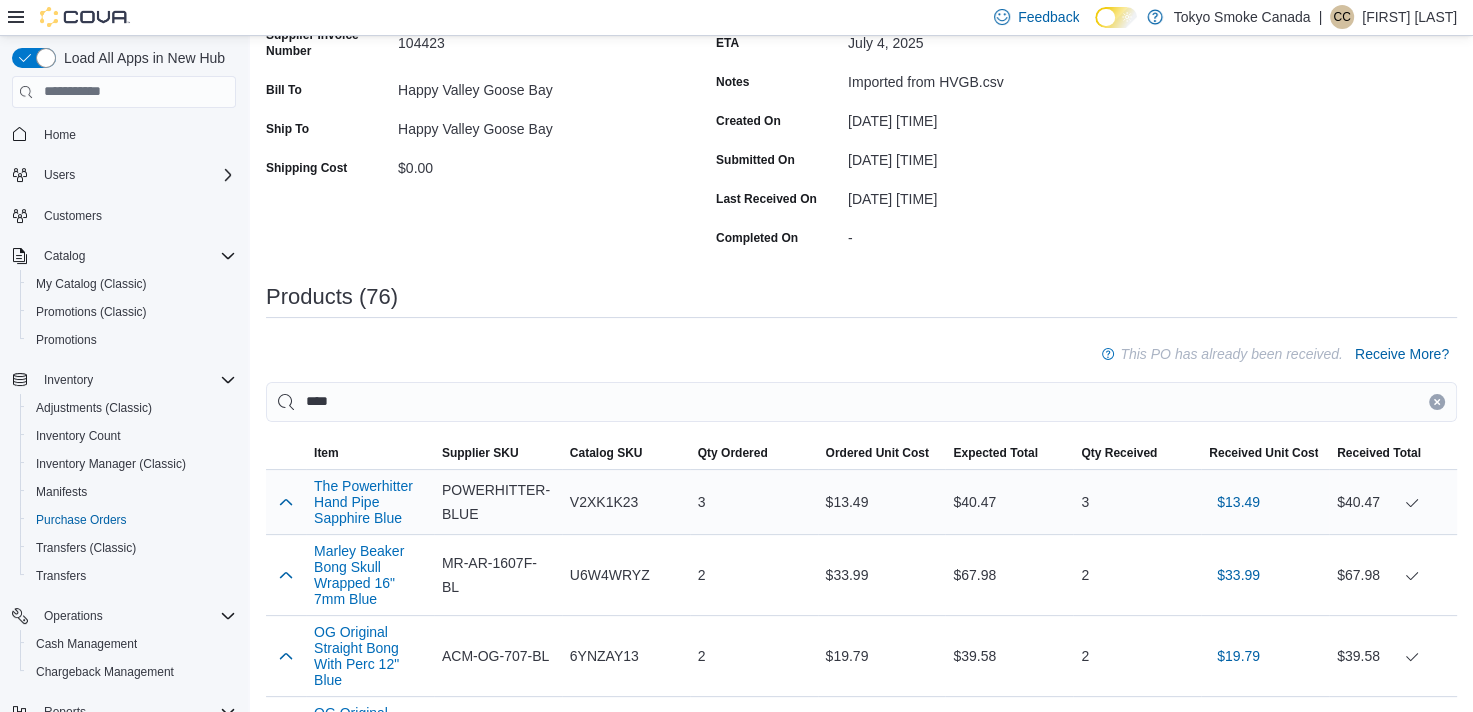 scroll, scrollTop: 600, scrollLeft: 0, axis: vertical 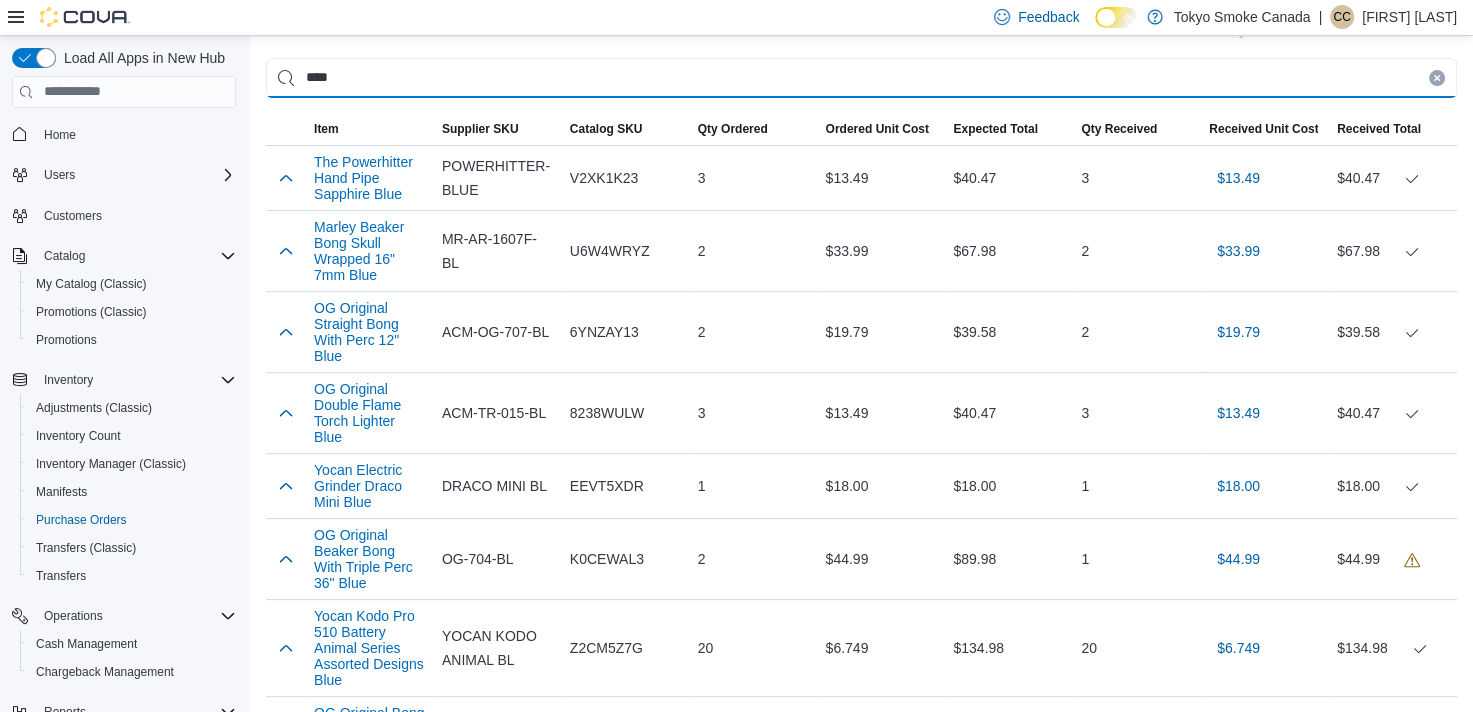 drag, startPoint x: 278, startPoint y: 97, endPoint x: 217, endPoint y: 108, distance: 61.983868 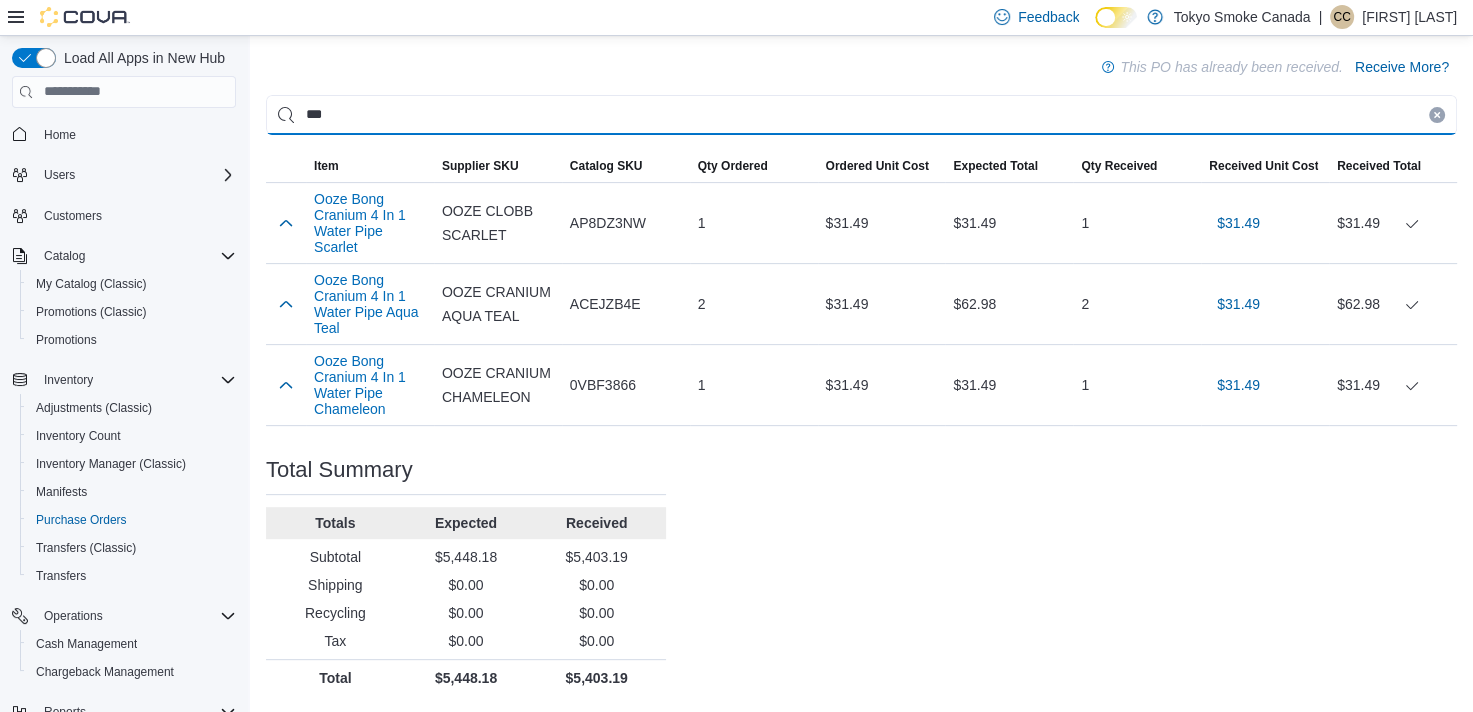 scroll, scrollTop: 571, scrollLeft: 0, axis: vertical 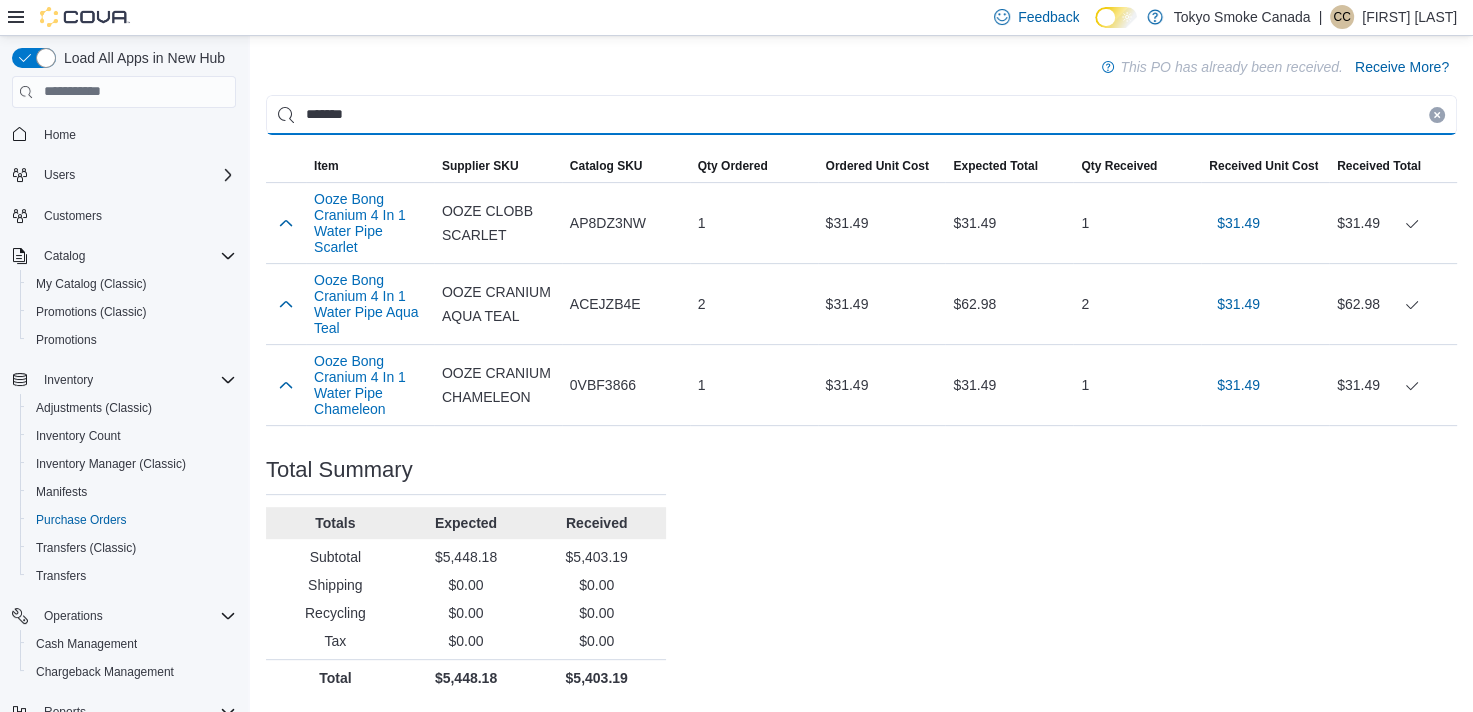 type on "*******" 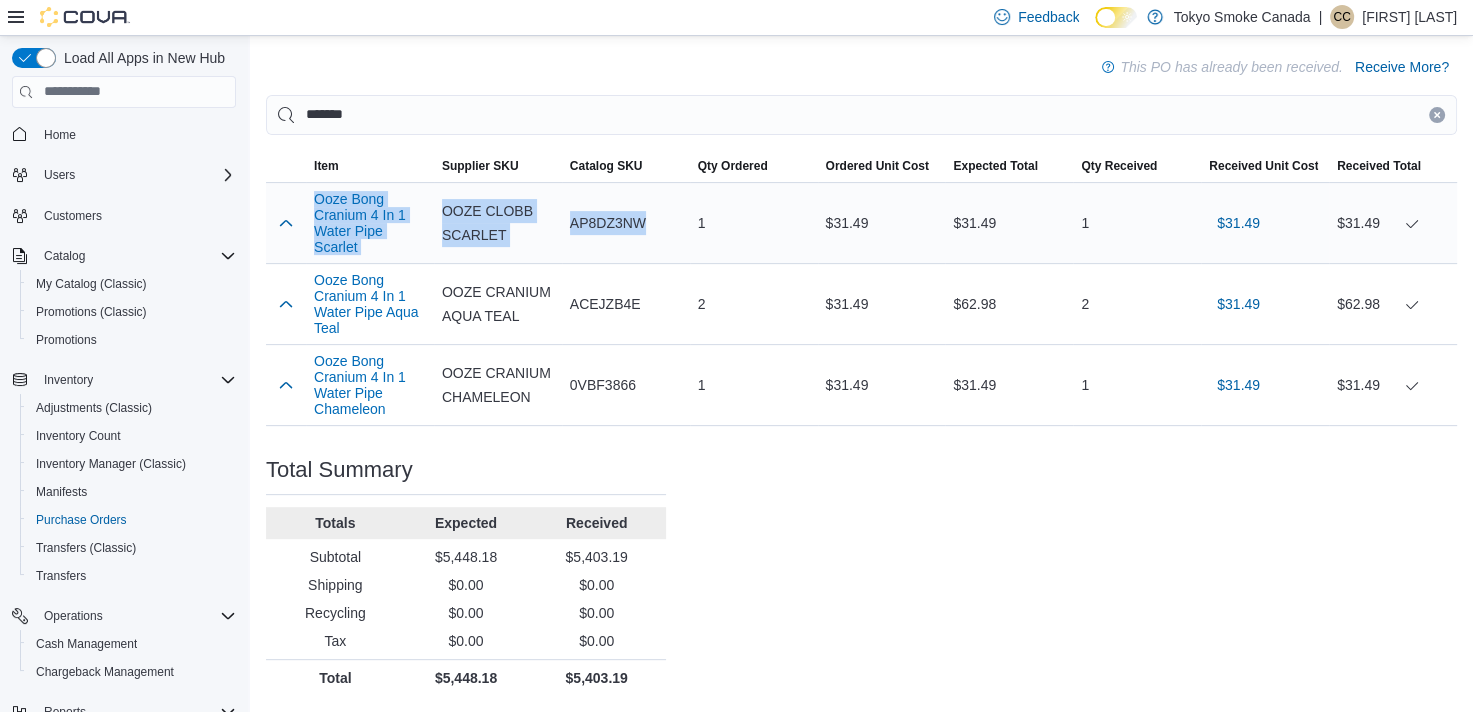 drag, startPoint x: 664, startPoint y: 212, endPoint x: 307, endPoint y: 177, distance: 358.71158 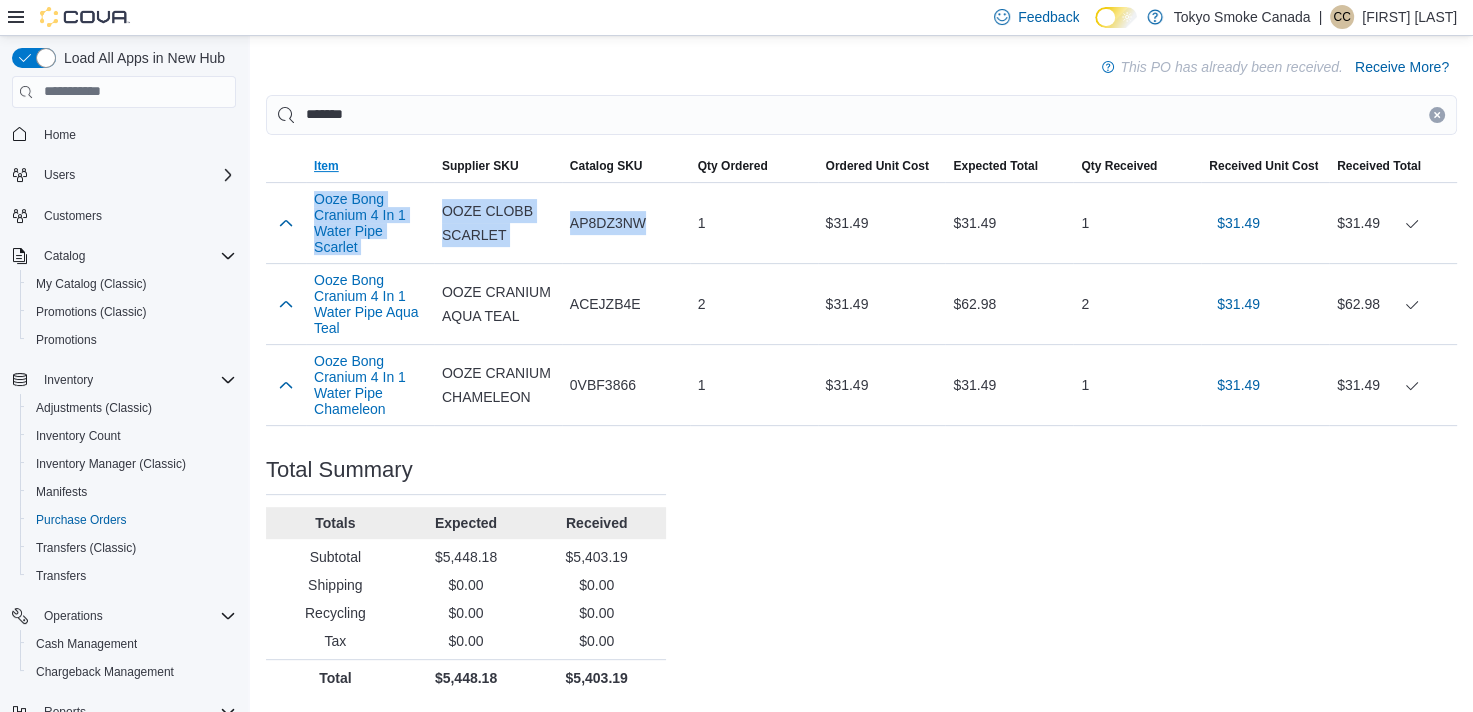 copy on "Ooze Bong Cranium 4 In 1 Water Pipe Scarlet Supplier SKU OOZE CLOBB SCARLET Catalog SKU AP8DZ3NW" 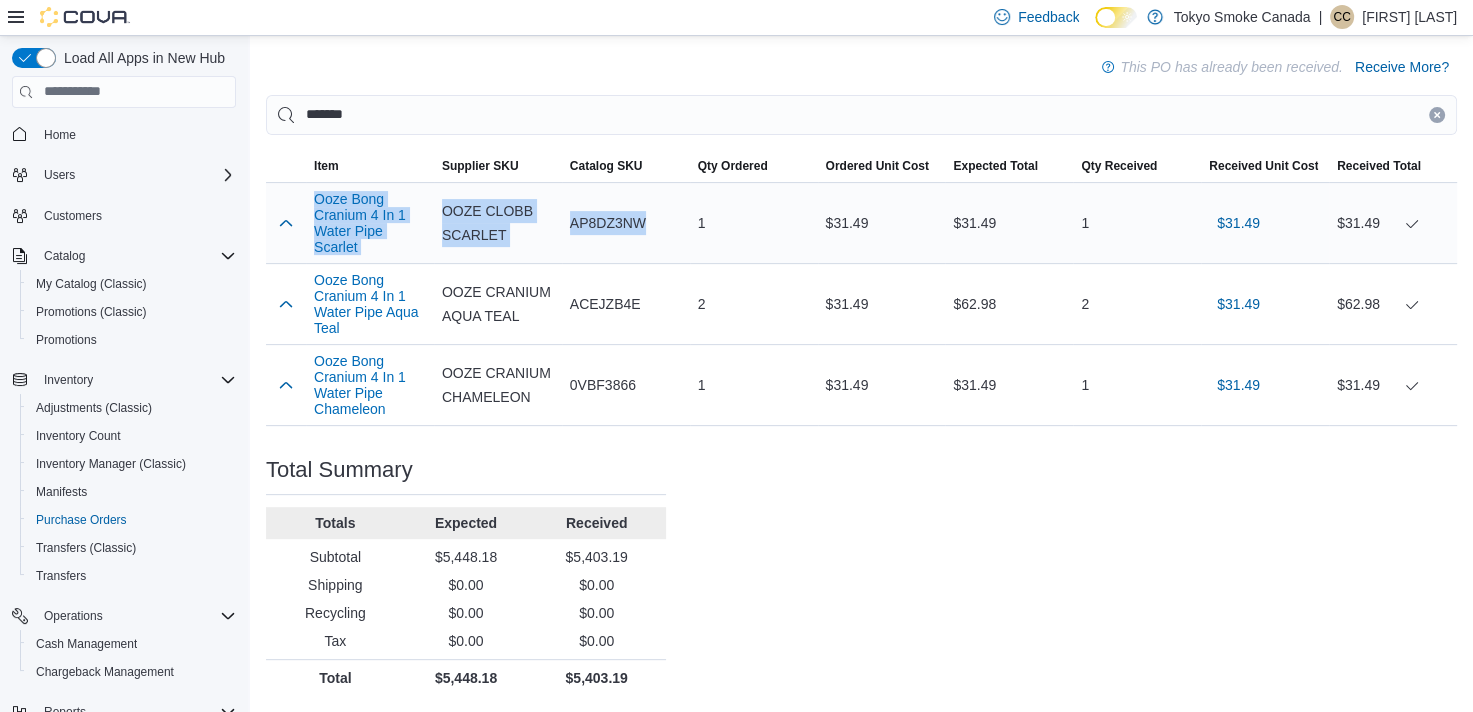 click on "Catalog SKU AP8DZ3NW" at bounding box center (626, 222) 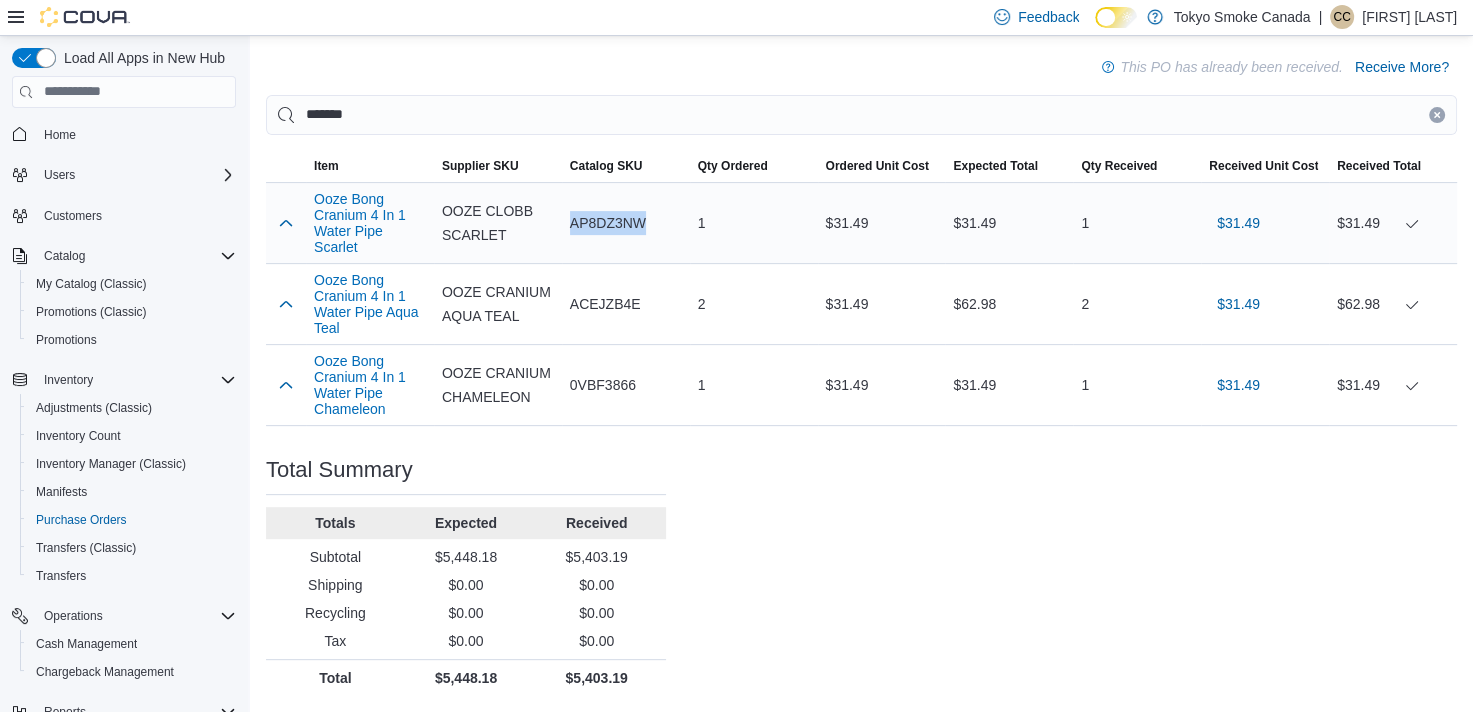 drag, startPoint x: 664, startPoint y: 213, endPoint x: 572, endPoint y: 212, distance: 92.00543 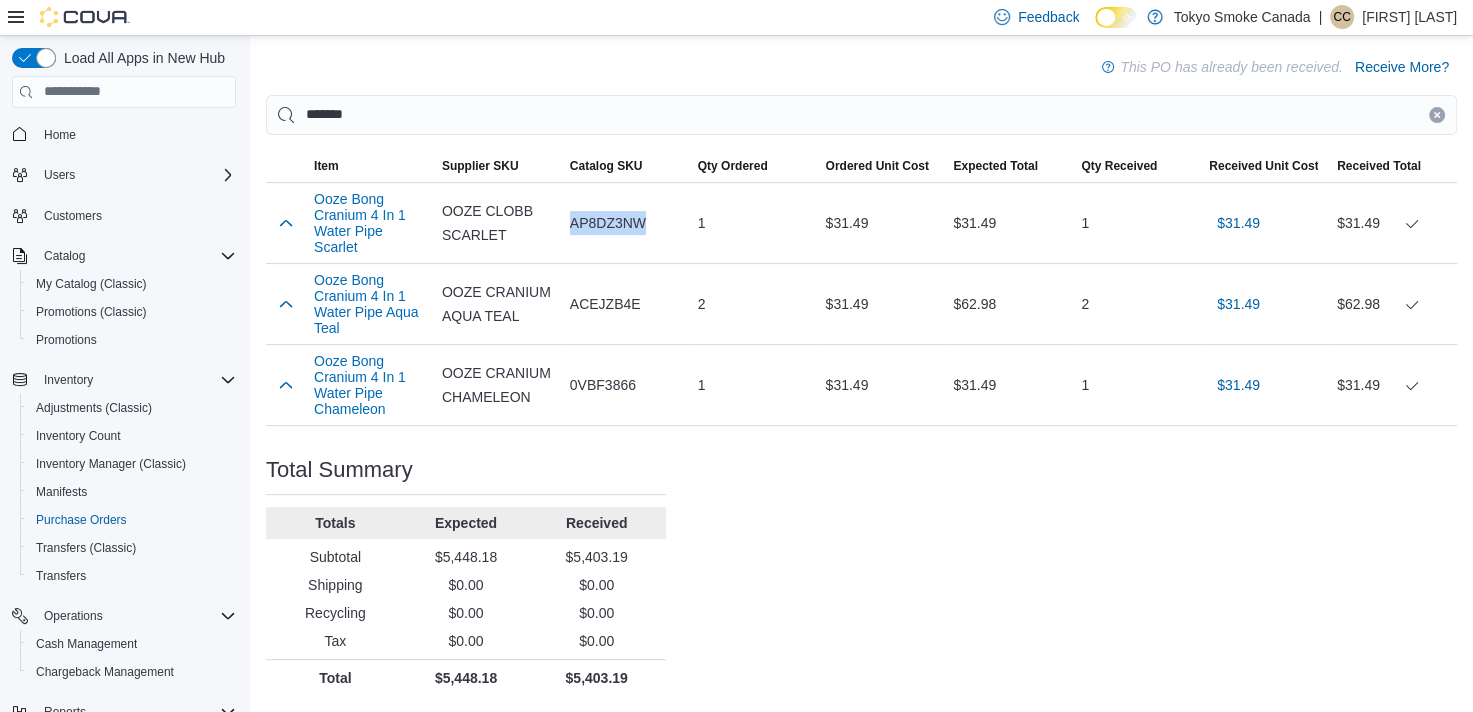 copy on "AP8DZ3NW" 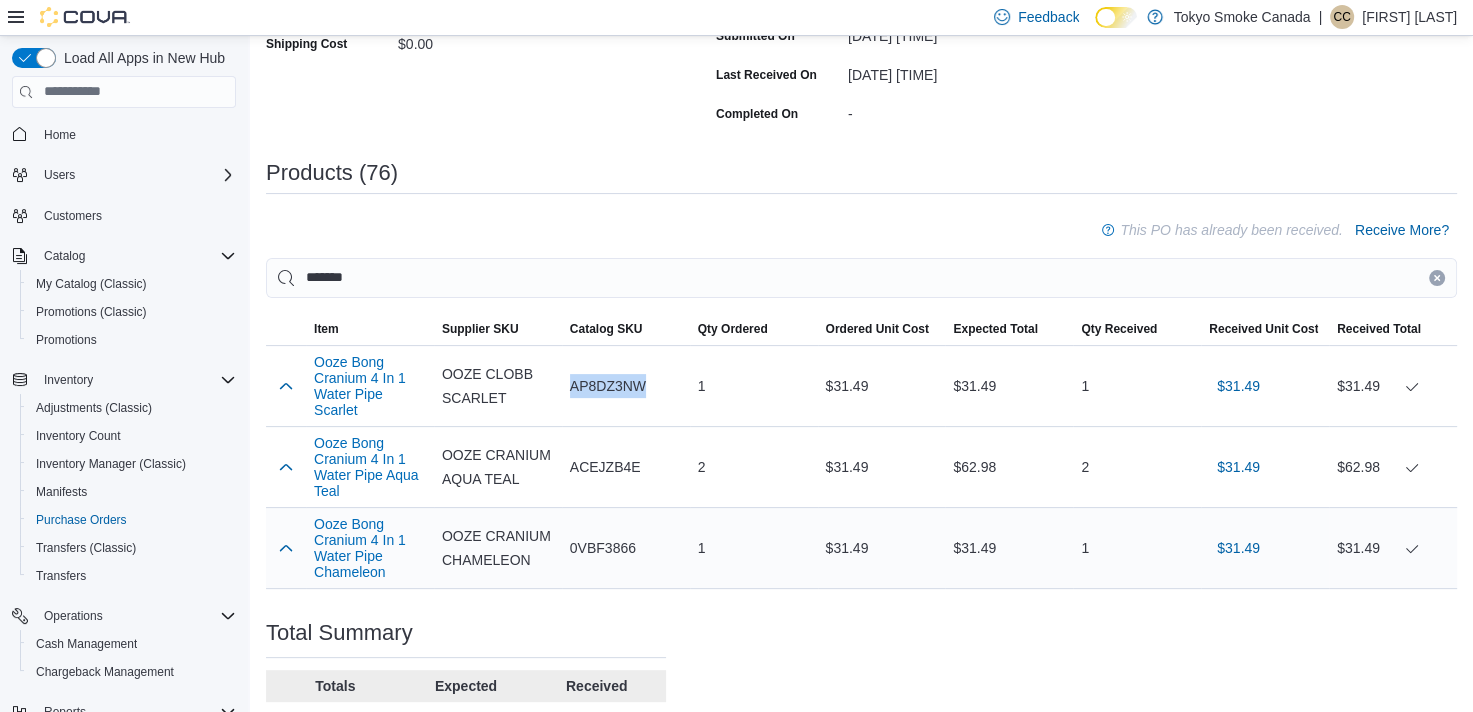 scroll, scrollTop: 0, scrollLeft: 0, axis: both 